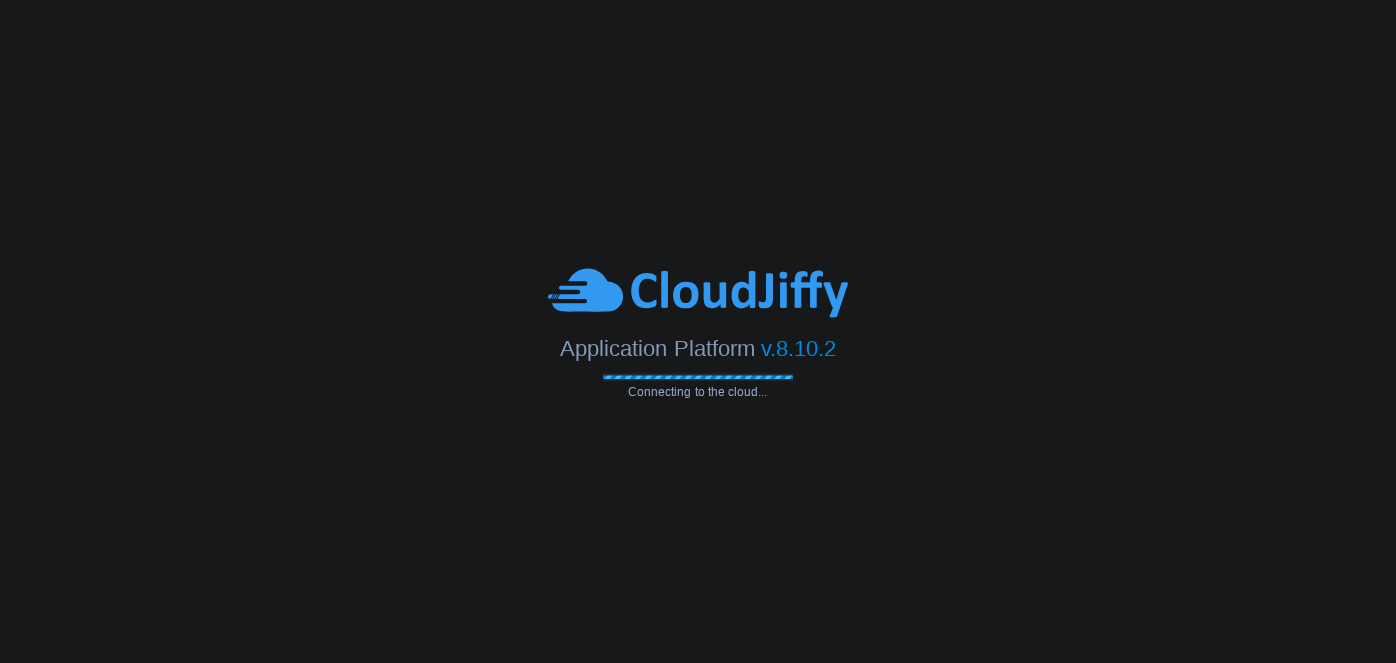 scroll, scrollTop: 0, scrollLeft: 0, axis: both 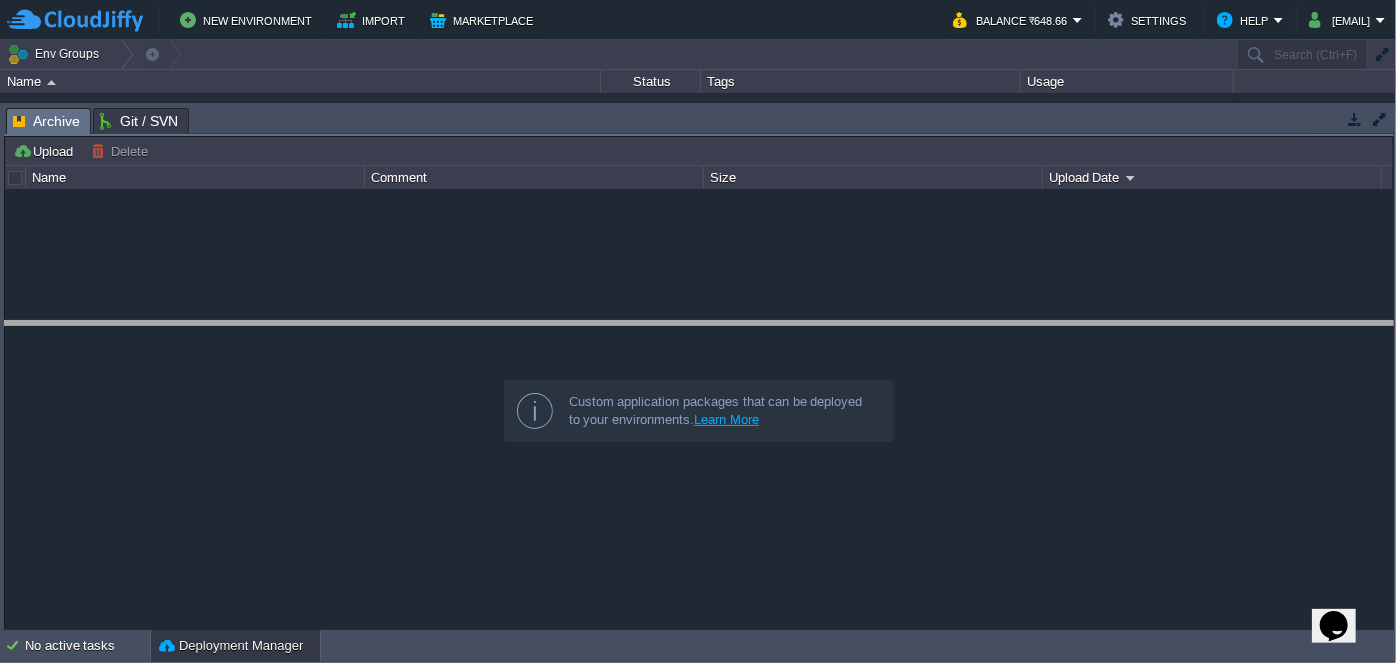 drag, startPoint x: 716, startPoint y: 130, endPoint x: 680, endPoint y: 344, distance: 217.00691 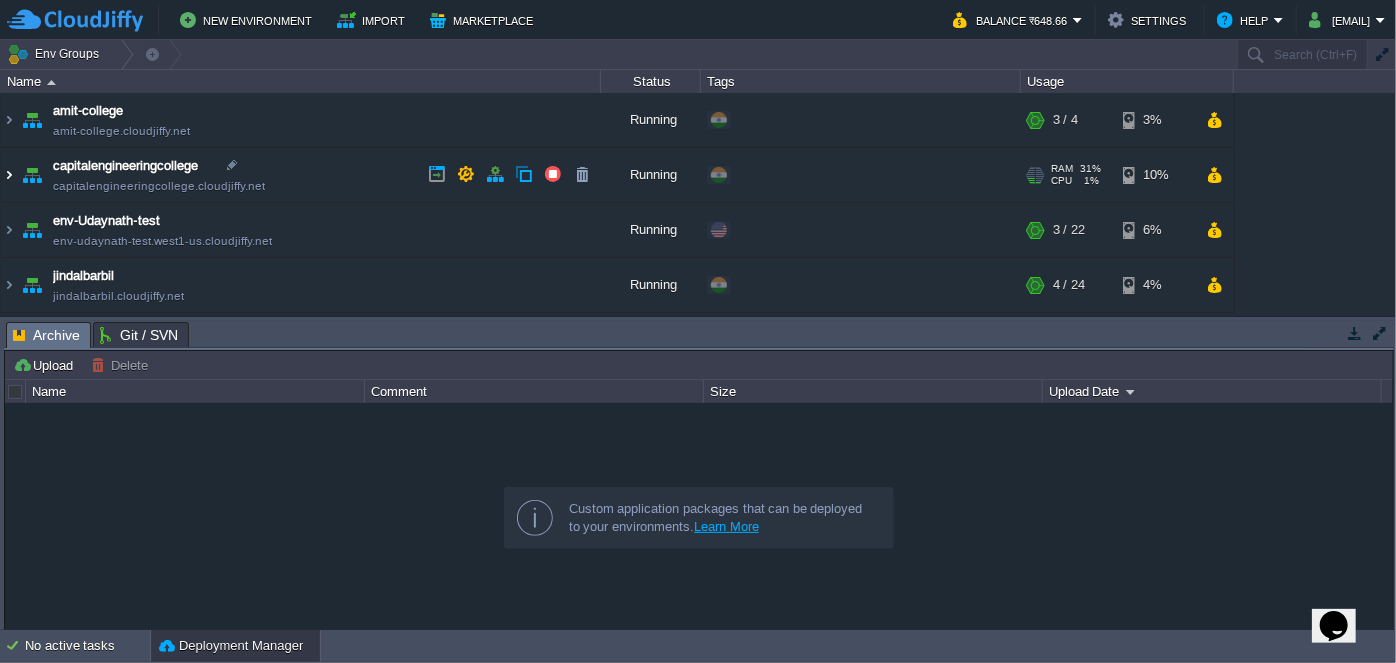 click at bounding box center [9, 175] 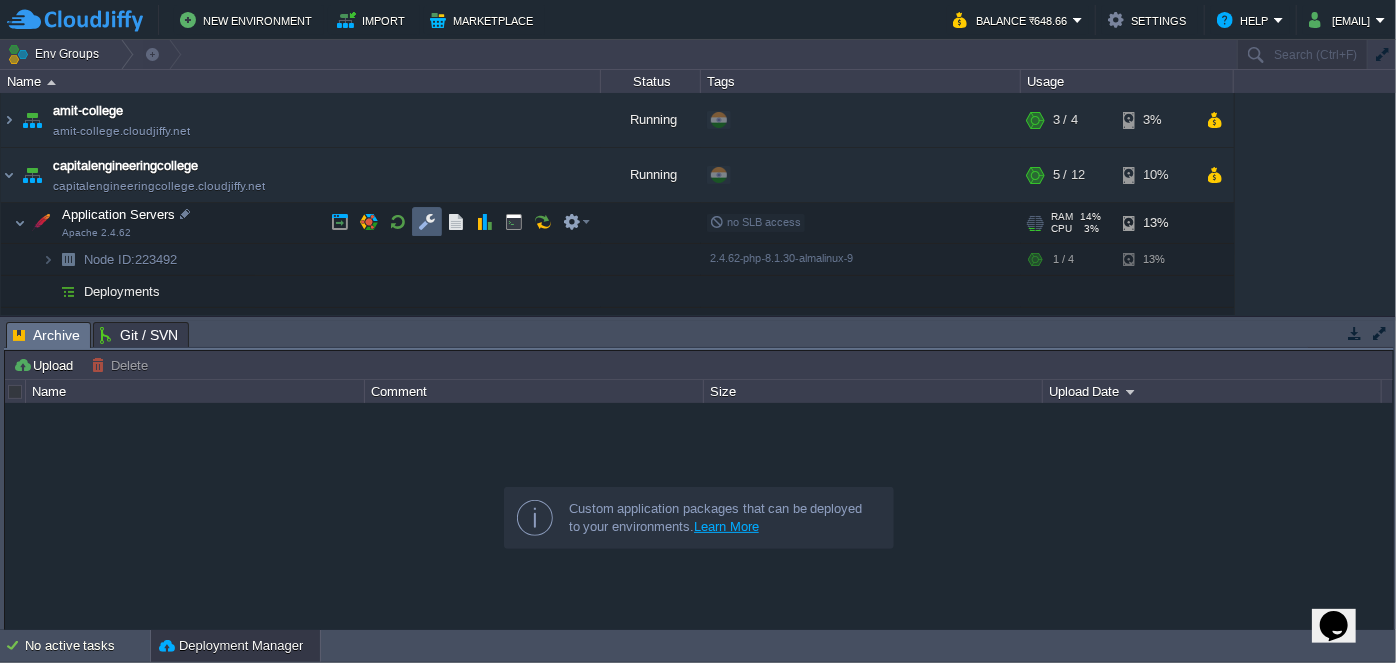 click at bounding box center (427, 222) 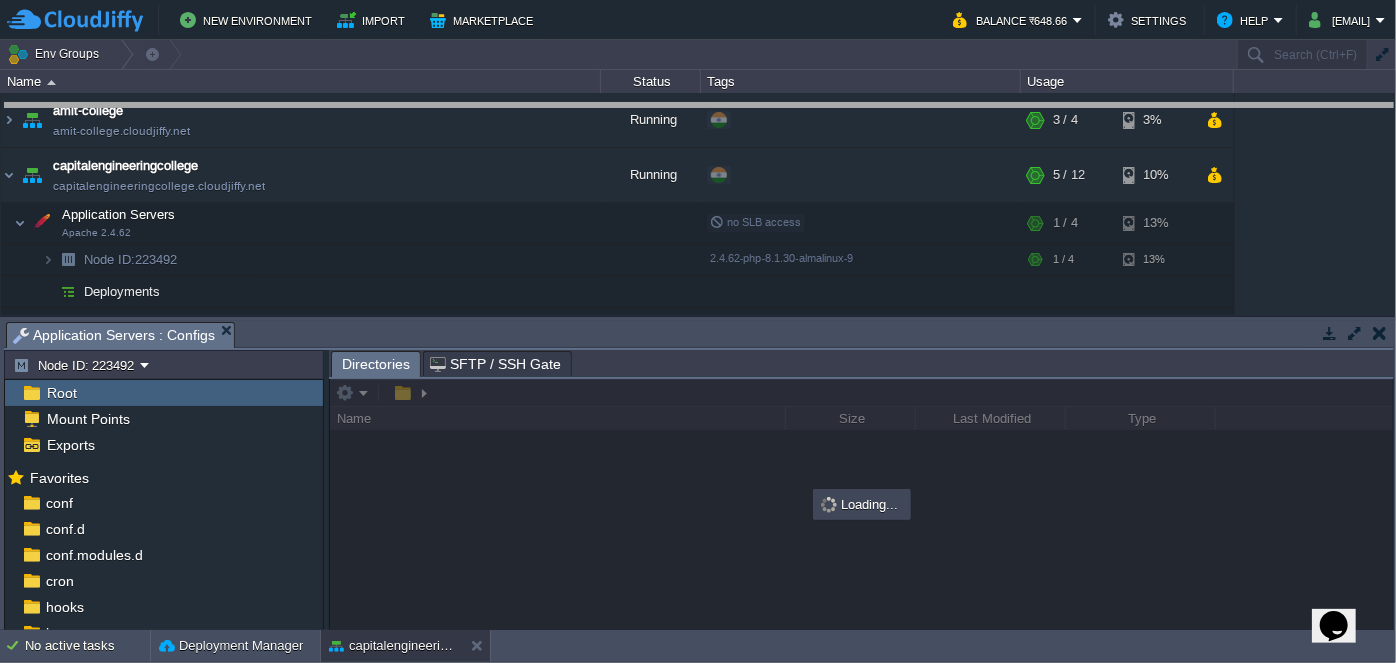 drag, startPoint x: 619, startPoint y: 322, endPoint x: 596, endPoint y: 104, distance: 219.20995 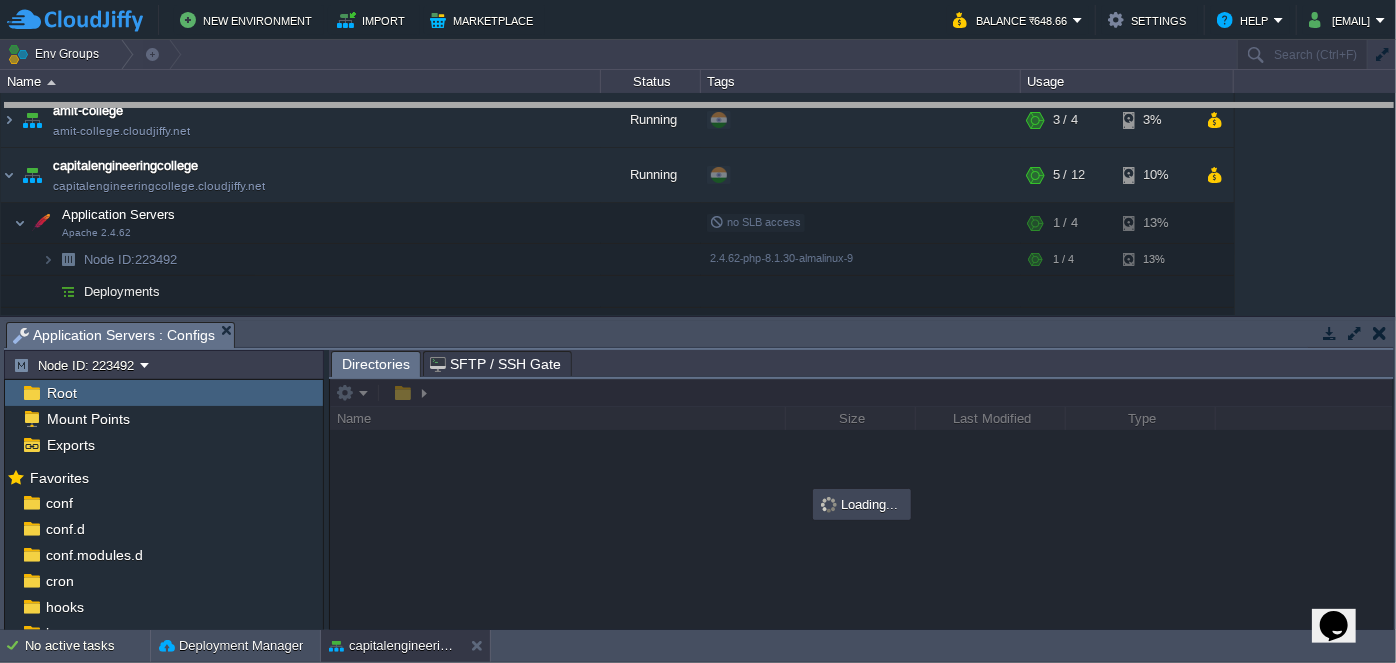 click on "New Environment Import Marketplace Bonus ₹0.00 Upgrade Account Balance ₹648.66 Settings Help [EMAIL]         Env Groups                     Search (Ctrl+F)         auto-gen Name Status Tags Usage amit-college amit-college.cloudjiffy.net Running                                 + Add to Env Group                                                                                                                                                            RAM                 35%                                         CPU                 3%                             3 / 4                    3%       capitalengineeringcollege capitalengineeringcollege.cloudjiffy.net Running                                 + Add to Env Group                                                                                                                                                            RAM                 31%                                         CPU                 1%" at bounding box center (698, 331) 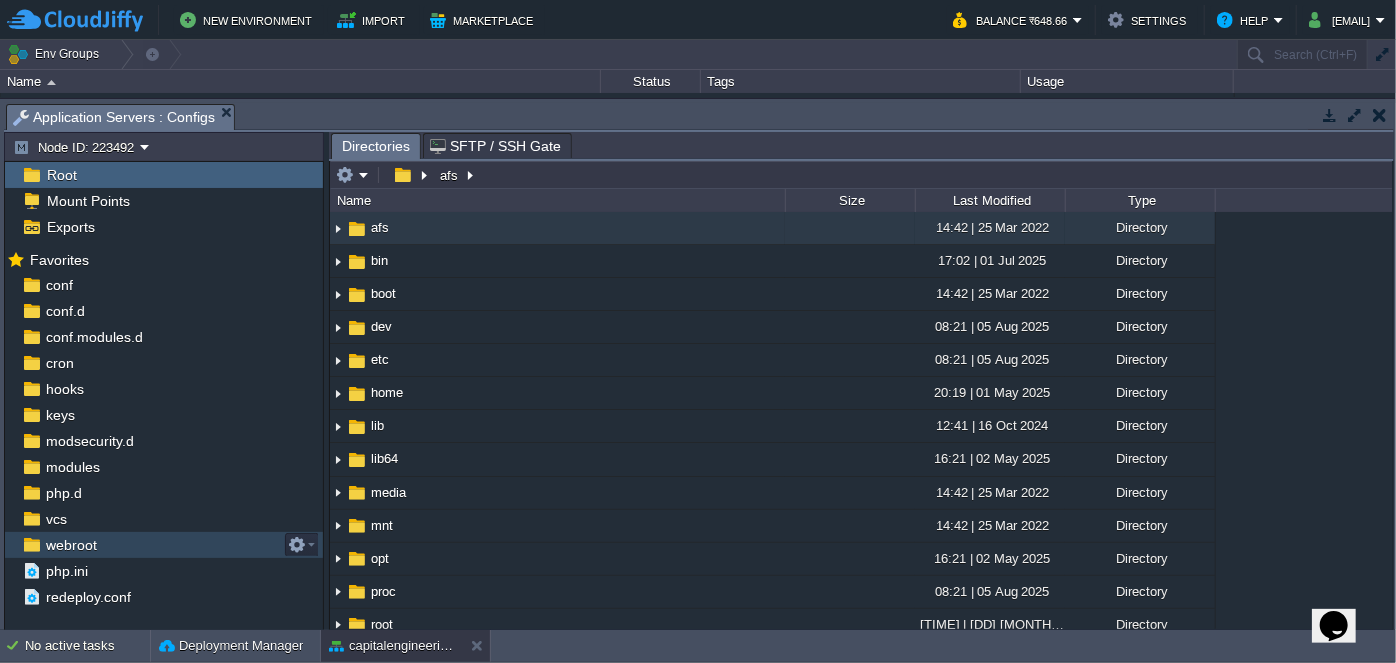 click on "webroot" at bounding box center (71, 545) 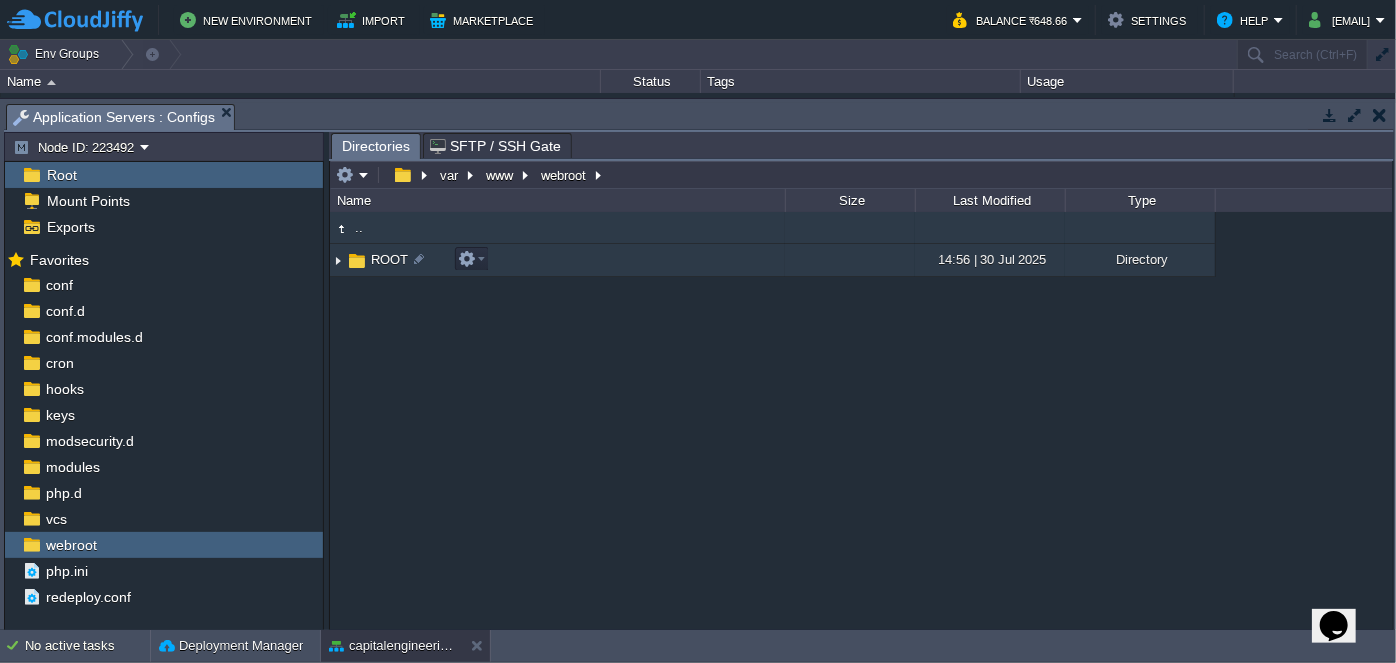 click at bounding box center (338, 260) 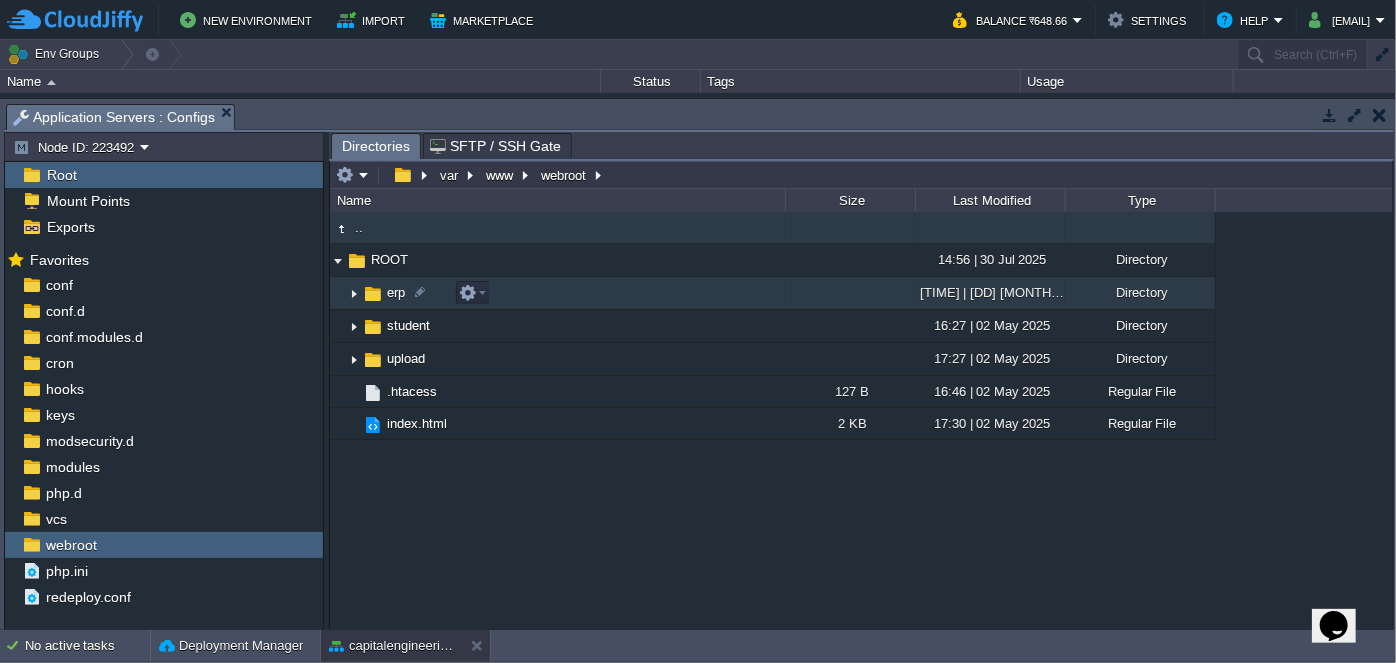 click at bounding box center [354, 293] 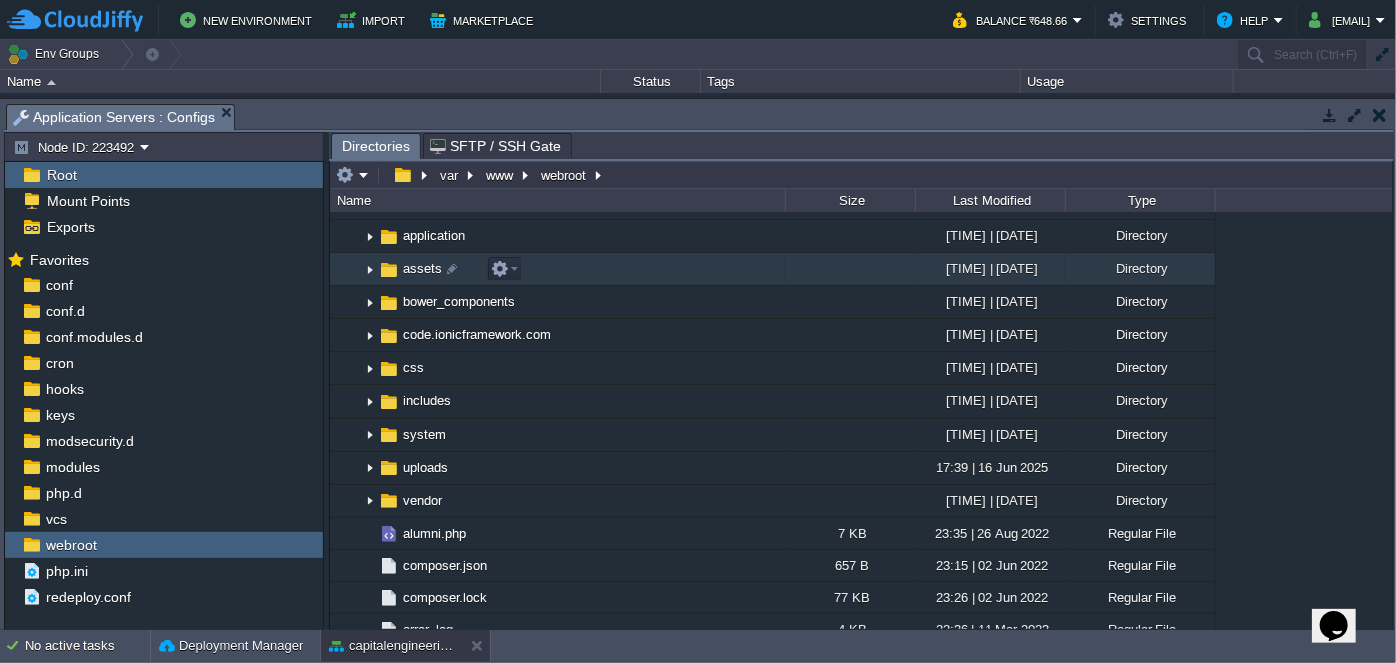 scroll, scrollTop: 0, scrollLeft: 0, axis: both 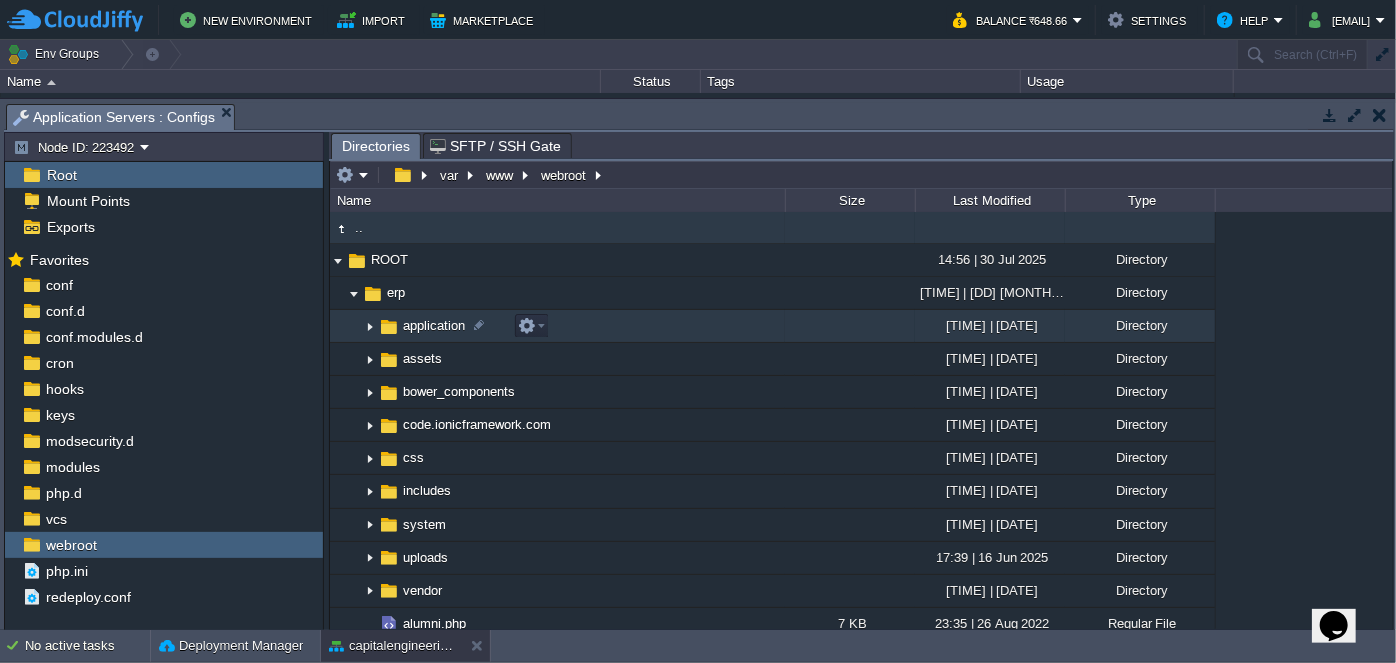 click at bounding box center [370, 326] 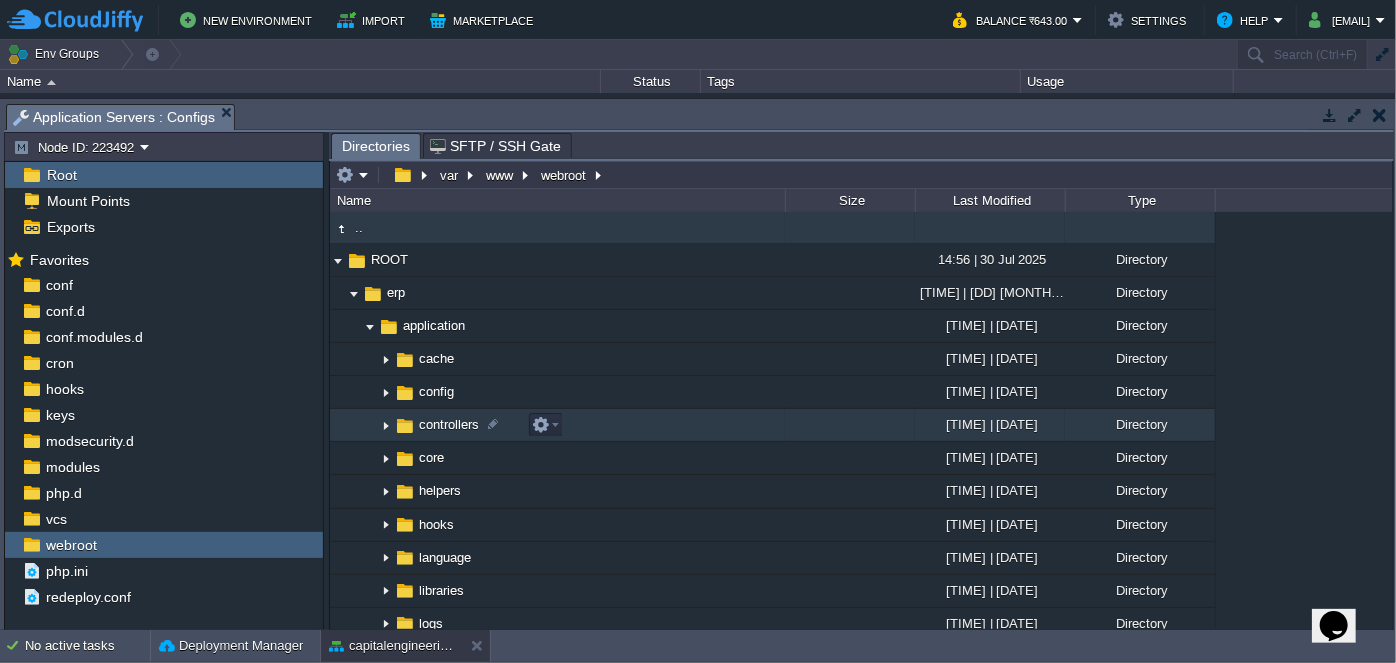 click at bounding box center (386, 425) 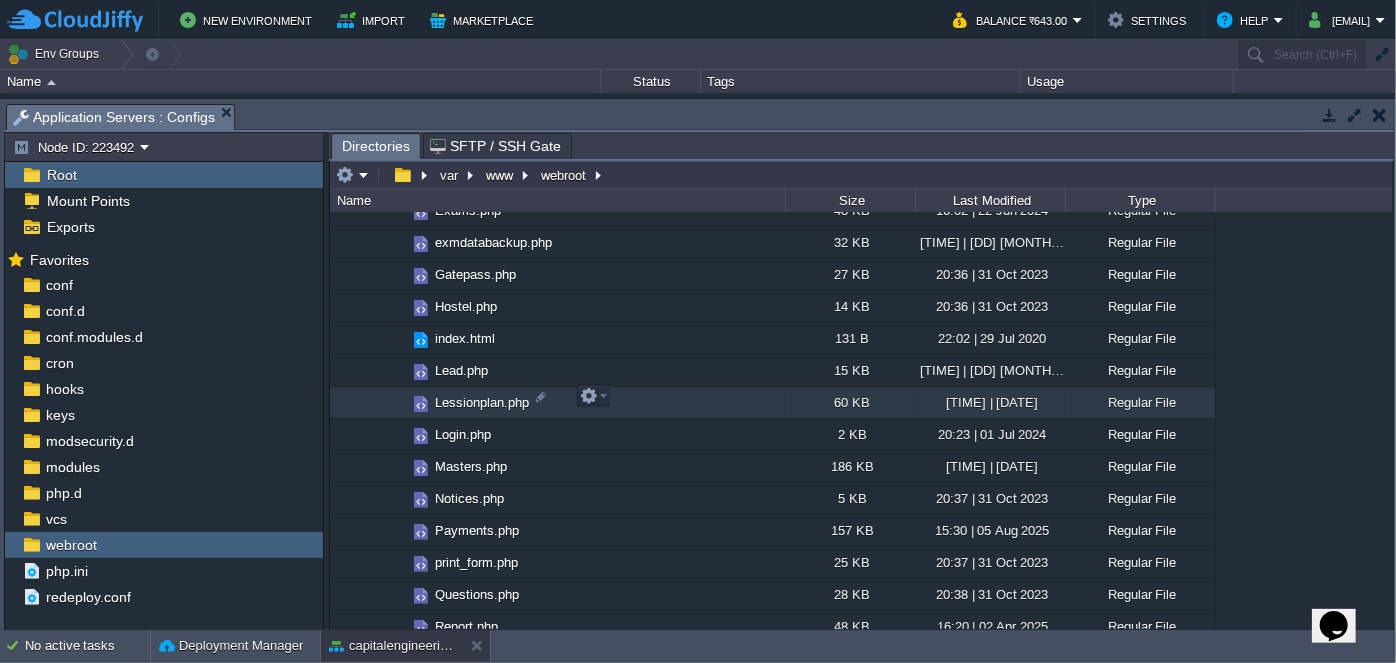 scroll, scrollTop: 818, scrollLeft: 0, axis: vertical 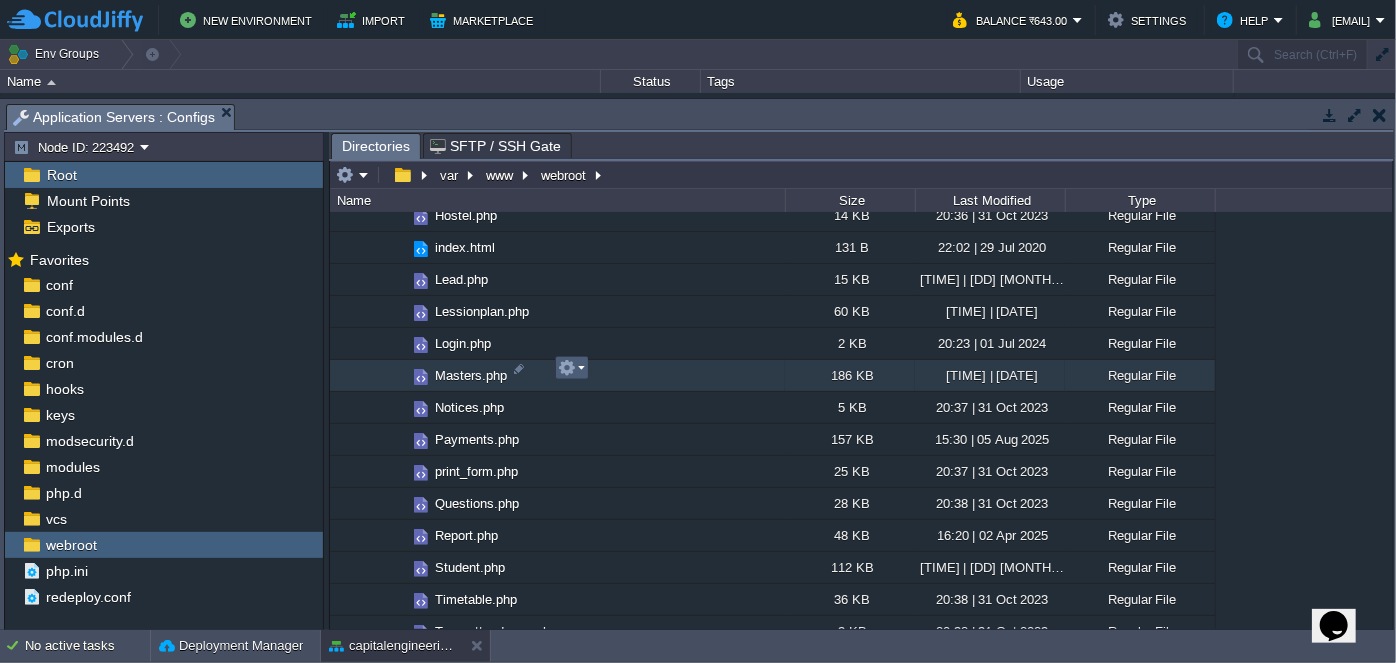 click at bounding box center (571, 368) 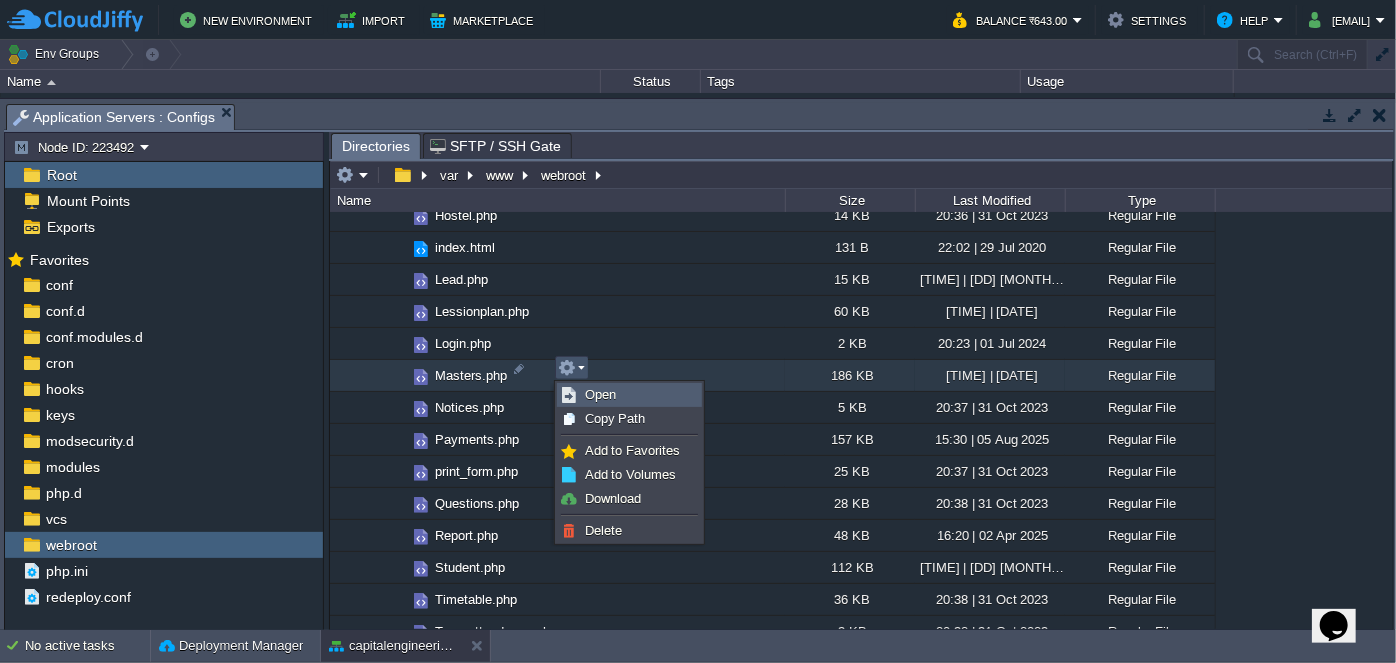 click on "Open" at bounding box center [600, 394] 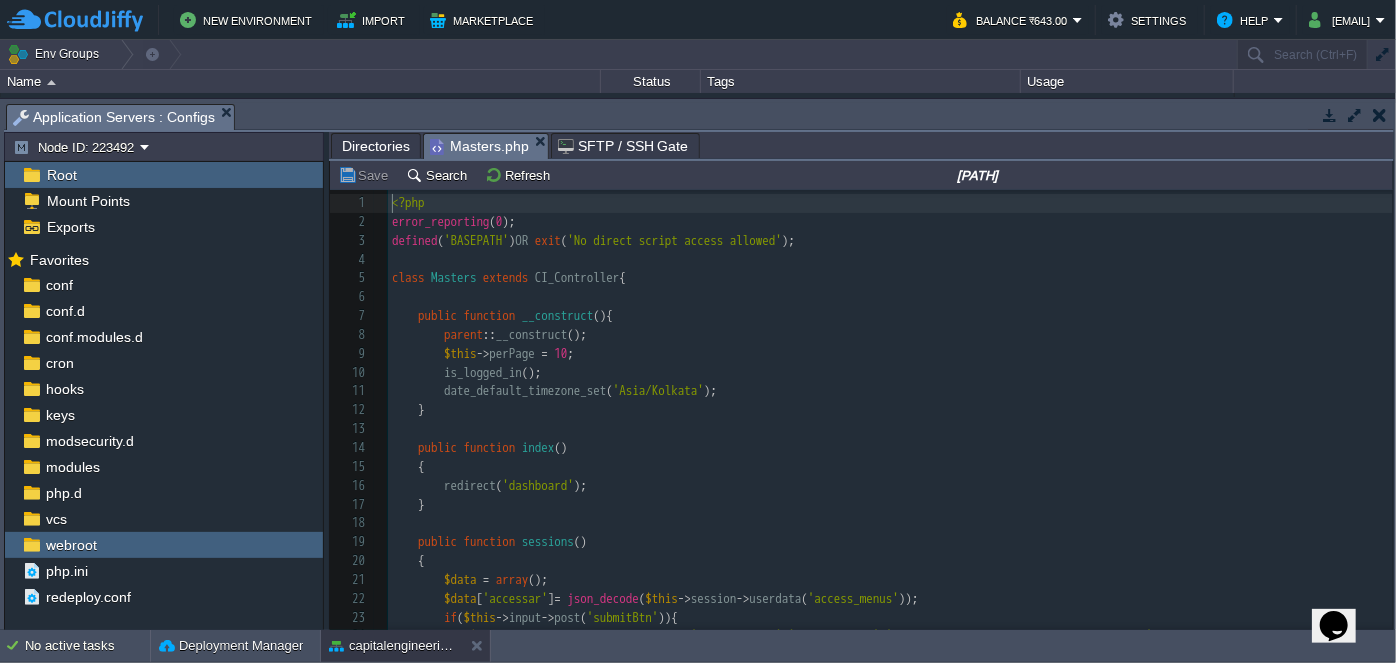 scroll, scrollTop: 6, scrollLeft: 0, axis: vertical 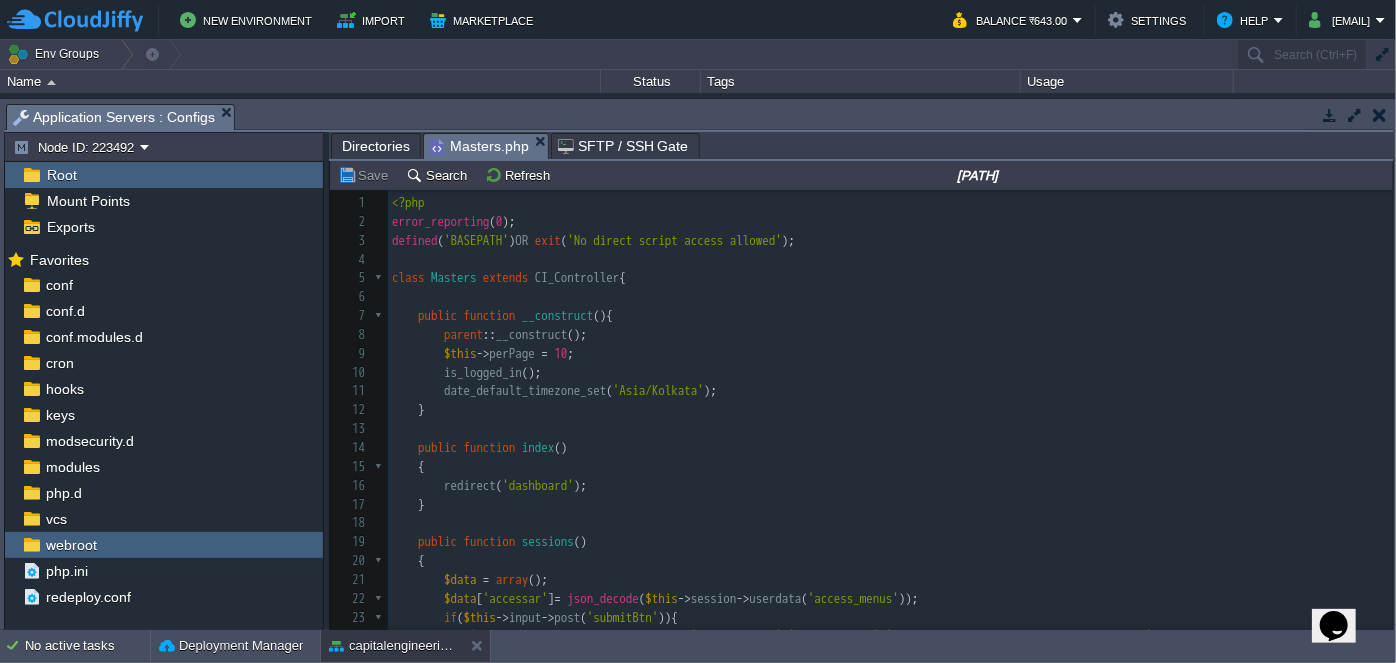 click on "defined ( 'BASEPATH' )  OR   exit ( 'No direct script access allowed' );" at bounding box center [890, 241] 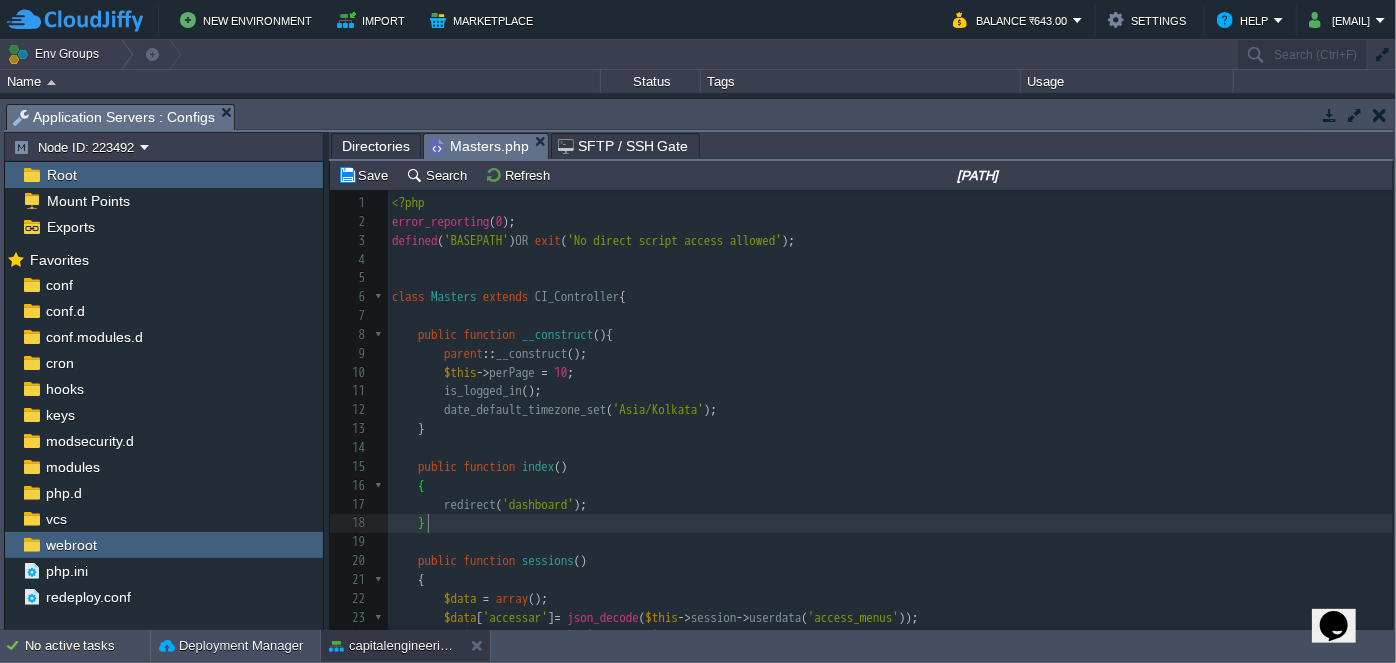 scroll, scrollTop: 29, scrollLeft: 0, axis: vertical 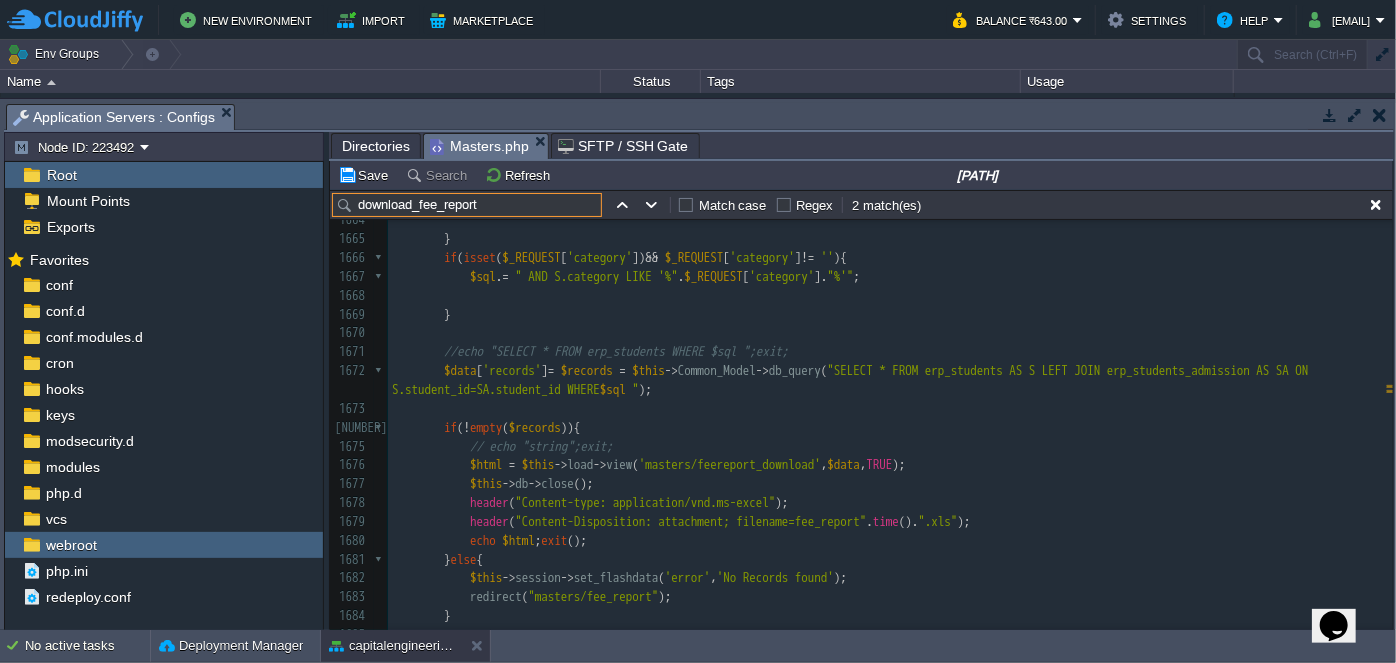 type on "download_fee_report" 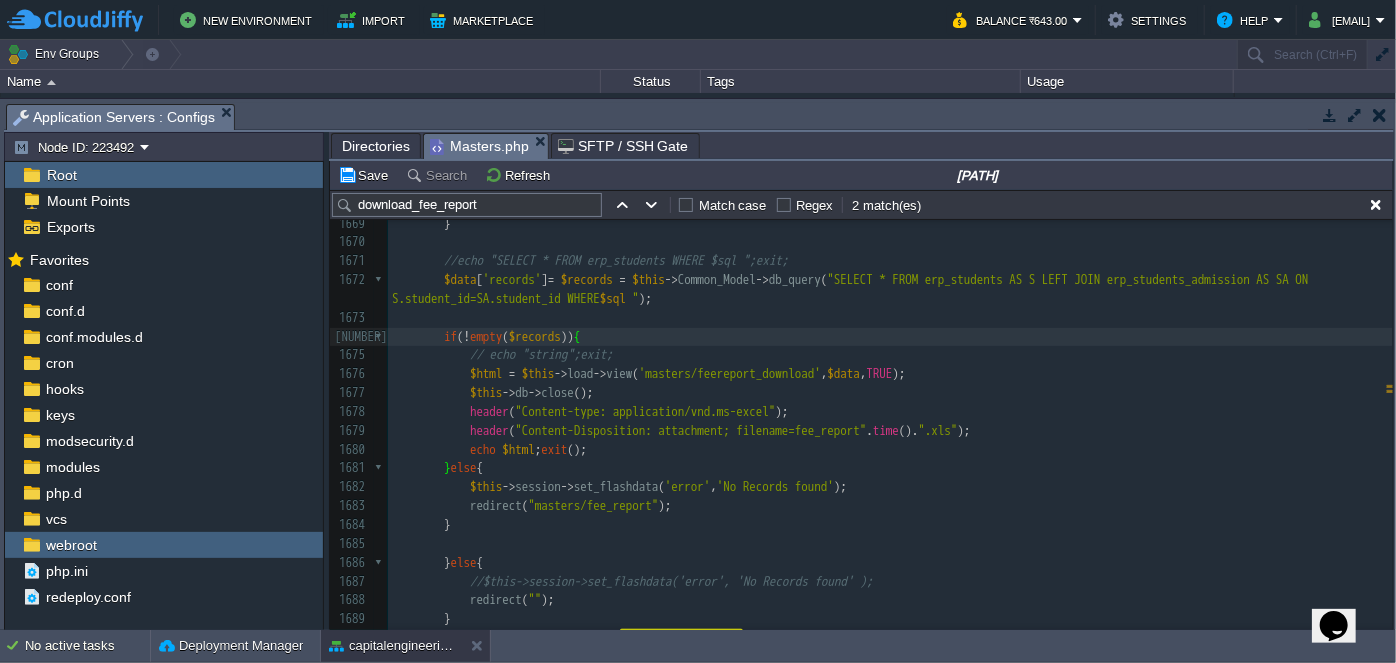 click on "$data [ 'records' ]  =   $records   =   $this -> Common_Model -> db_query ( "SELECT * FROM erp_students AS S LEFT JOIN erp_students_admission AS SA ON S.student_id=SA.student_id WHERE  $sql   " );" at bounding box center (890, 290) 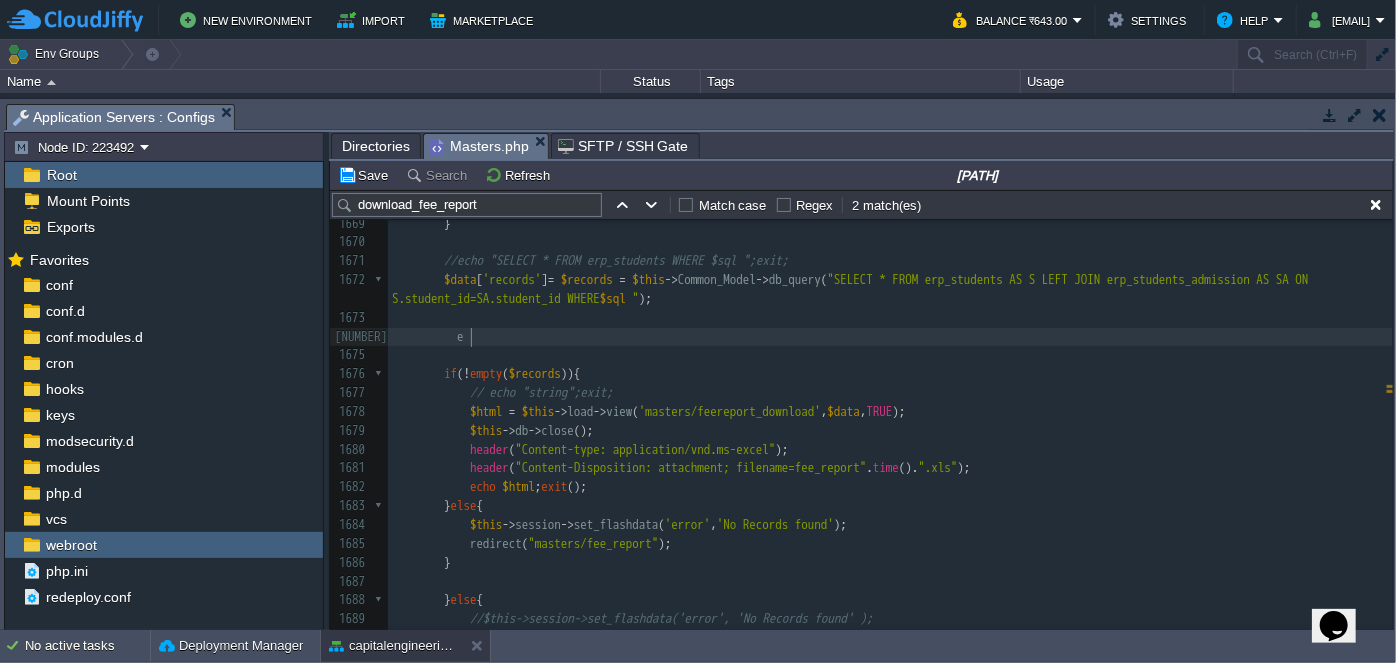 type on "ed" 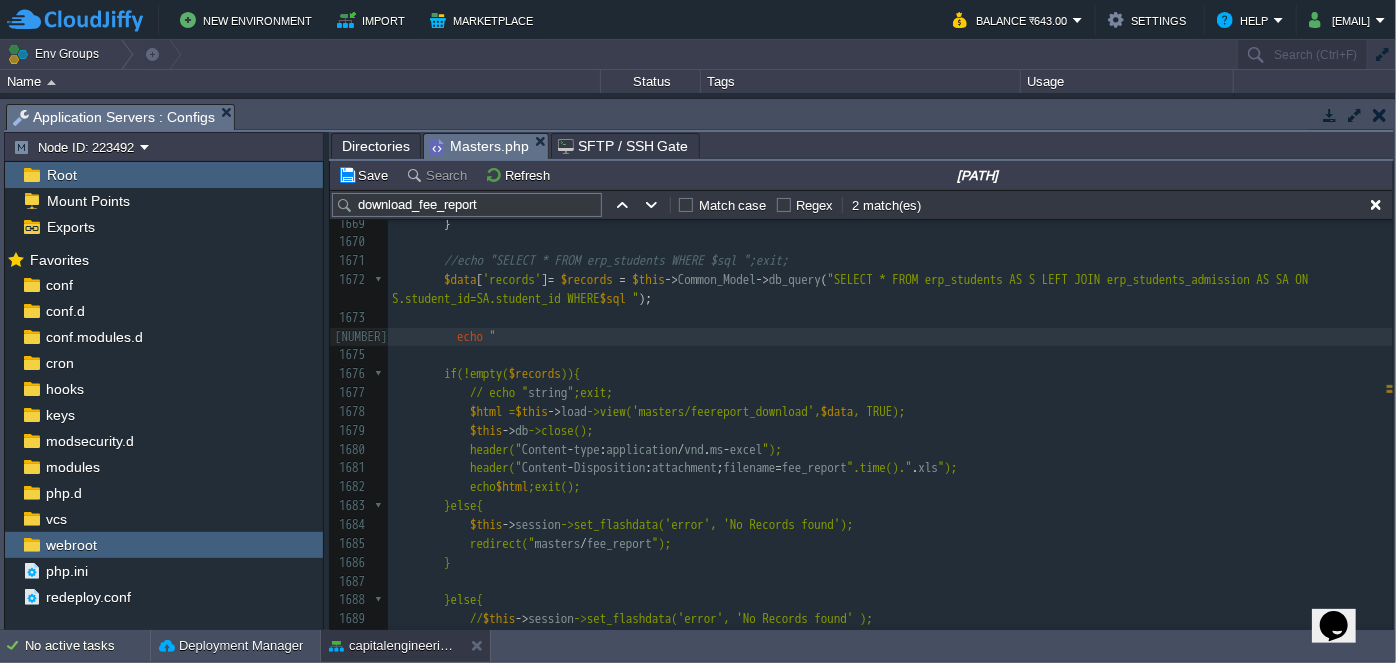 type on "echo """ 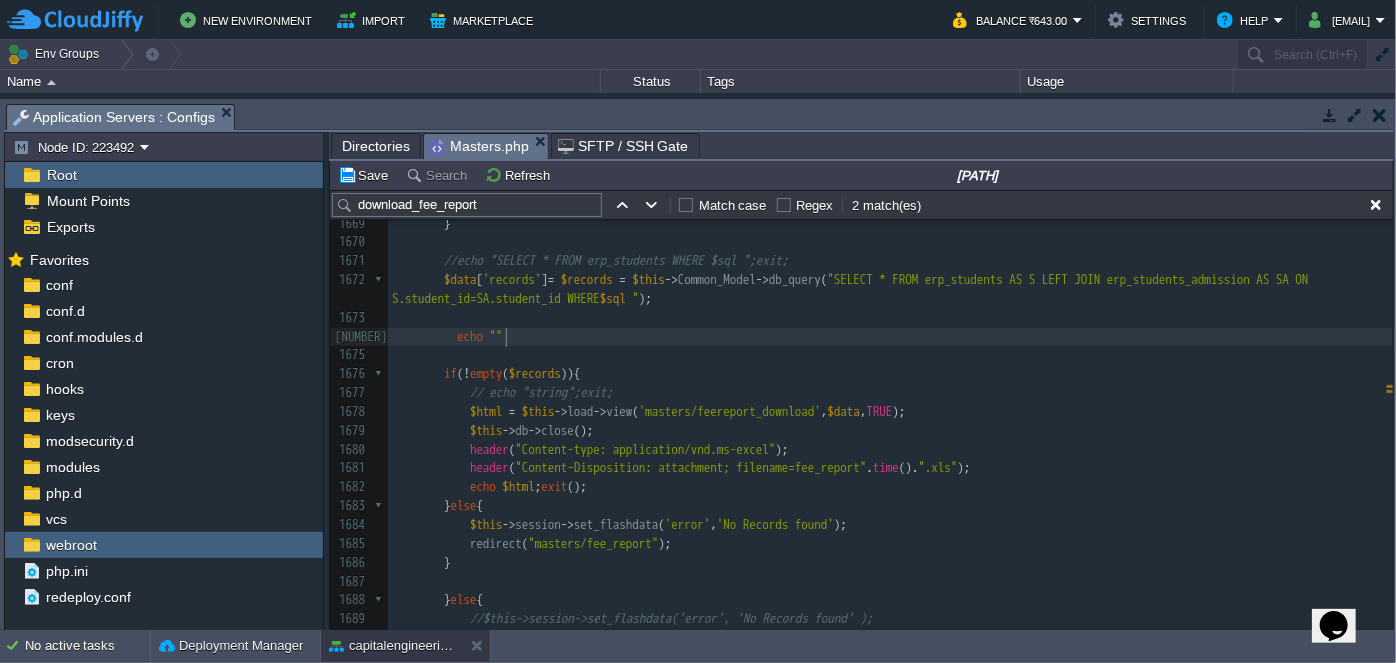 type on "p" 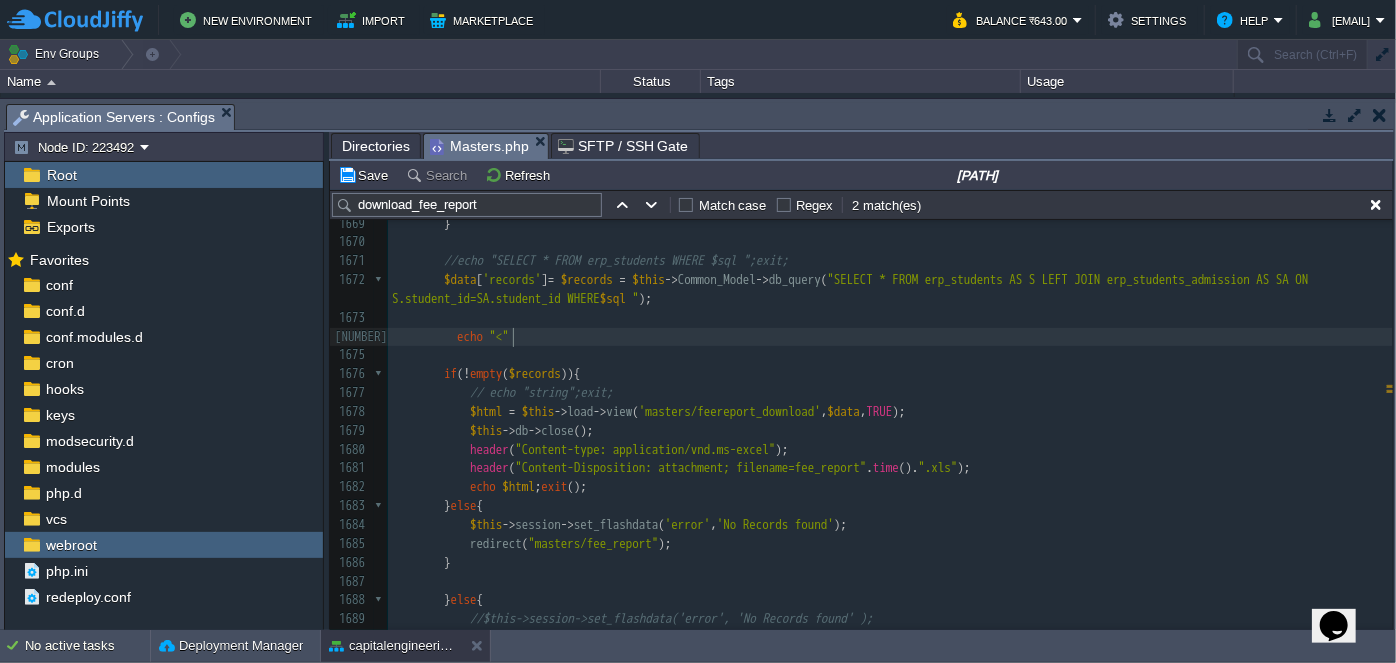 type on "<>" 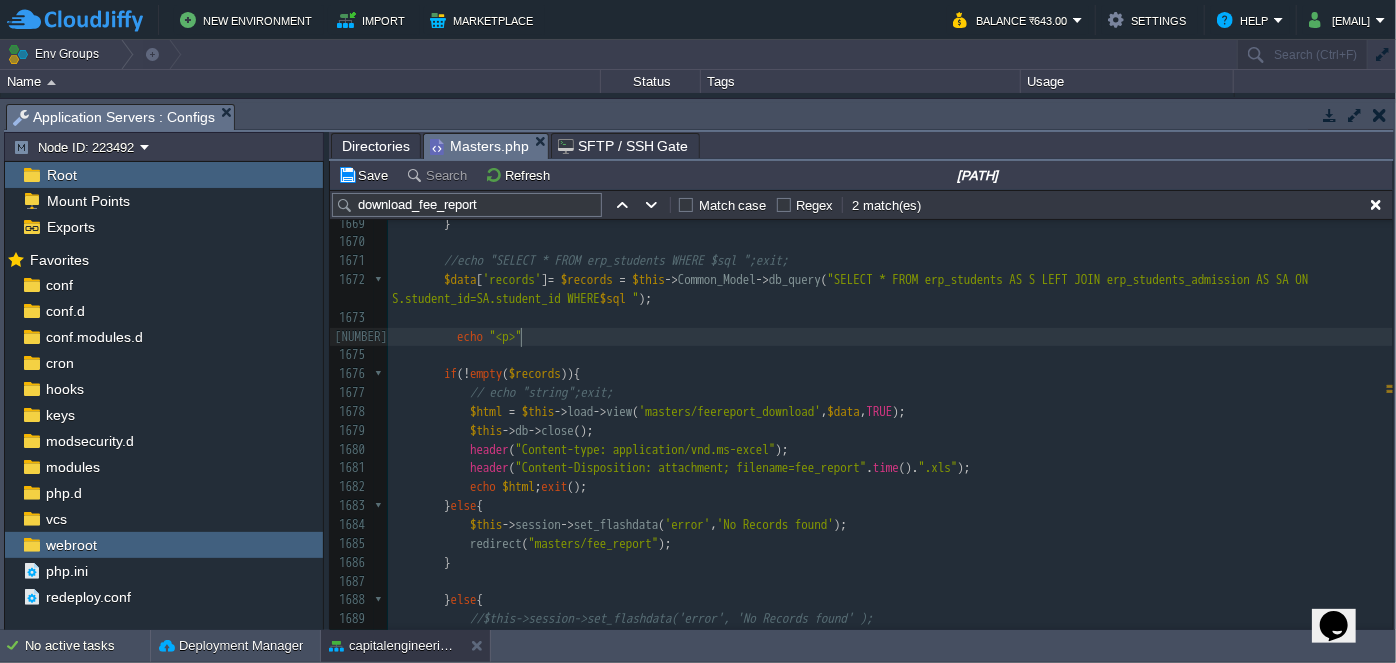 type on "pre" 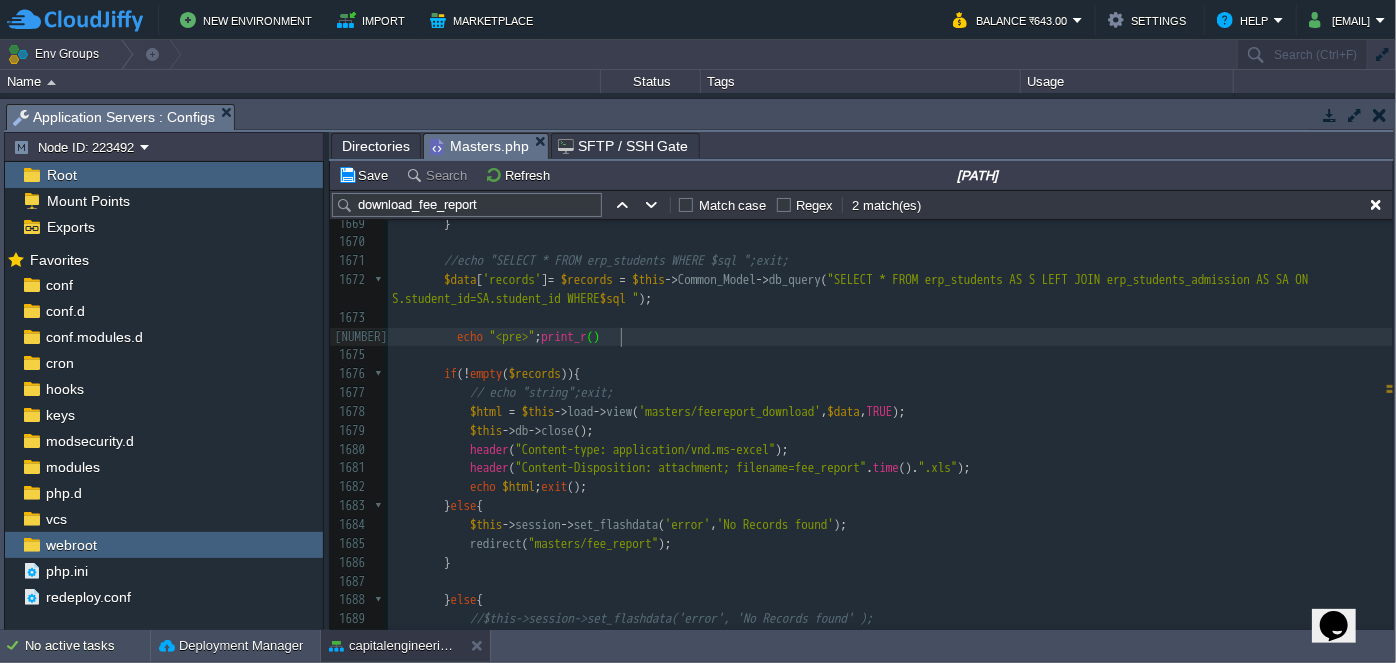 type on ";print_r();" 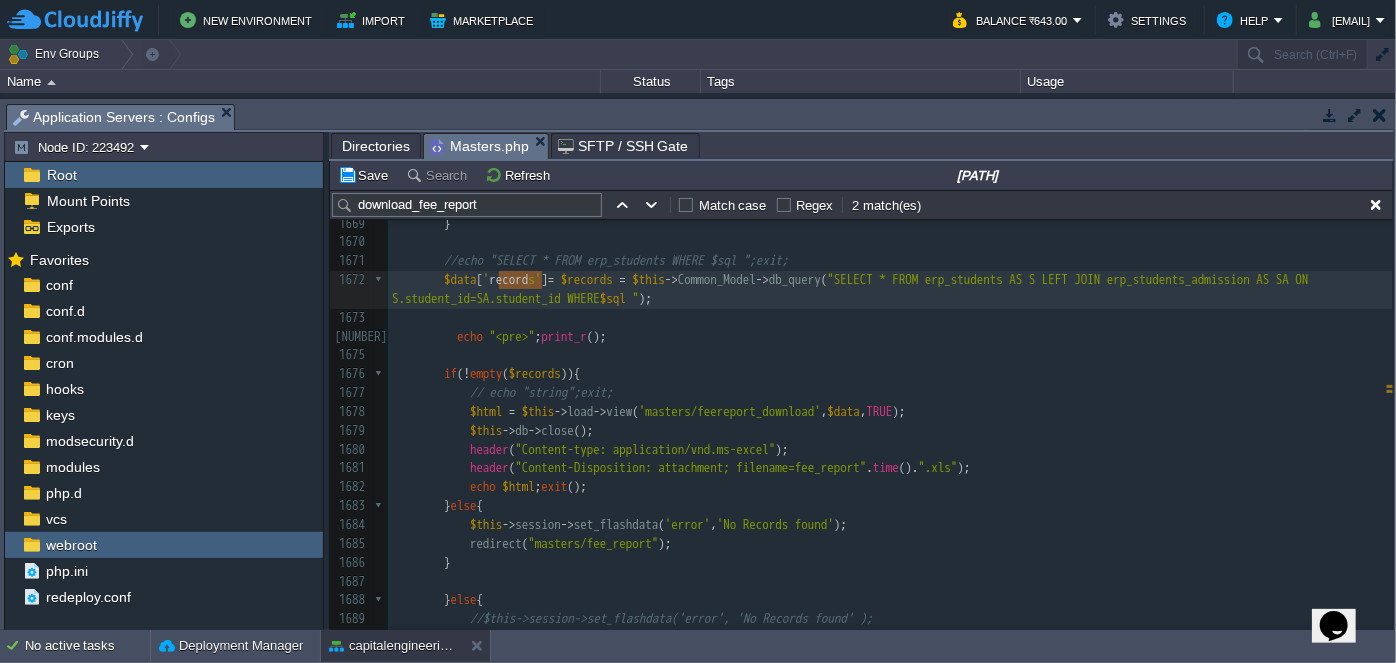 type on "records" 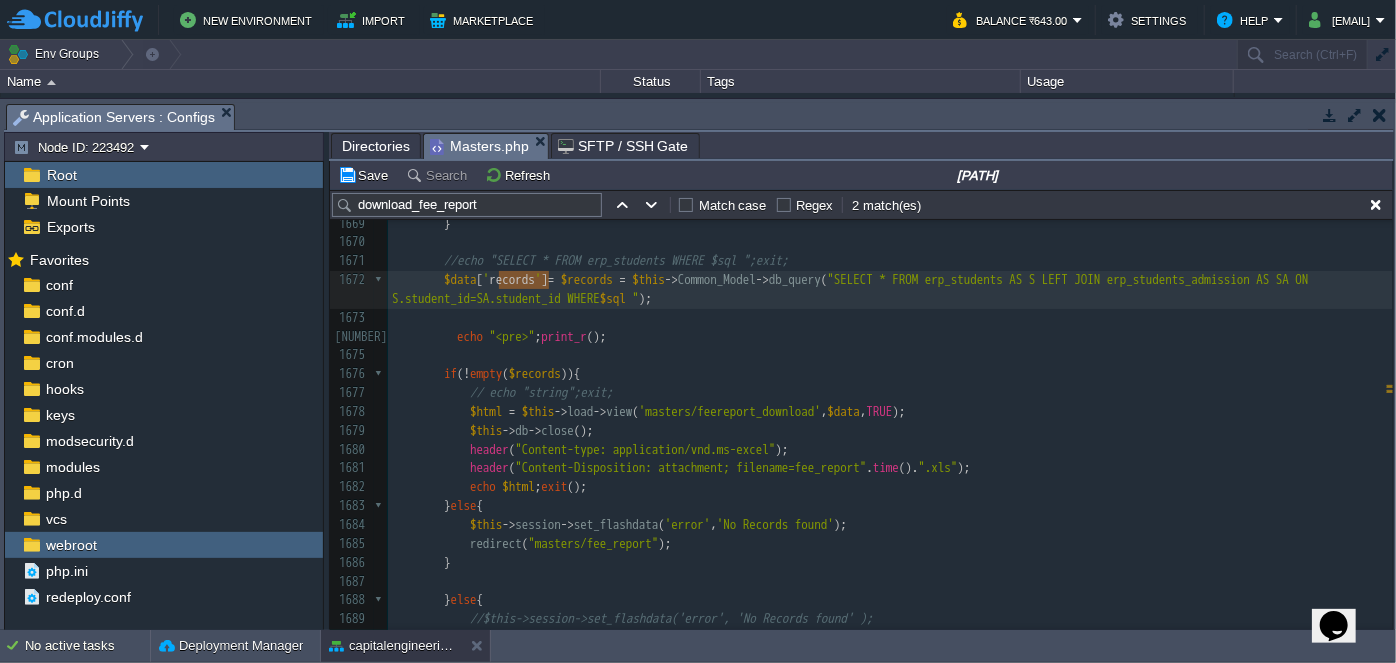 drag, startPoint x: 496, startPoint y: 278, endPoint x: 546, endPoint y: 278, distance: 50 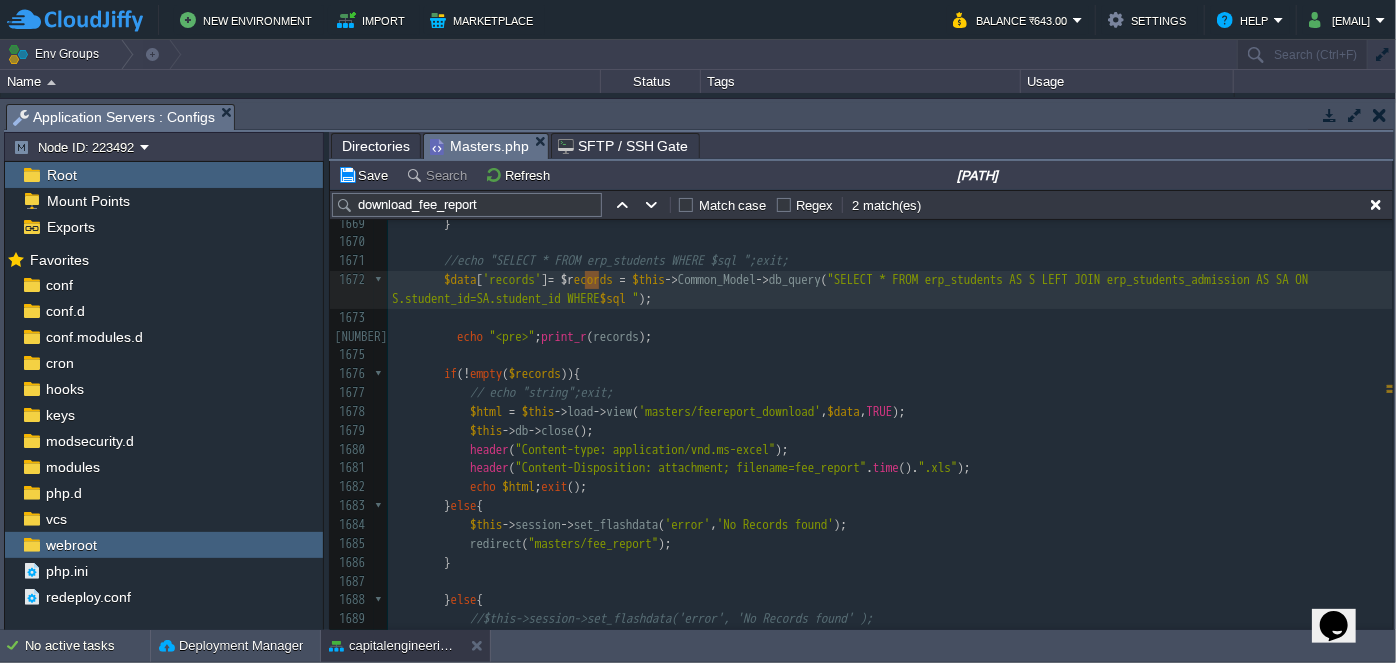 type on "$" 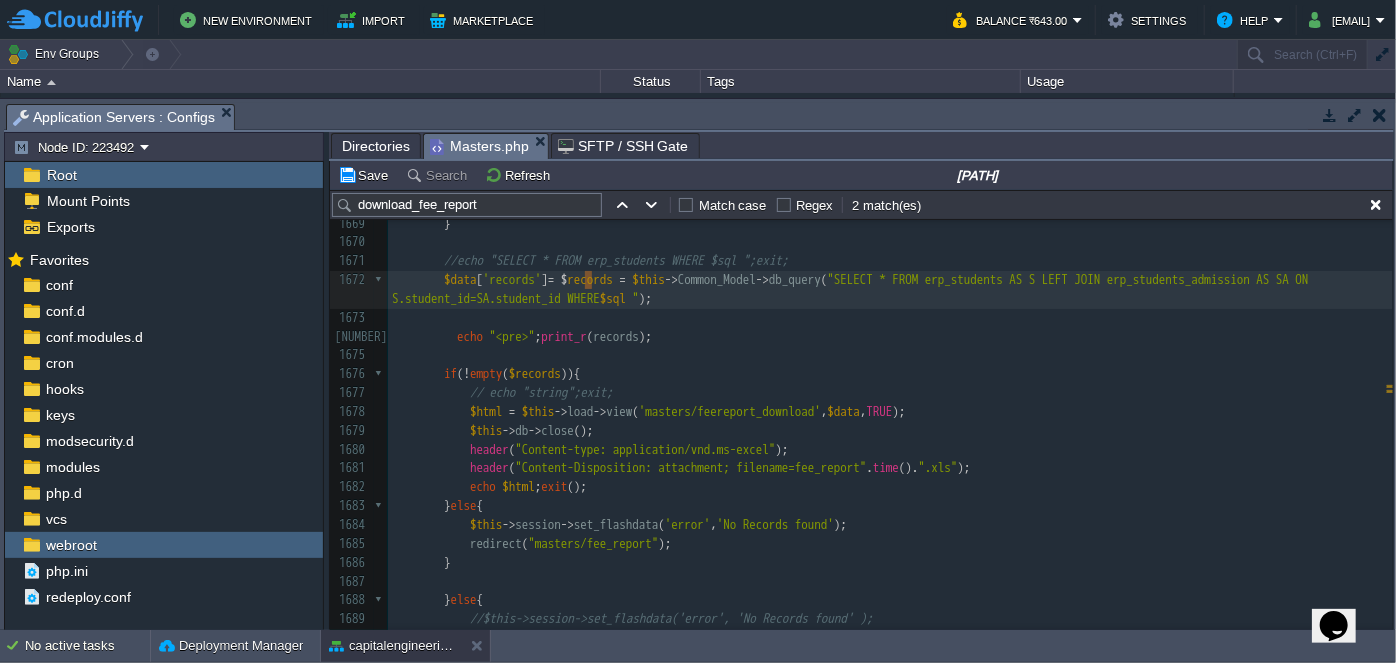 drag, startPoint x: 584, startPoint y: 278, endPoint x: 595, endPoint y: 278, distance: 11 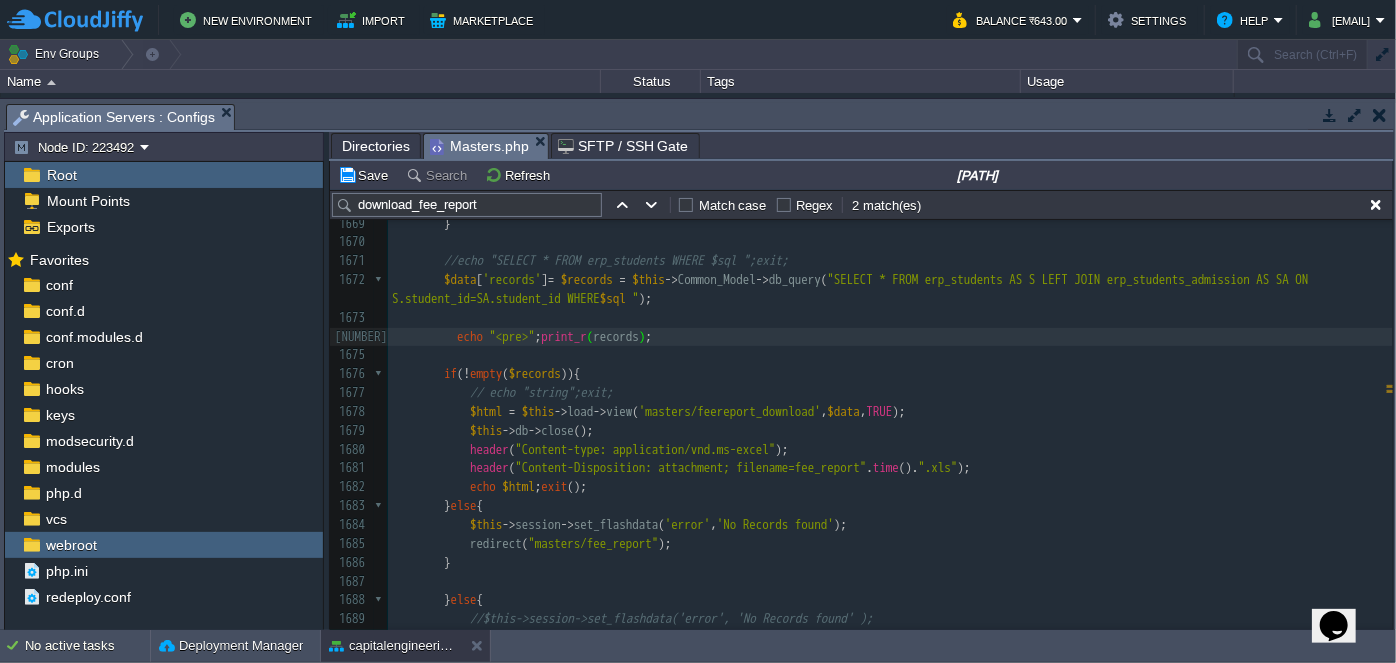 paste on "e" 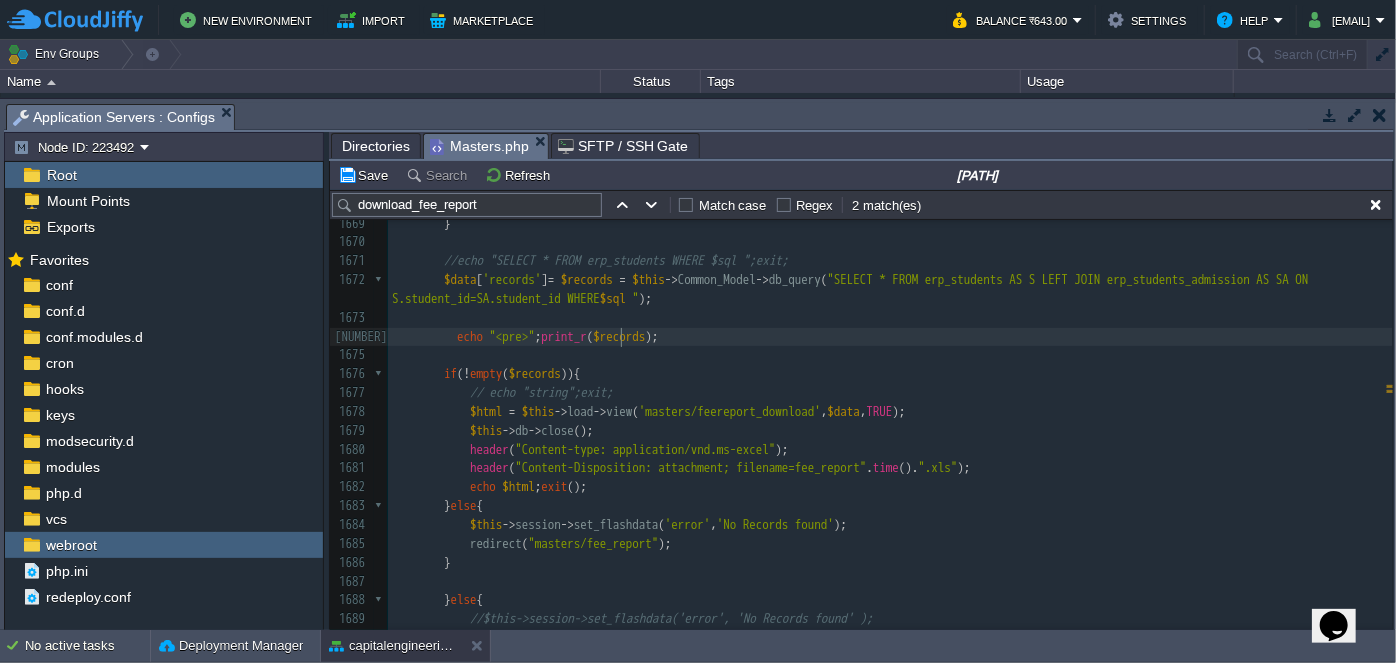 click on "echo   "<pre>" ; print_r ( $records );" at bounding box center (890, 337) 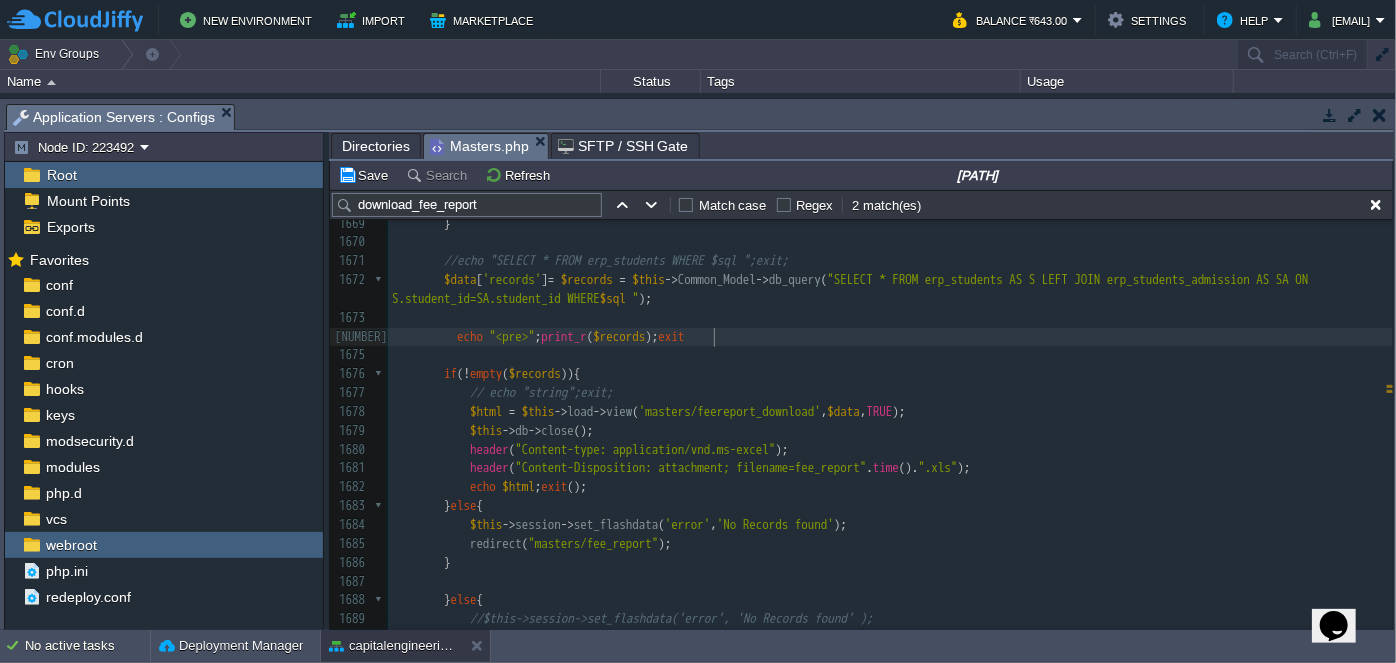 scroll, scrollTop: 6, scrollLeft: 35, axis: both 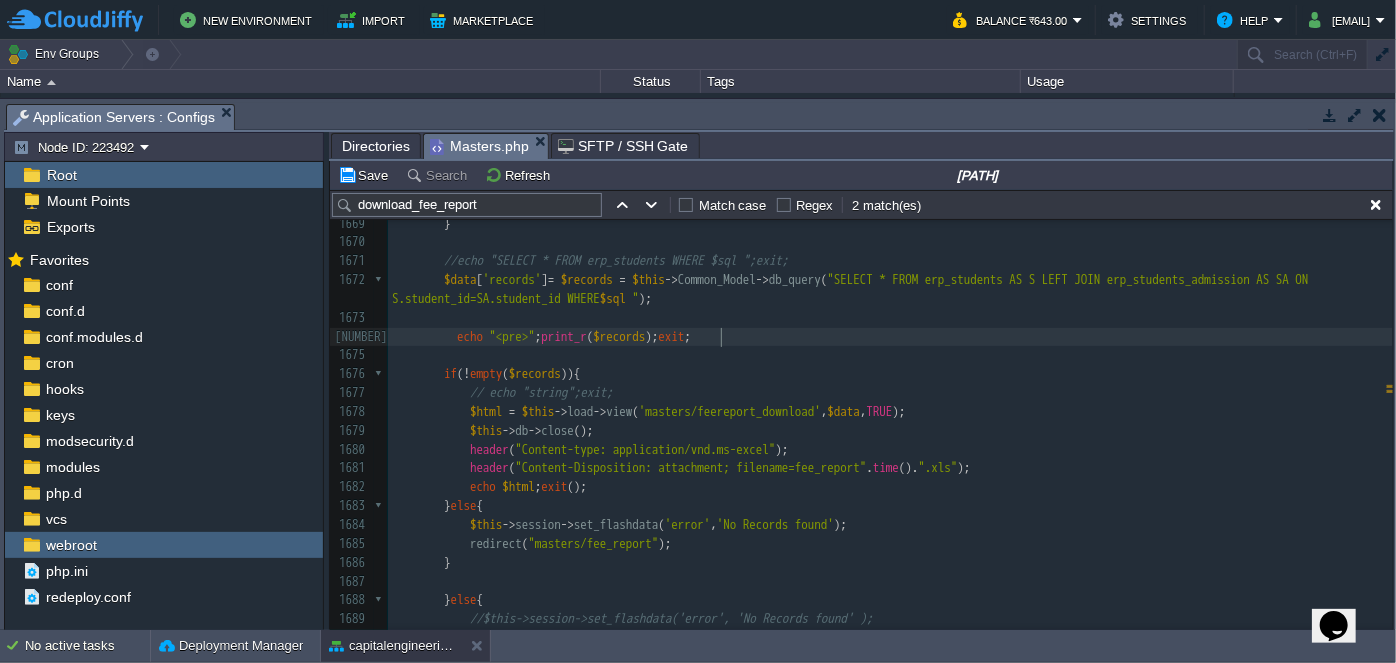 click on "echo   "<pre>" ; print_r ( $records ); exit ;" at bounding box center [890, 337] 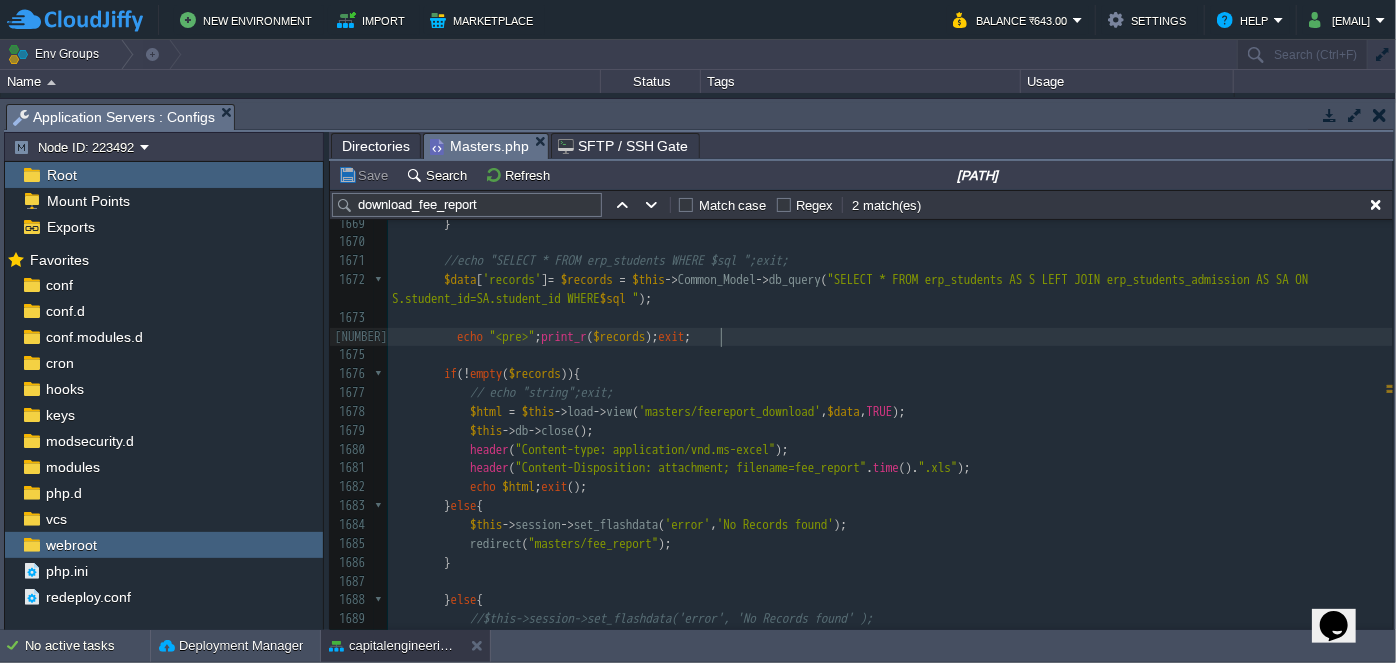 type on "exit;" 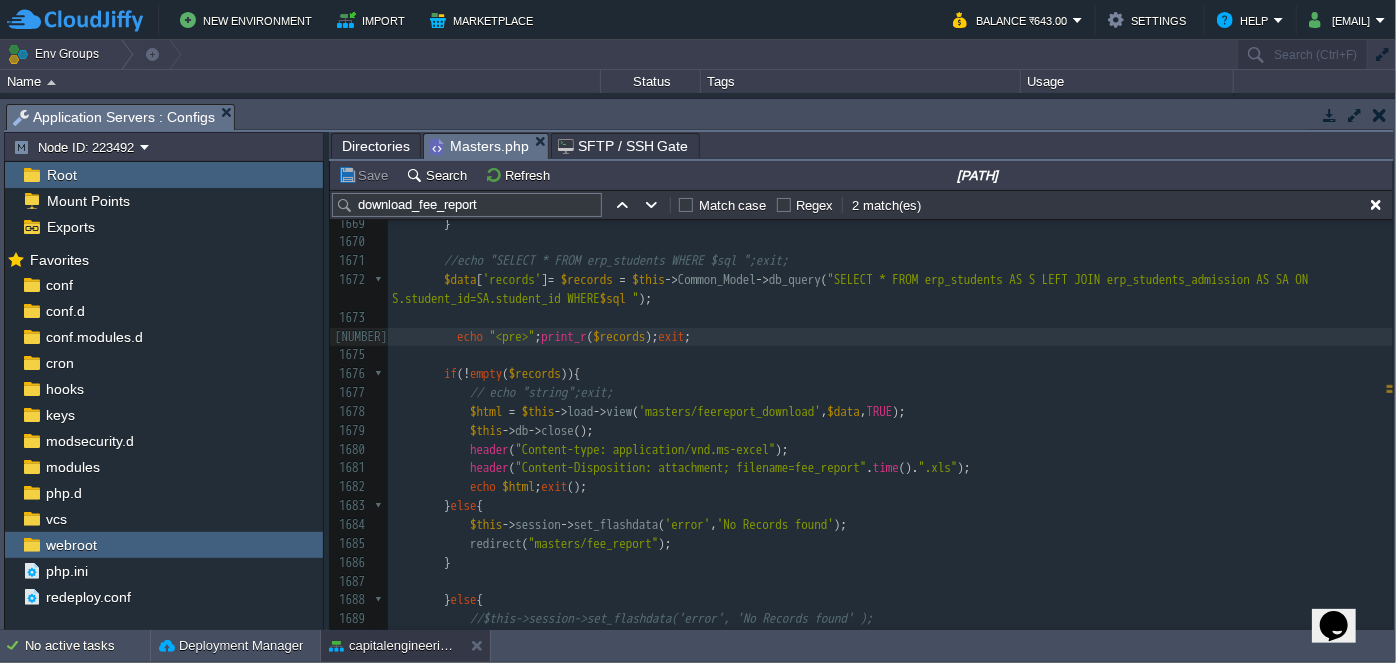 scroll, scrollTop: 32589, scrollLeft: 0, axis: vertical 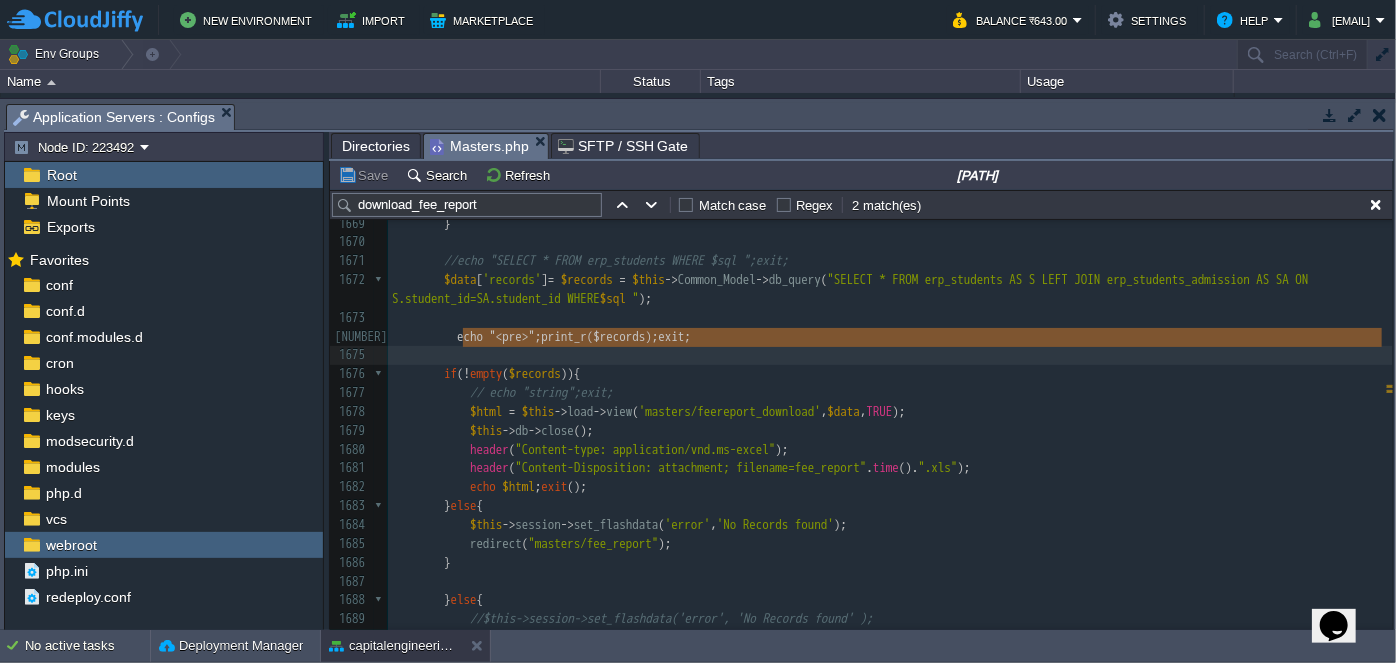 type on "echo "<pre>";print_r($records);exit;" 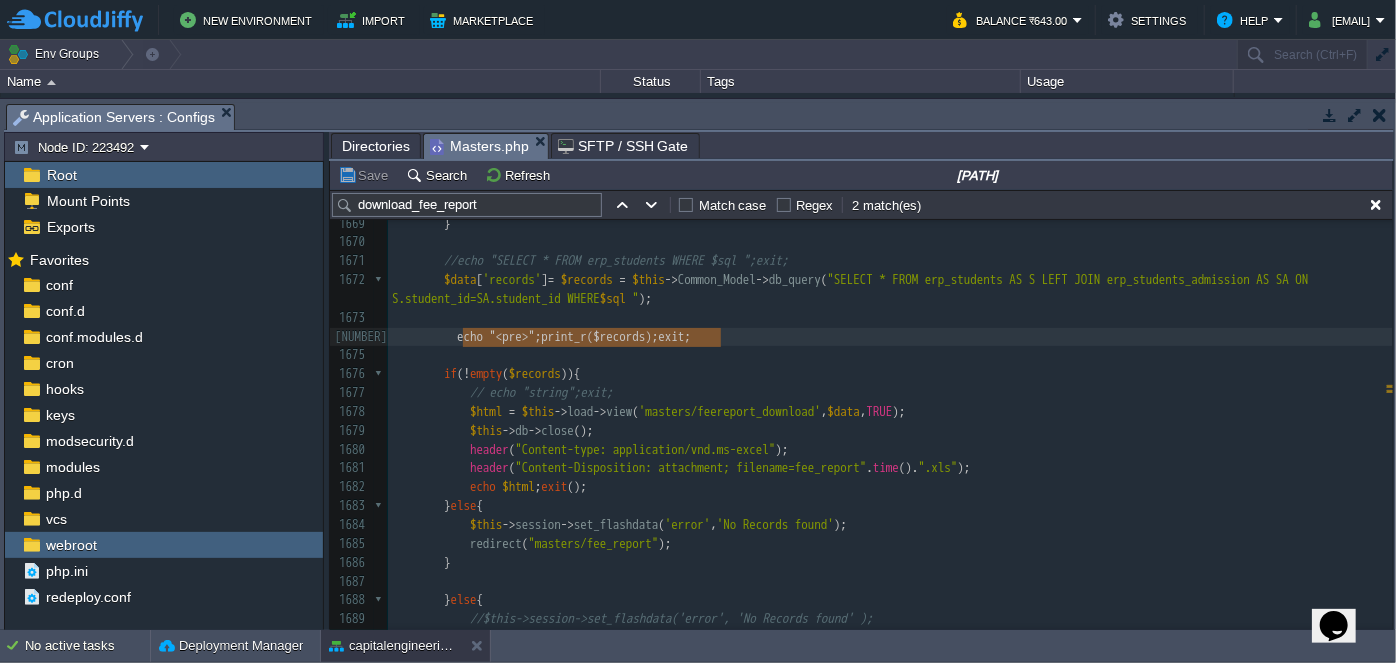 drag, startPoint x: 461, startPoint y: 341, endPoint x: 727, endPoint y: 345, distance: 266.03006 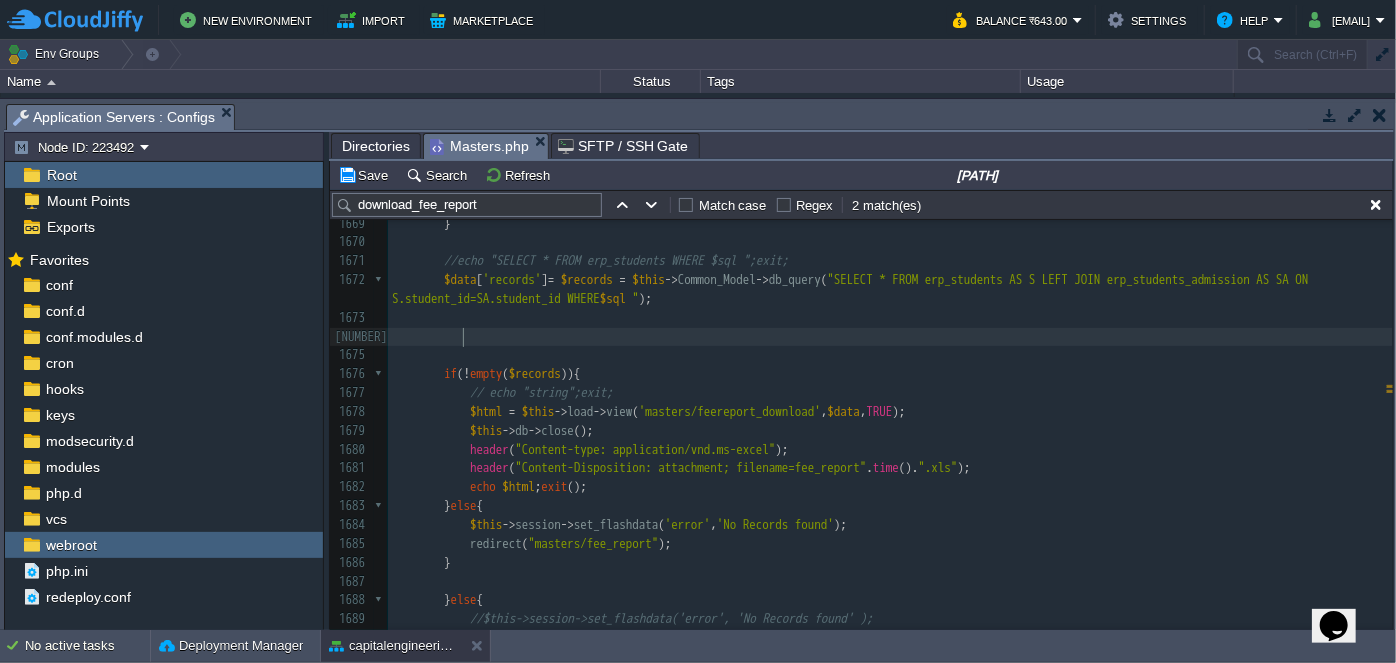 scroll, scrollTop: 32594, scrollLeft: 0, axis: vertical 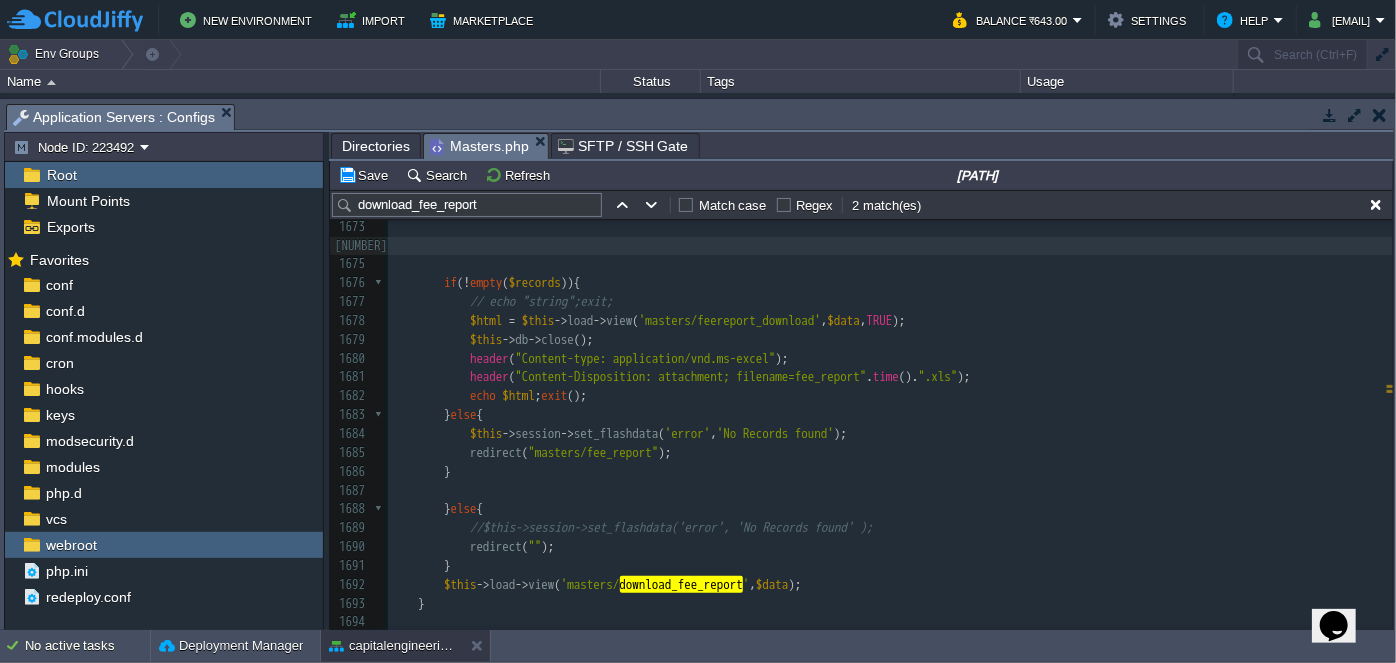 click on "Directories" at bounding box center (376, 146) 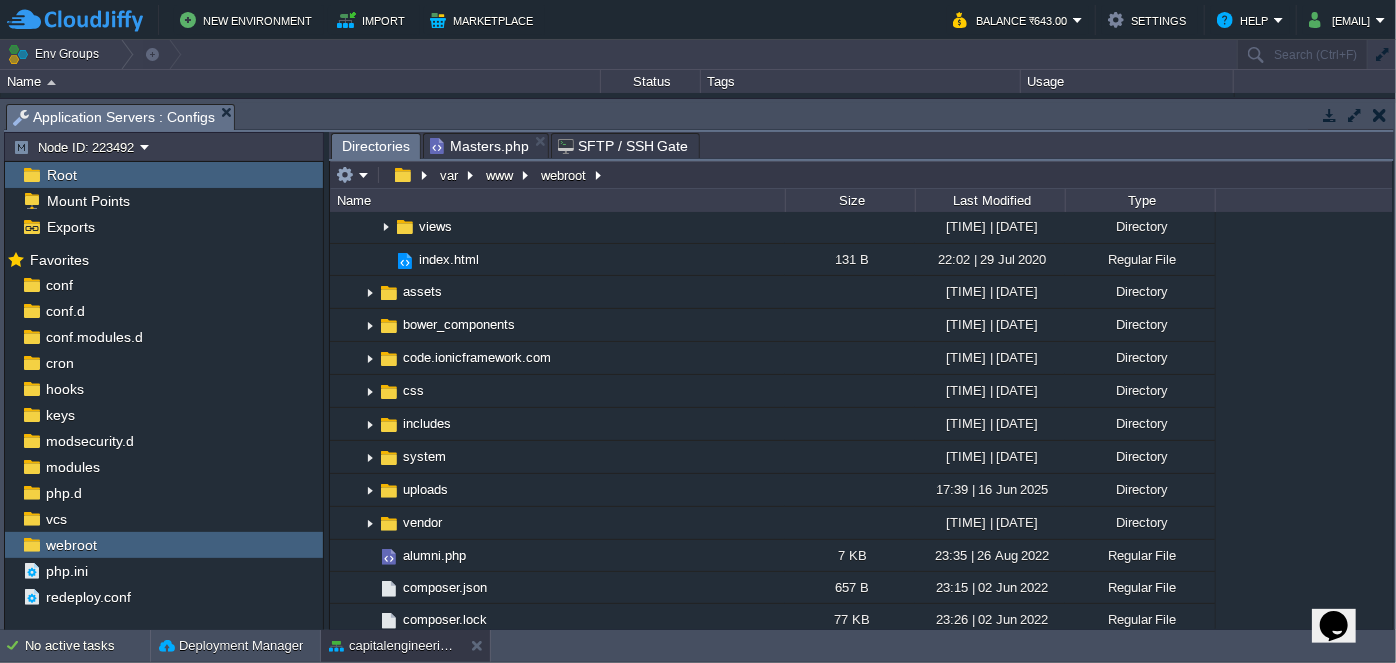 scroll, scrollTop: 1409, scrollLeft: 0, axis: vertical 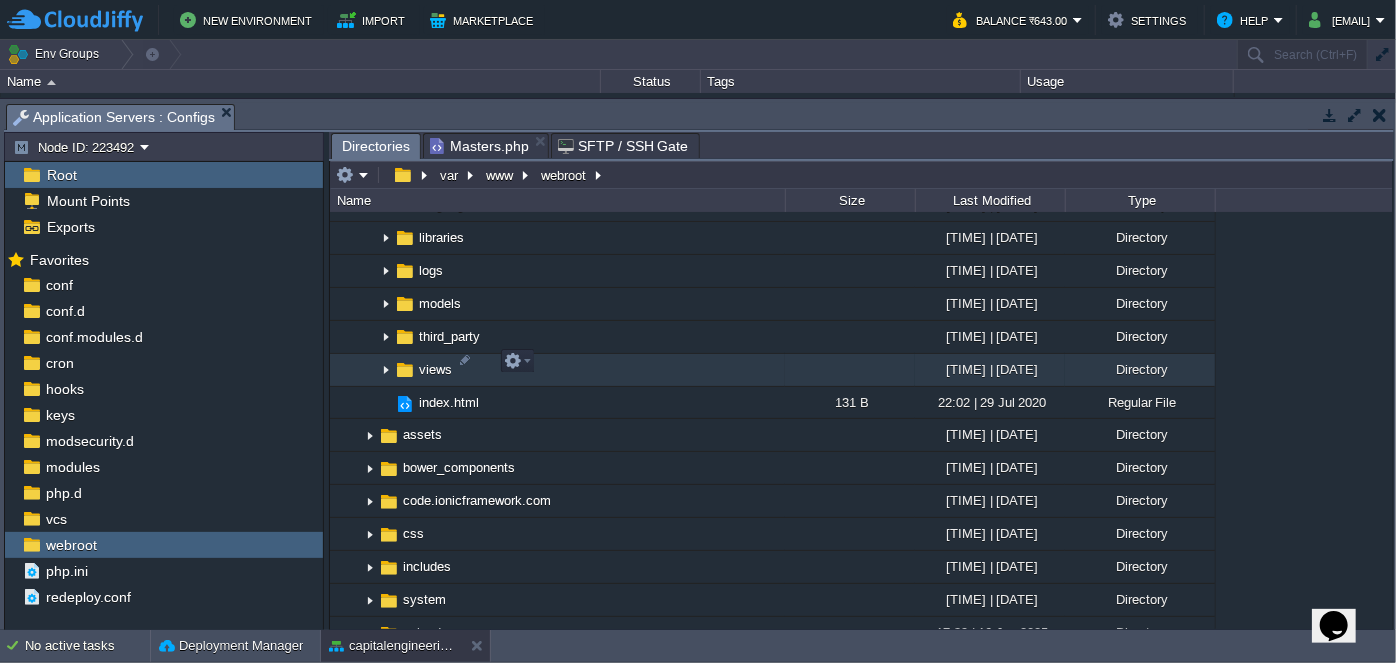 click at bounding box center [386, 370] 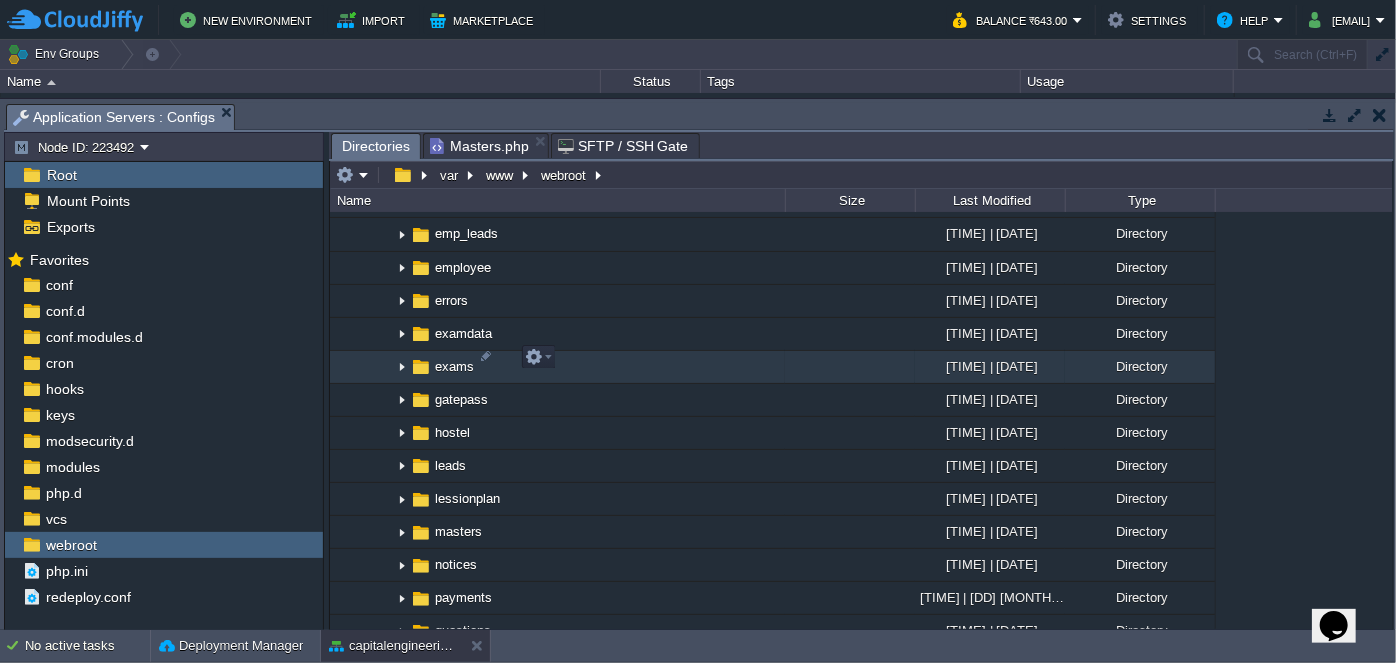 scroll, scrollTop: 1864, scrollLeft: 0, axis: vertical 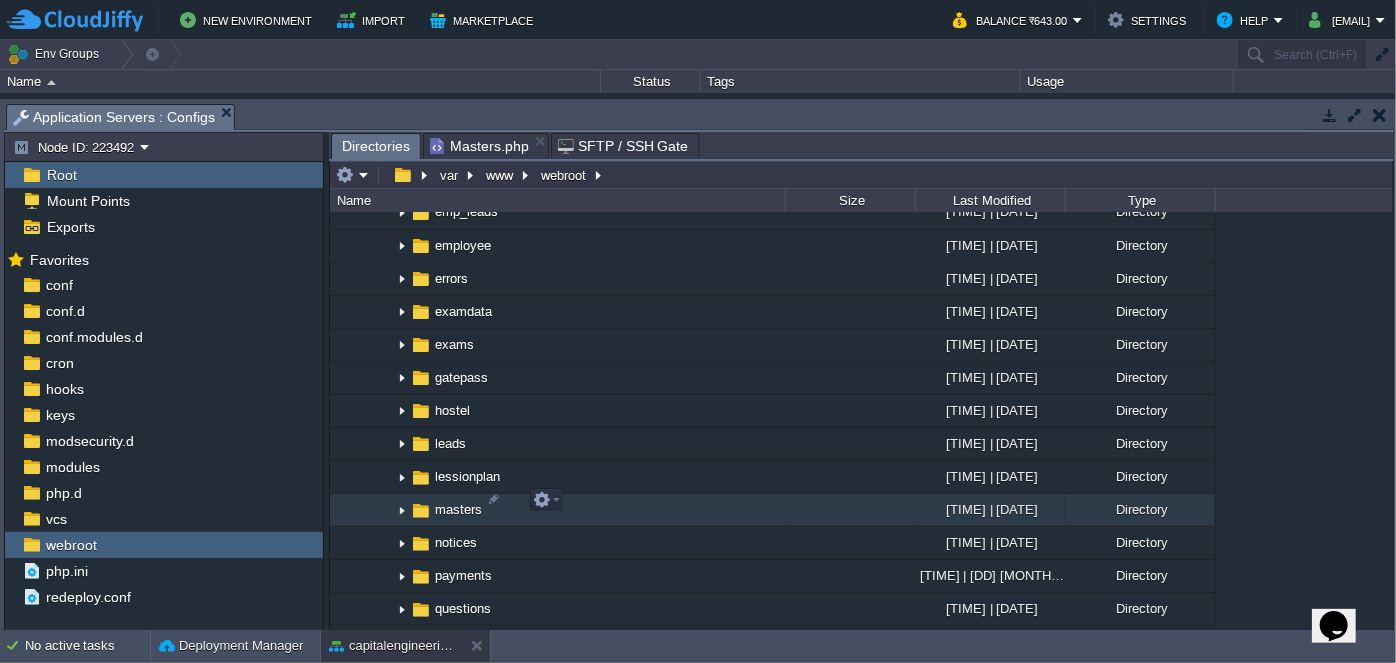 click at bounding box center [402, 510] 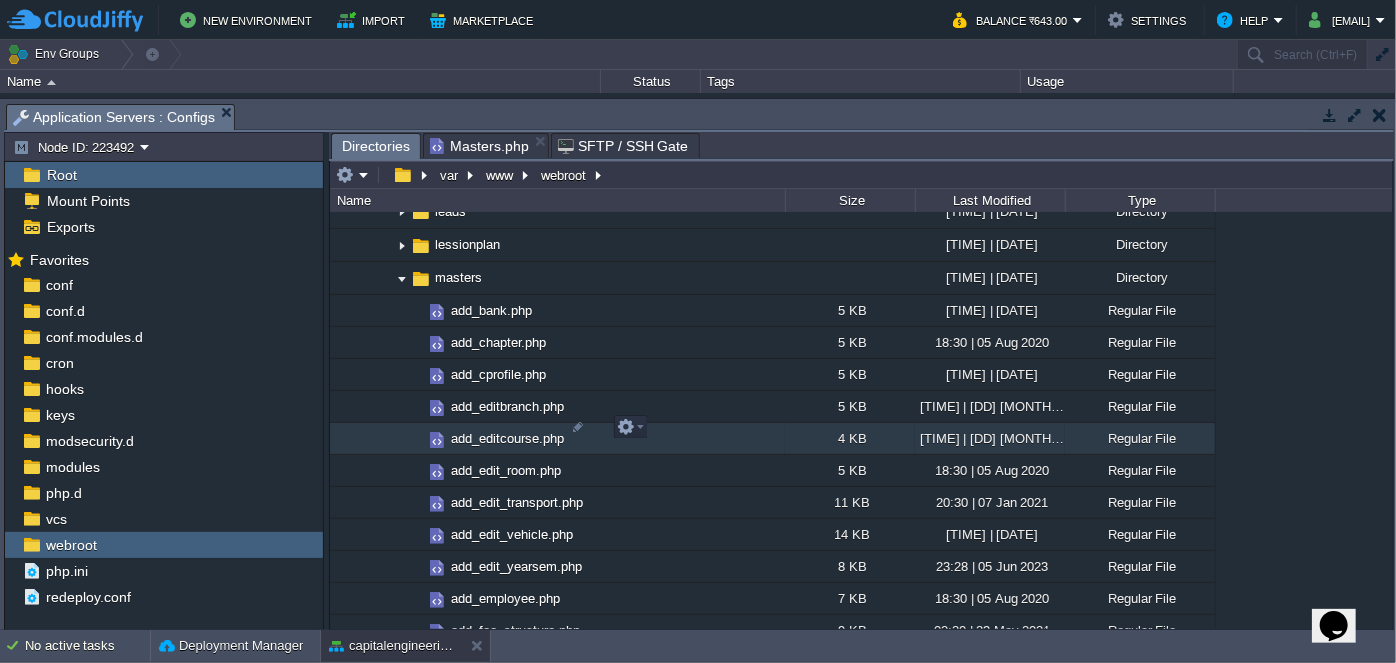 scroll, scrollTop: 2136, scrollLeft: 0, axis: vertical 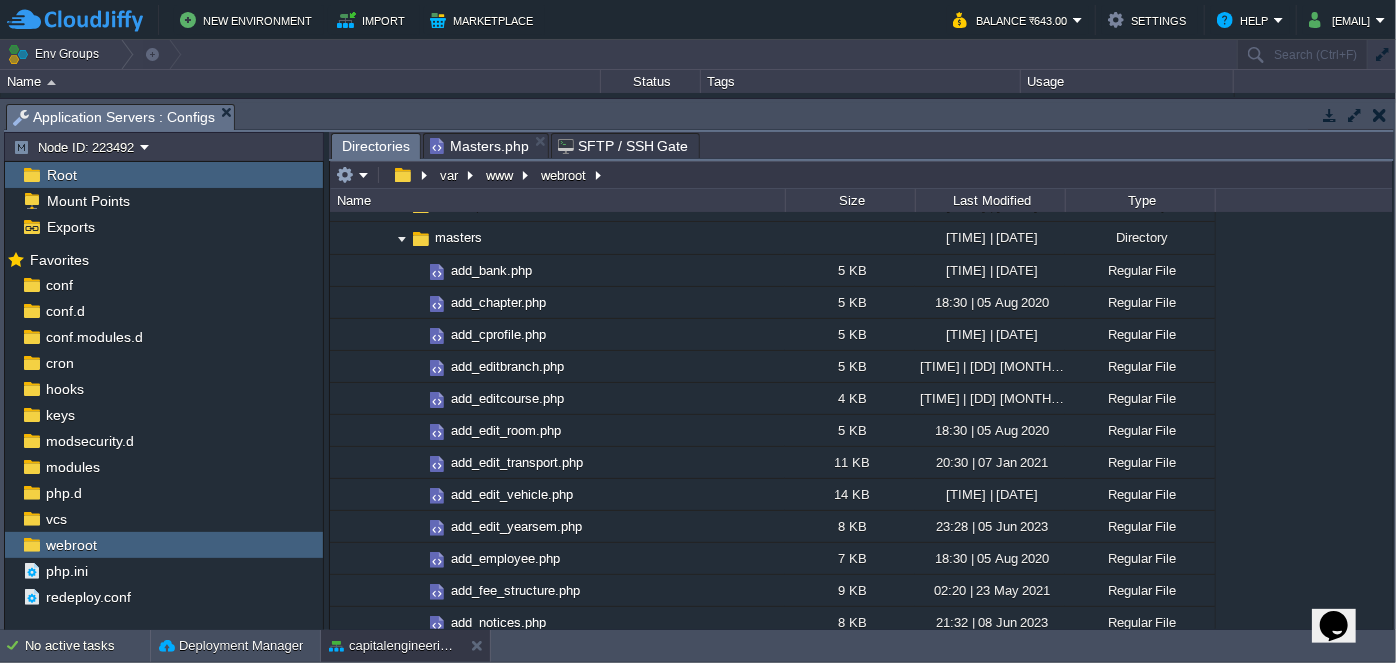 click on "Masters.php" at bounding box center [479, 146] 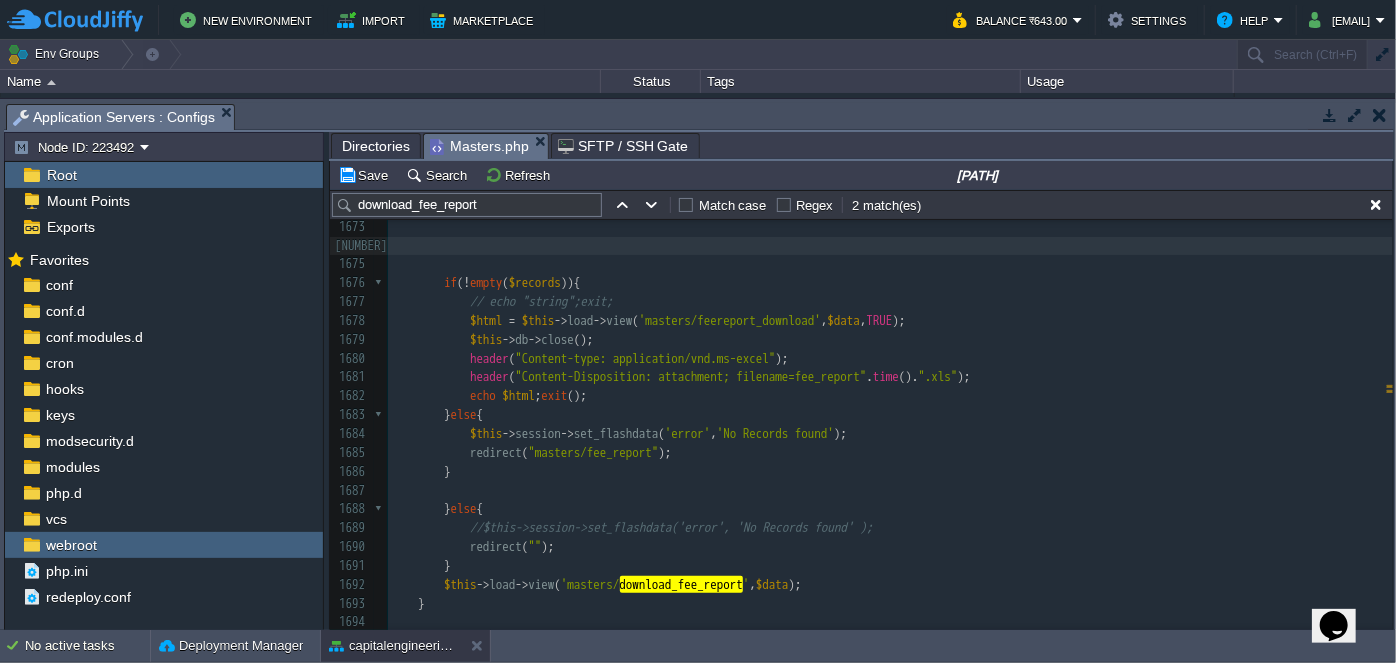 scroll, scrollTop: 32646, scrollLeft: 0, axis: vertical 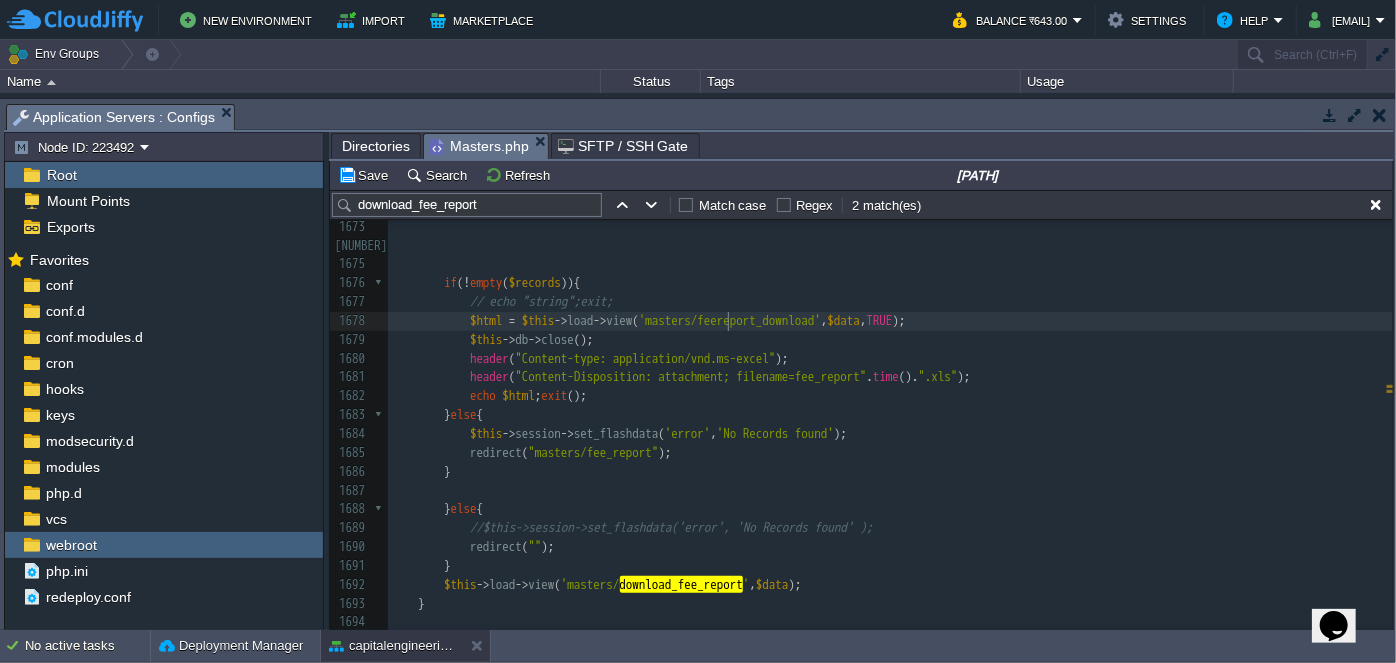 type on "feerep" 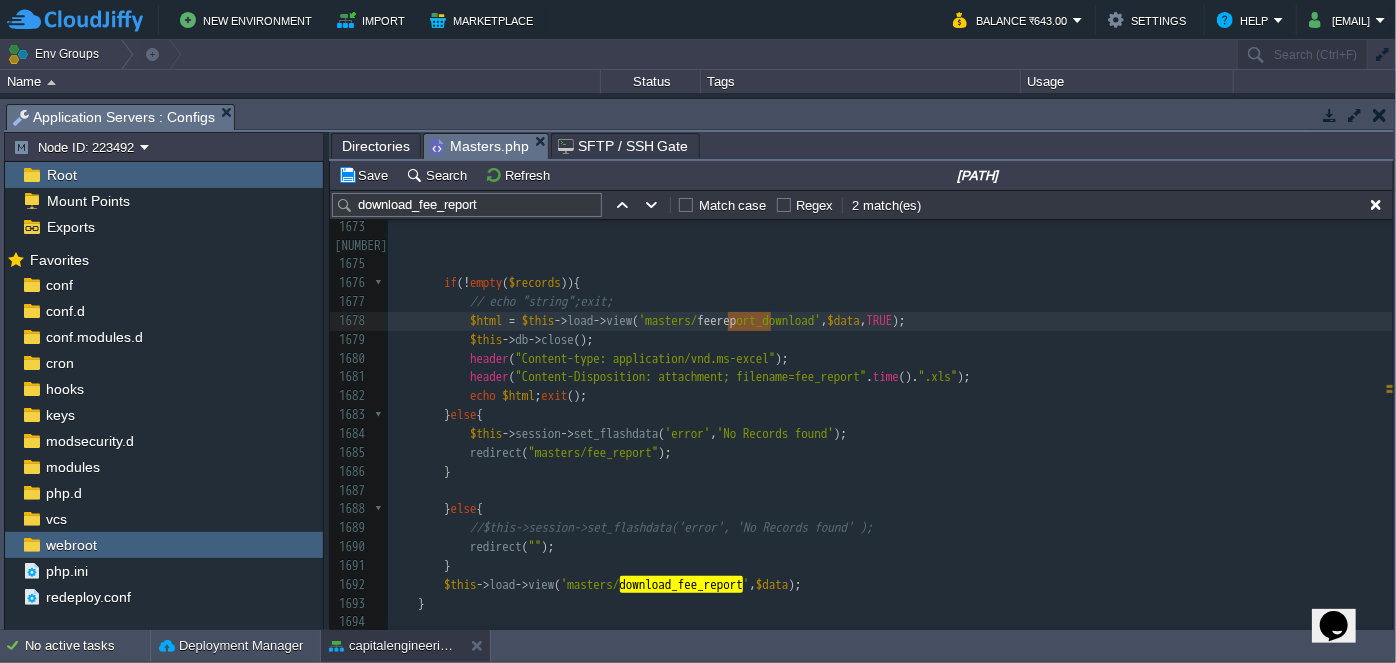 click on "Directories" at bounding box center [376, 146] 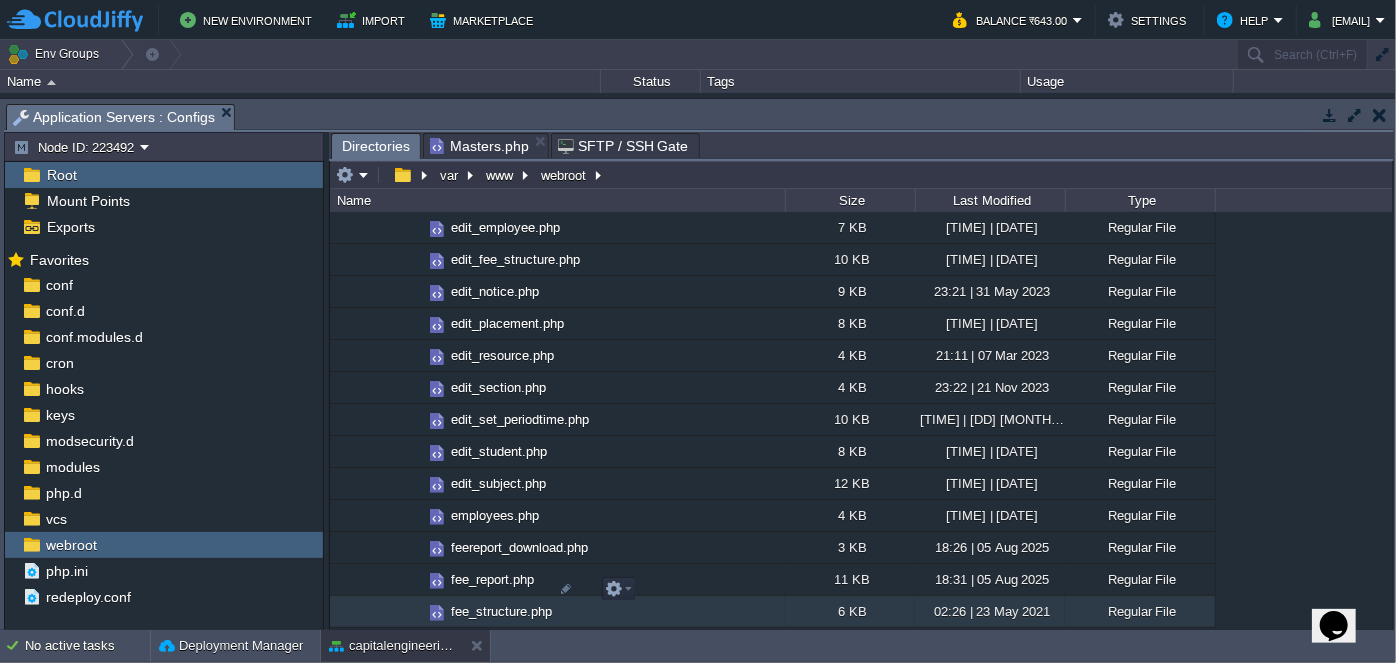 scroll, scrollTop: 3409, scrollLeft: 0, axis: vertical 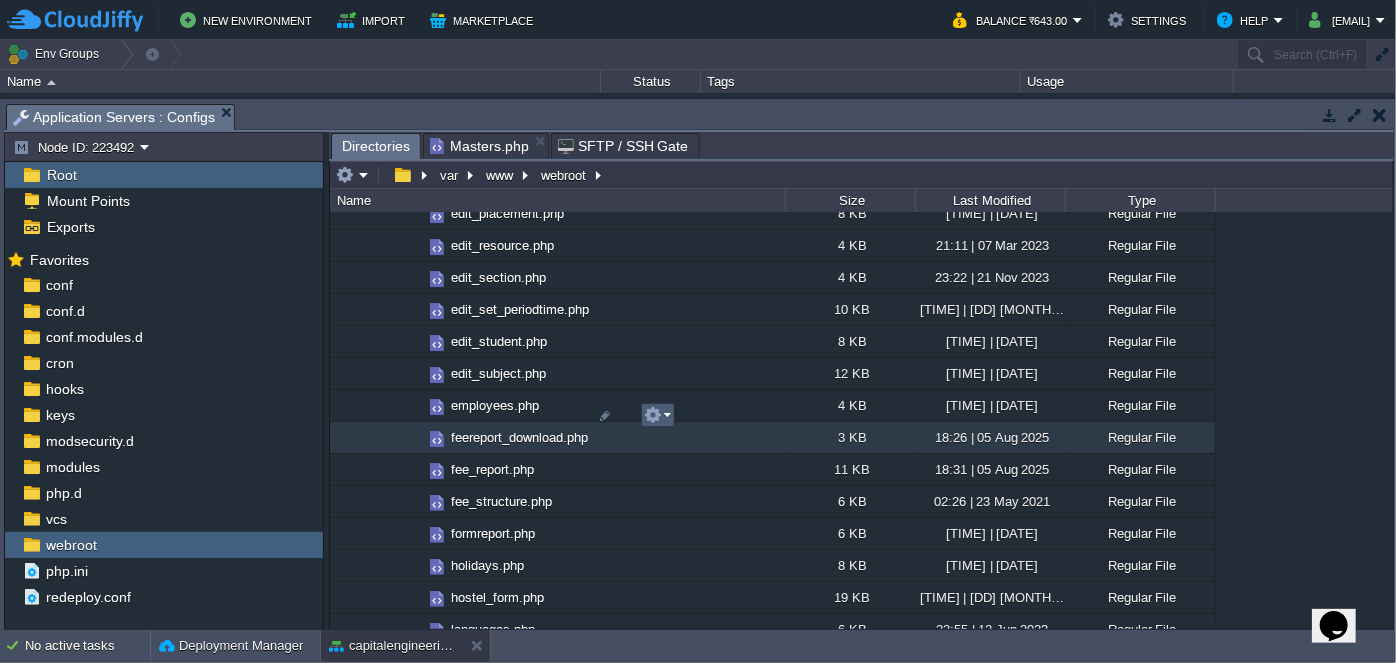 click at bounding box center (657, 415) 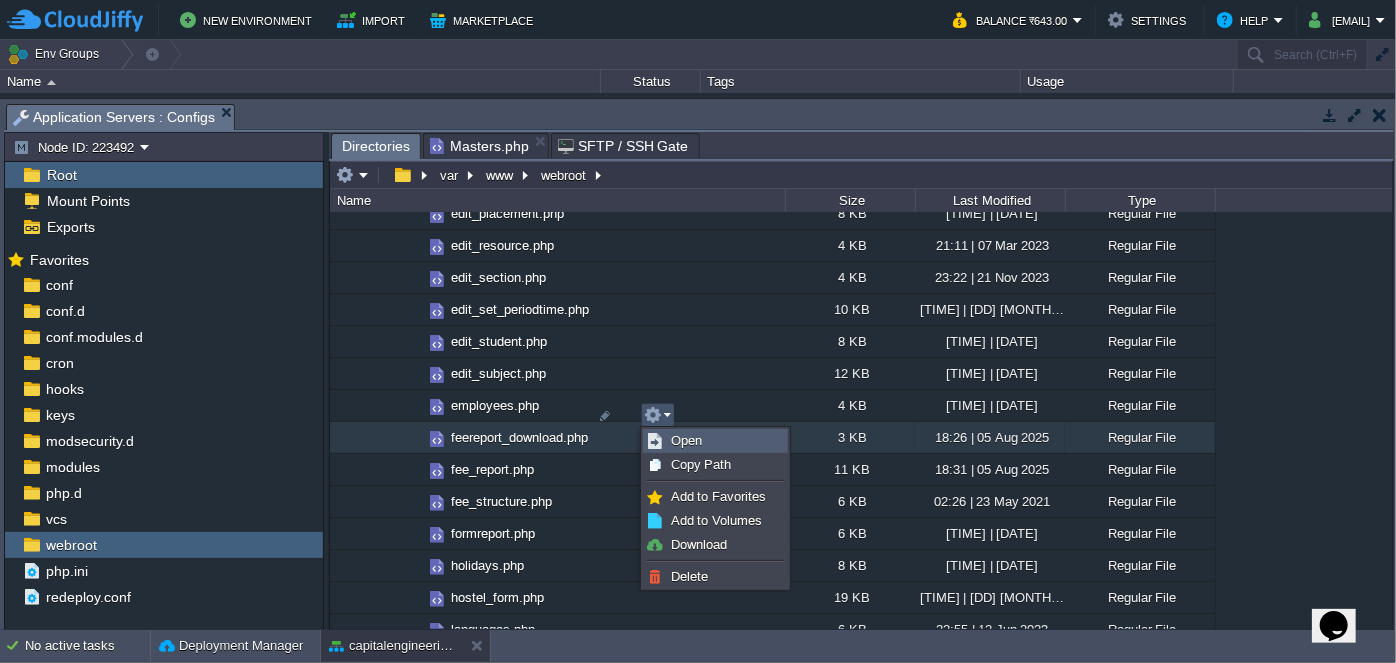 click on "Open" at bounding box center (686, 440) 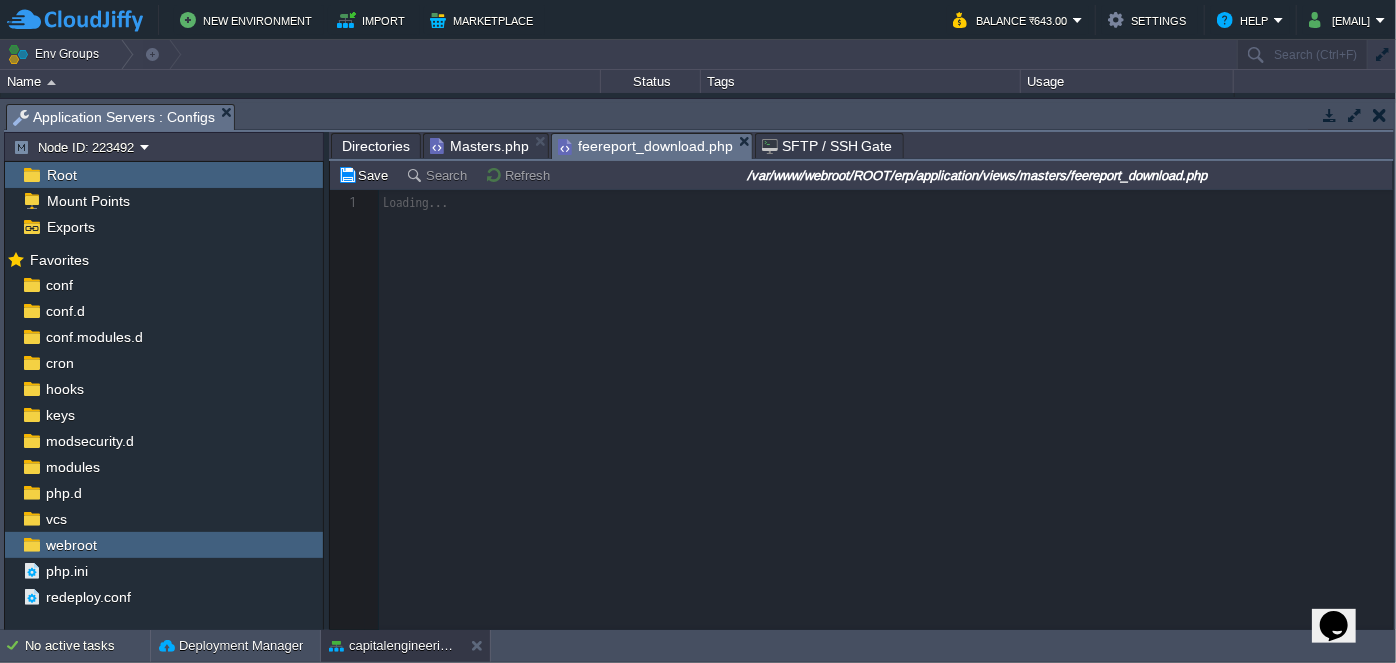 scroll, scrollTop: 6, scrollLeft: 0, axis: vertical 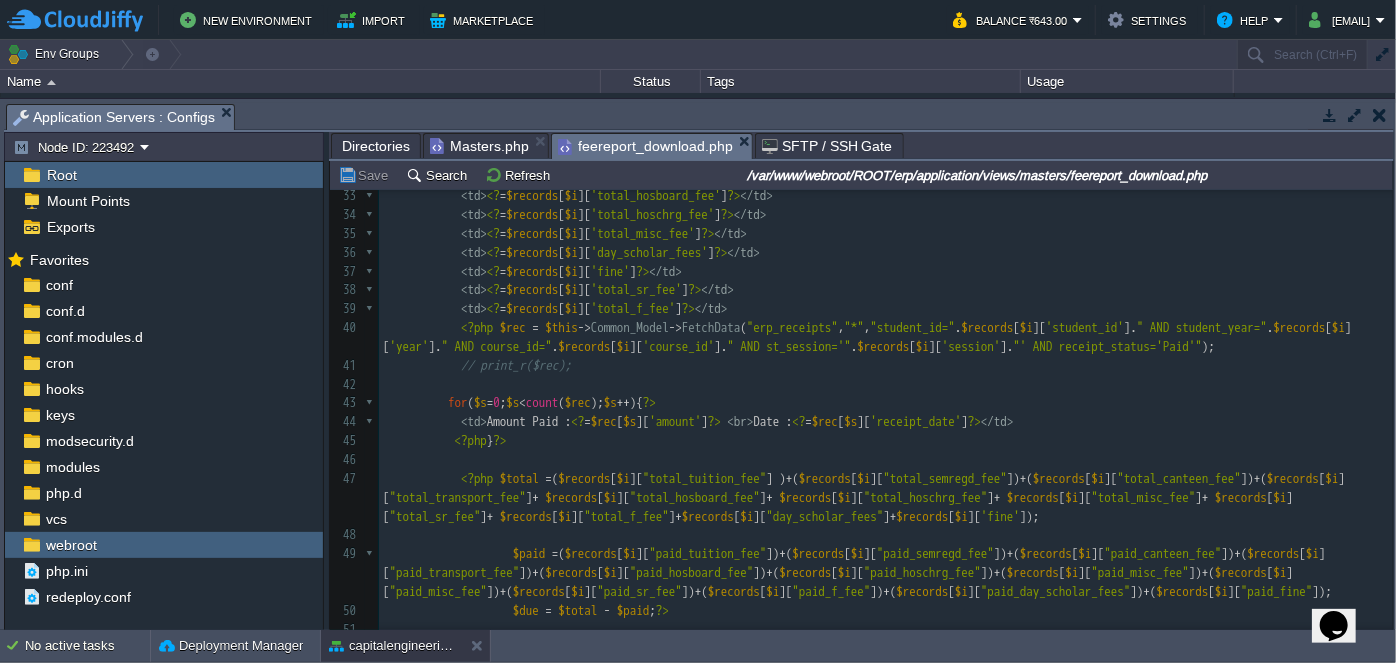 click on "for ( $s = 0 ; $s < count ( $rec ); $s ++ ){  ?>" at bounding box center [886, 403] 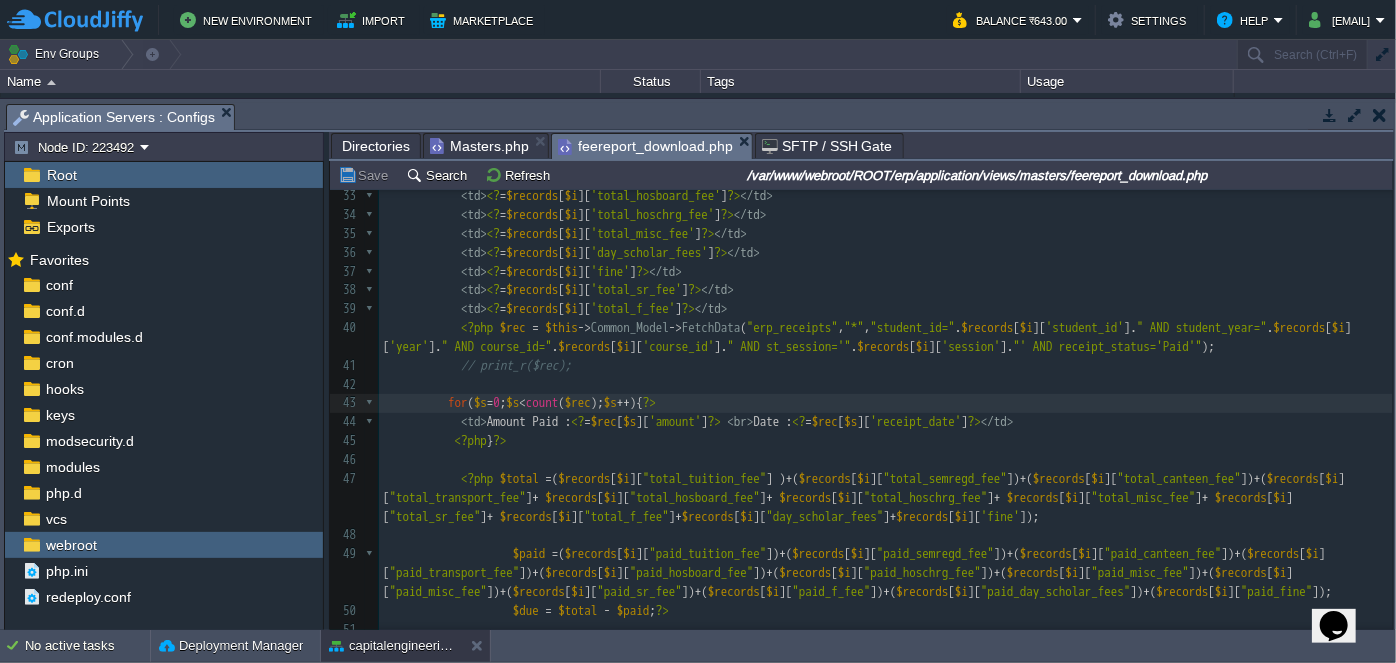 click on "Masters.php" at bounding box center [479, 146] 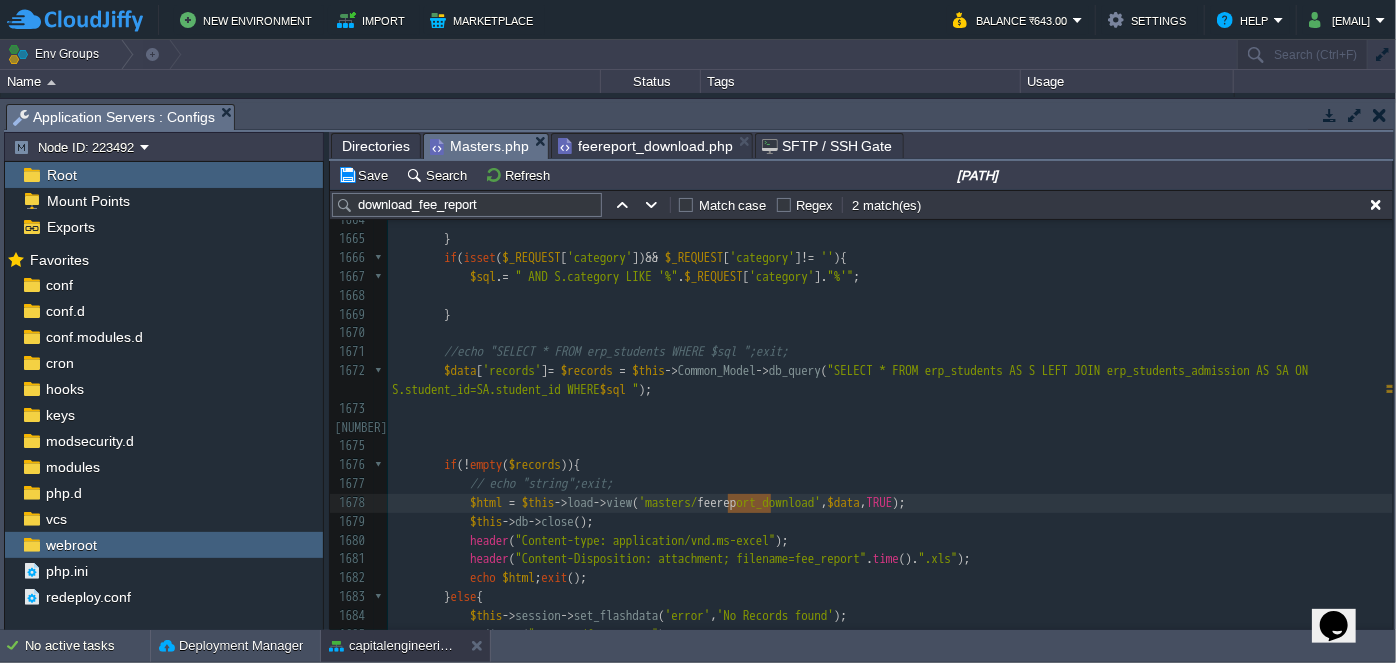 click at bounding box center (890, 409) 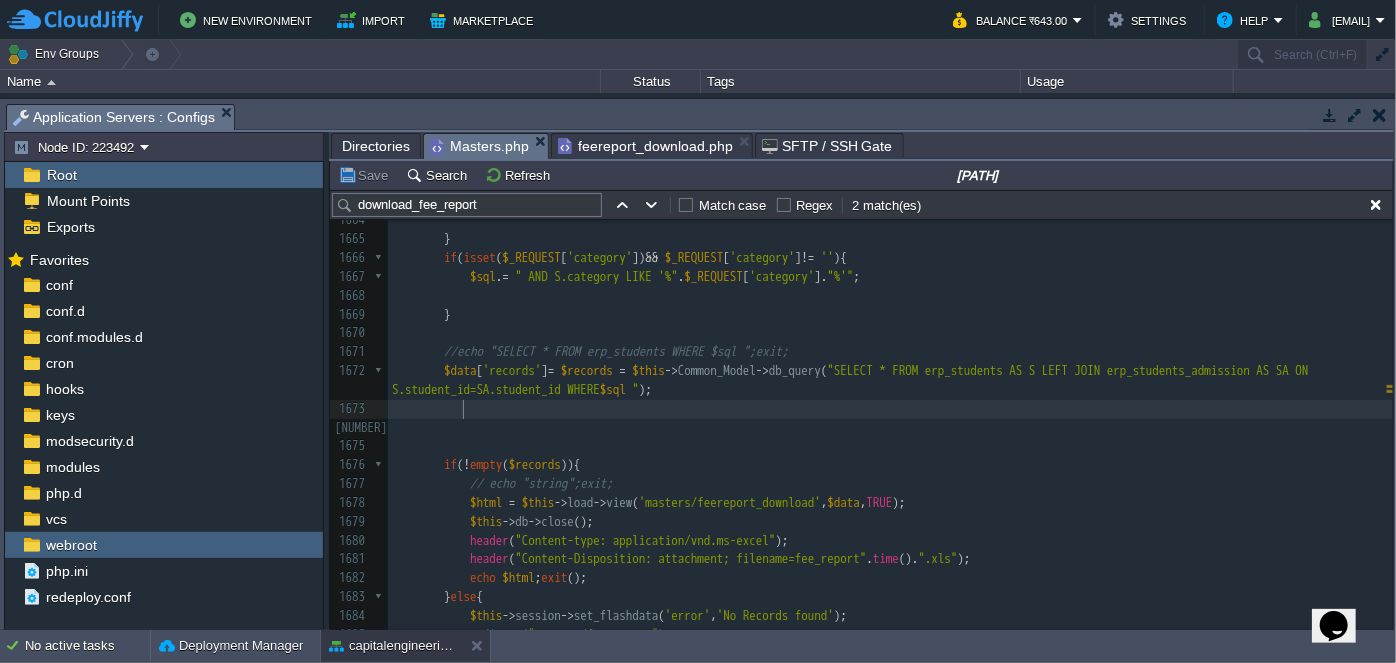 scroll, scrollTop: 32498, scrollLeft: 0, axis: vertical 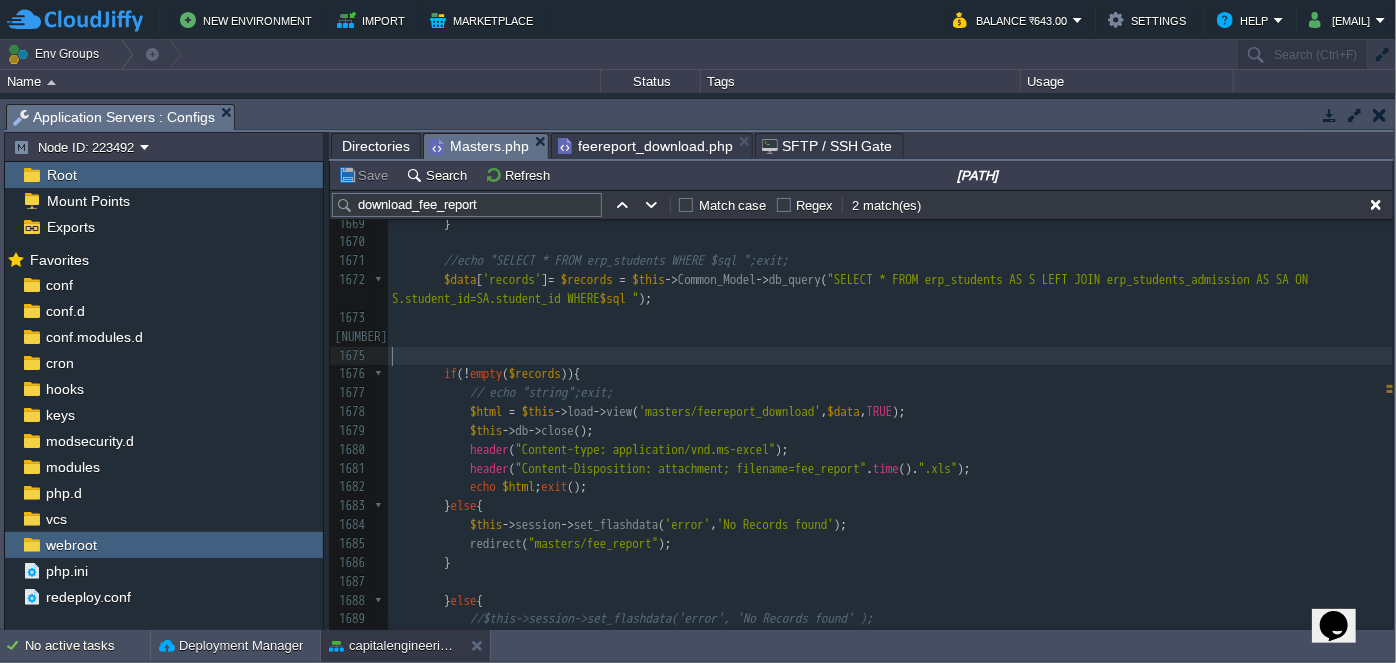 click on "​" at bounding box center [890, 356] 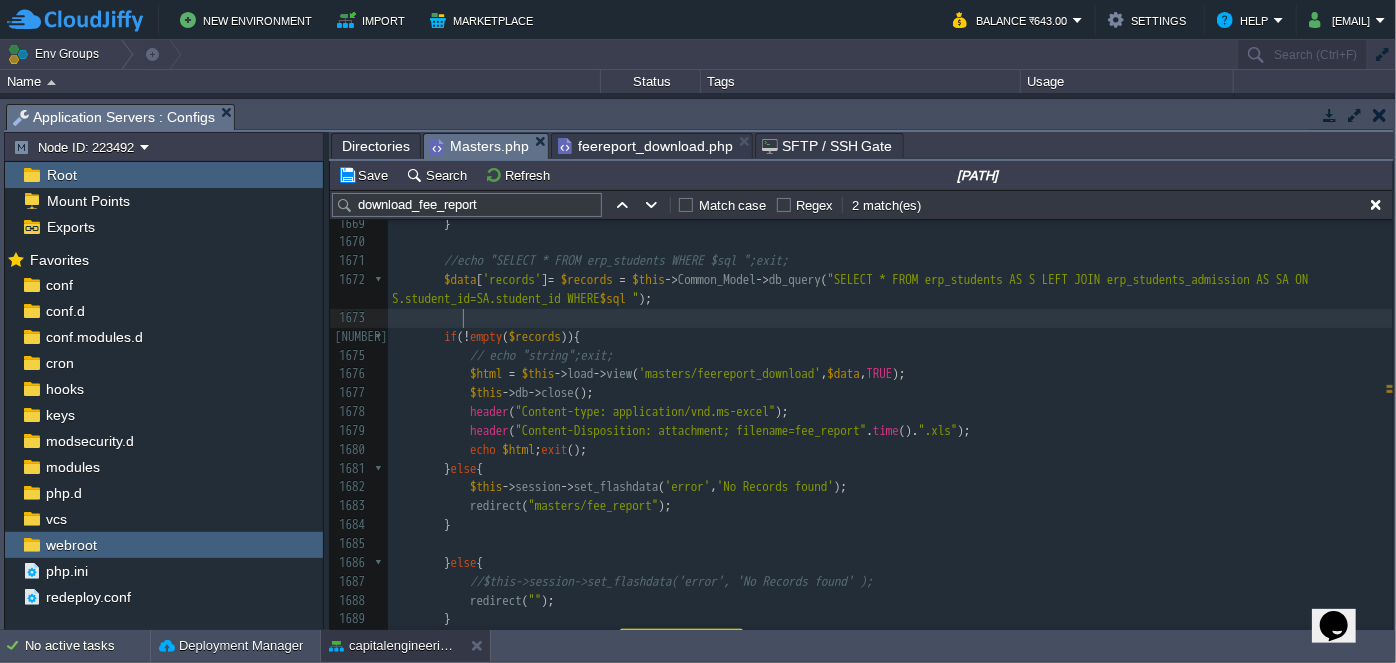 scroll, scrollTop: 32560, scrollLeft: 0, axis: vertical 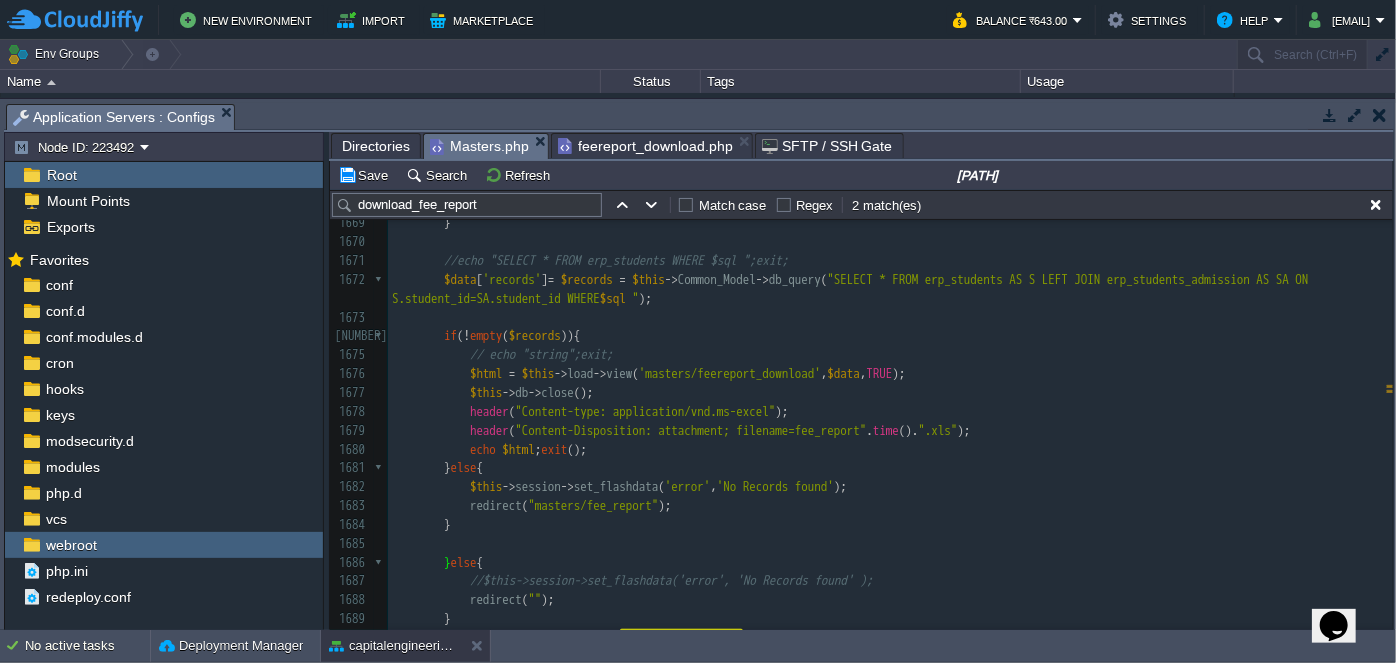 click on "Directories" at bounding box center (376, 146) 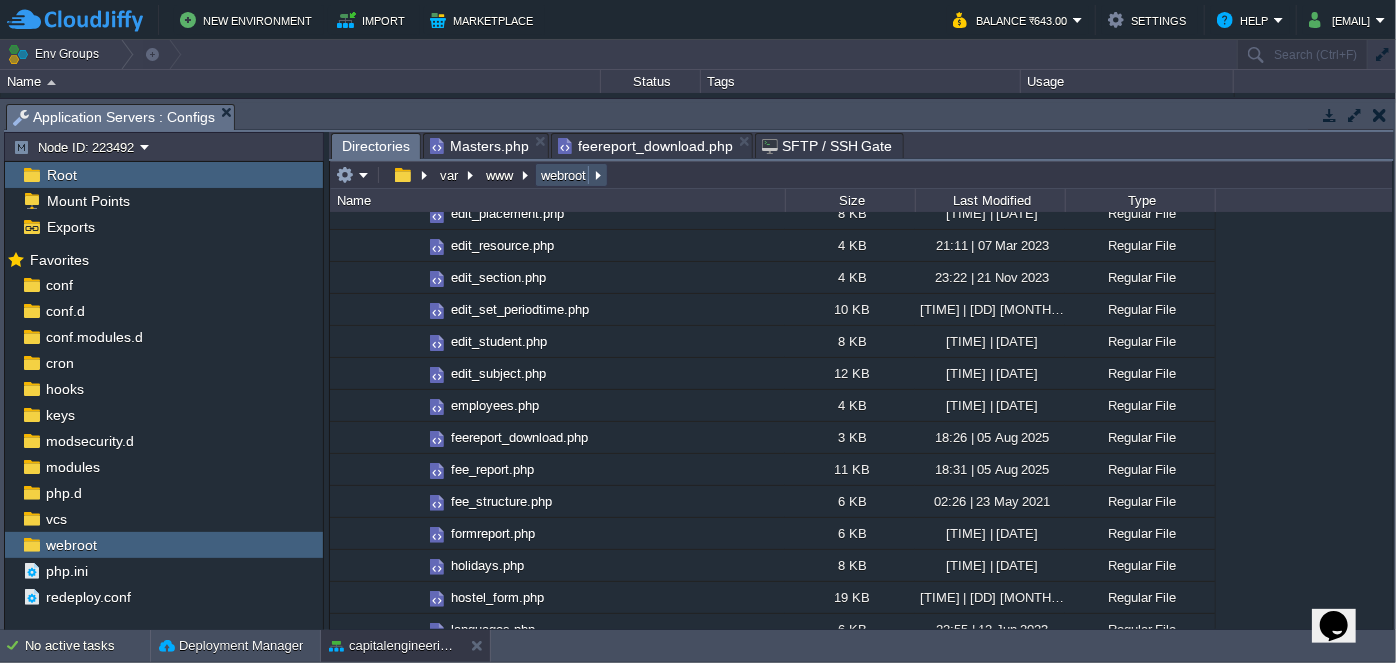 click on "webroot" at bounding box center [564, 175] 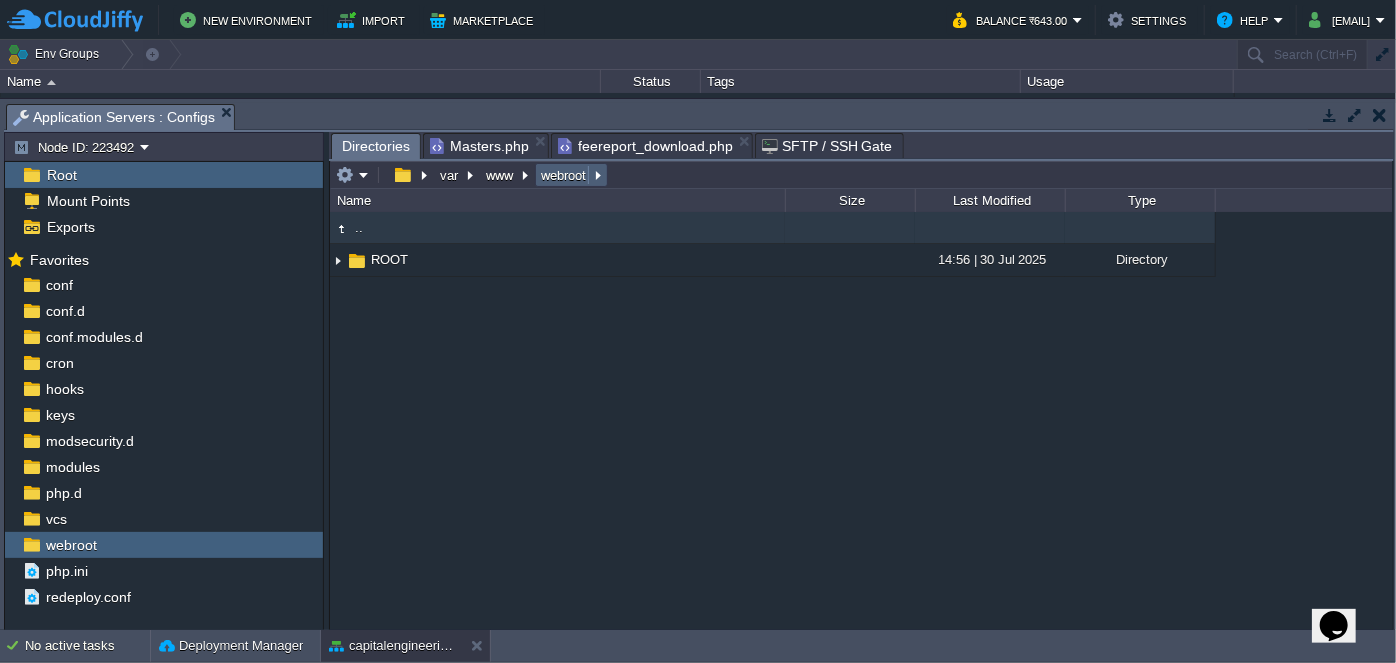 scroll, scrollTop: 0, scrollLeft: 0, axis: both 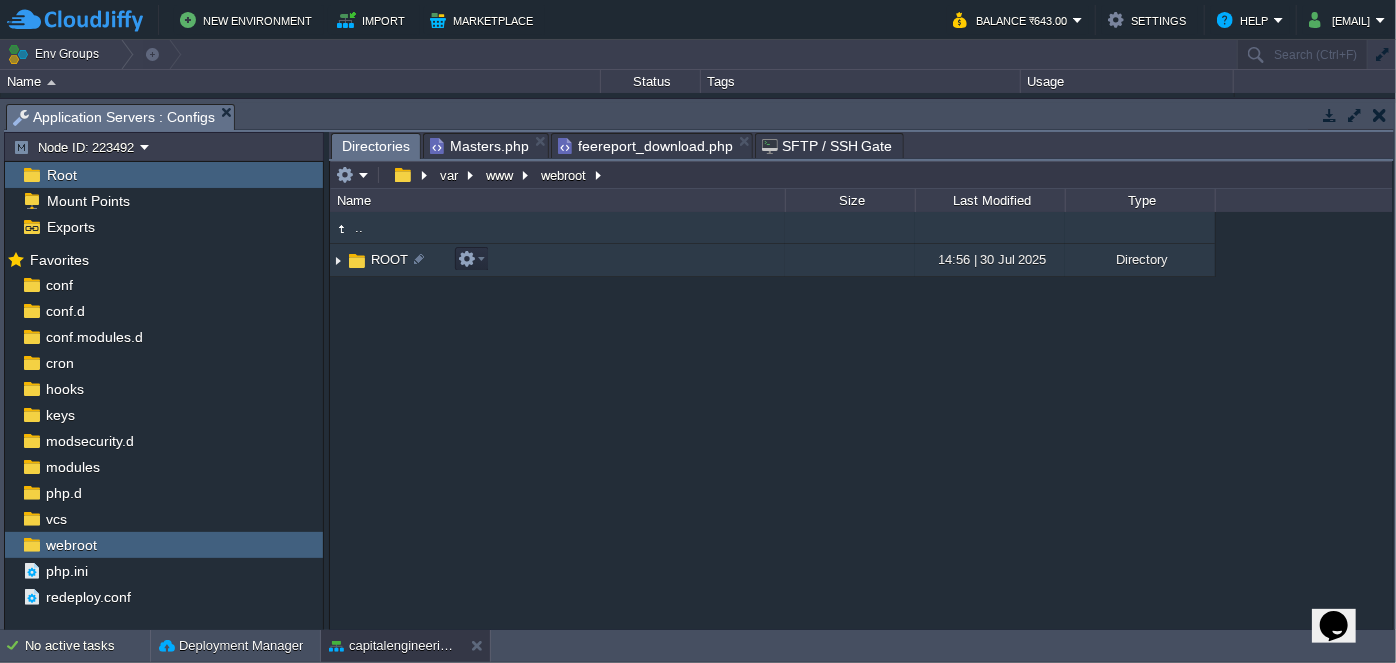 click on "ROOT" at bounding box center [389, 259] 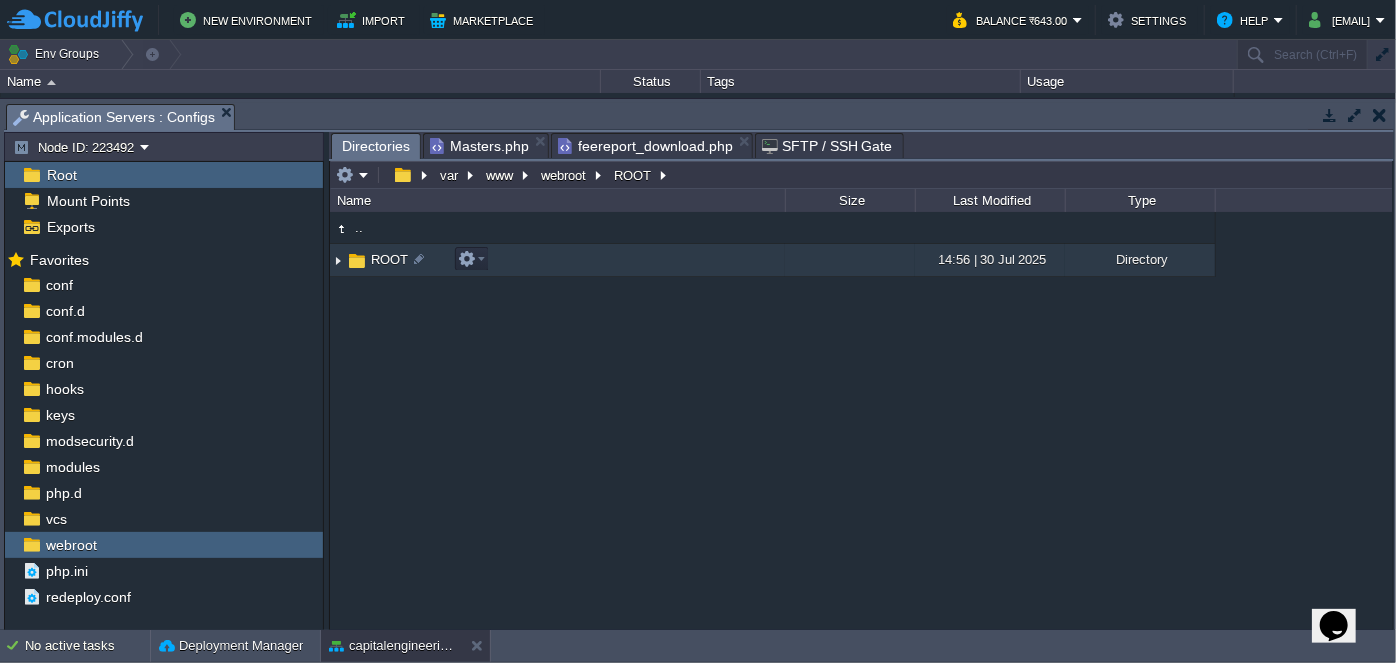 click on "ROOT" at bounding box center [389, 259] 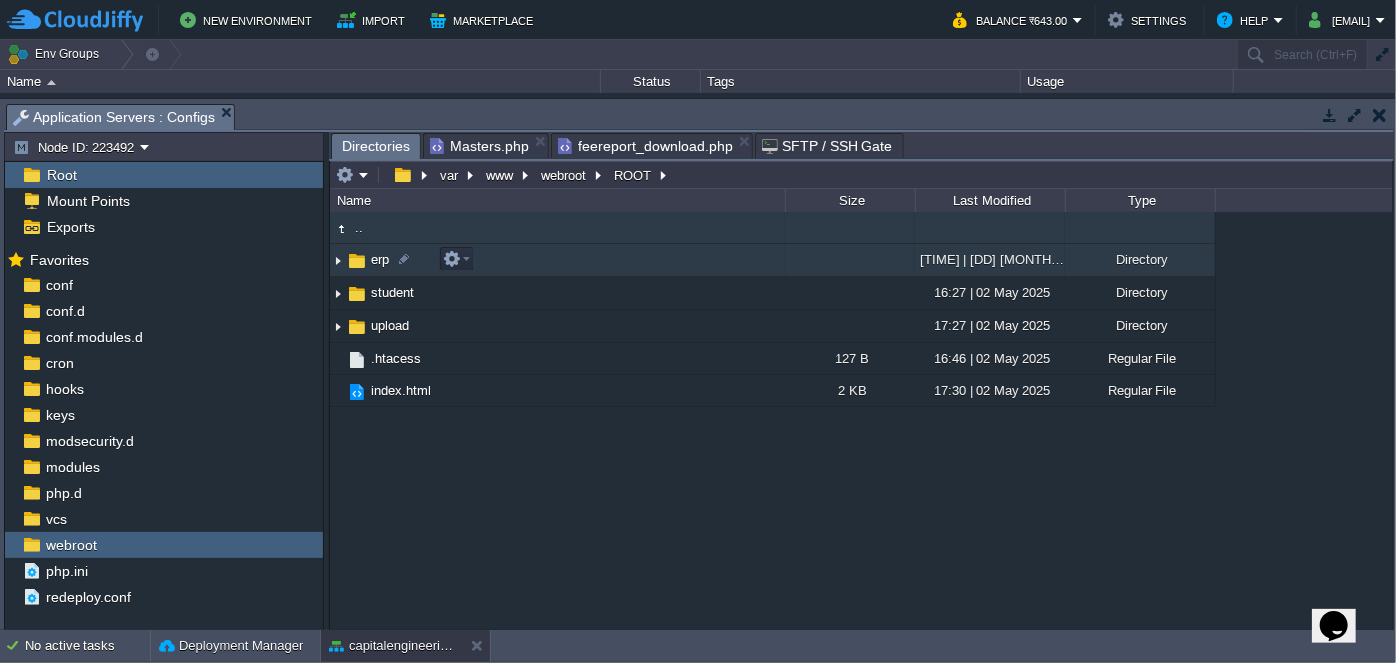 click on "erp" at bounding box center (380, 259) 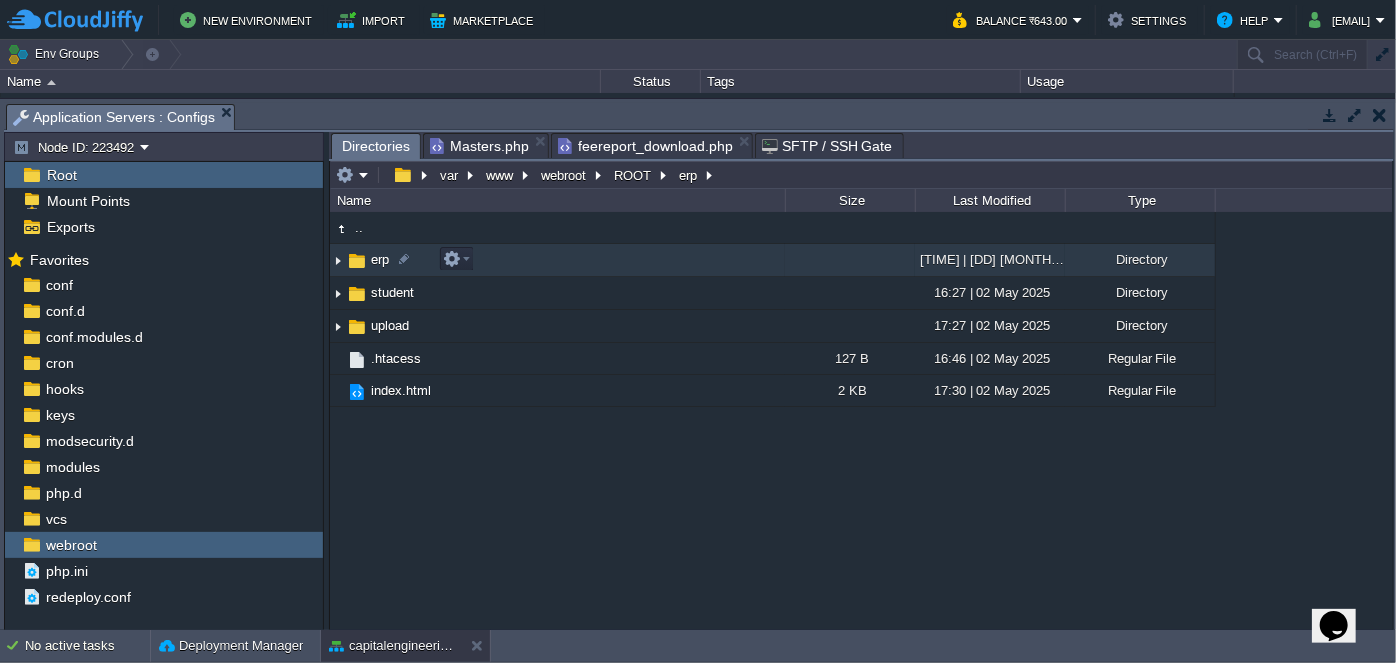 click on "erp" at bounding box center [380, 259] 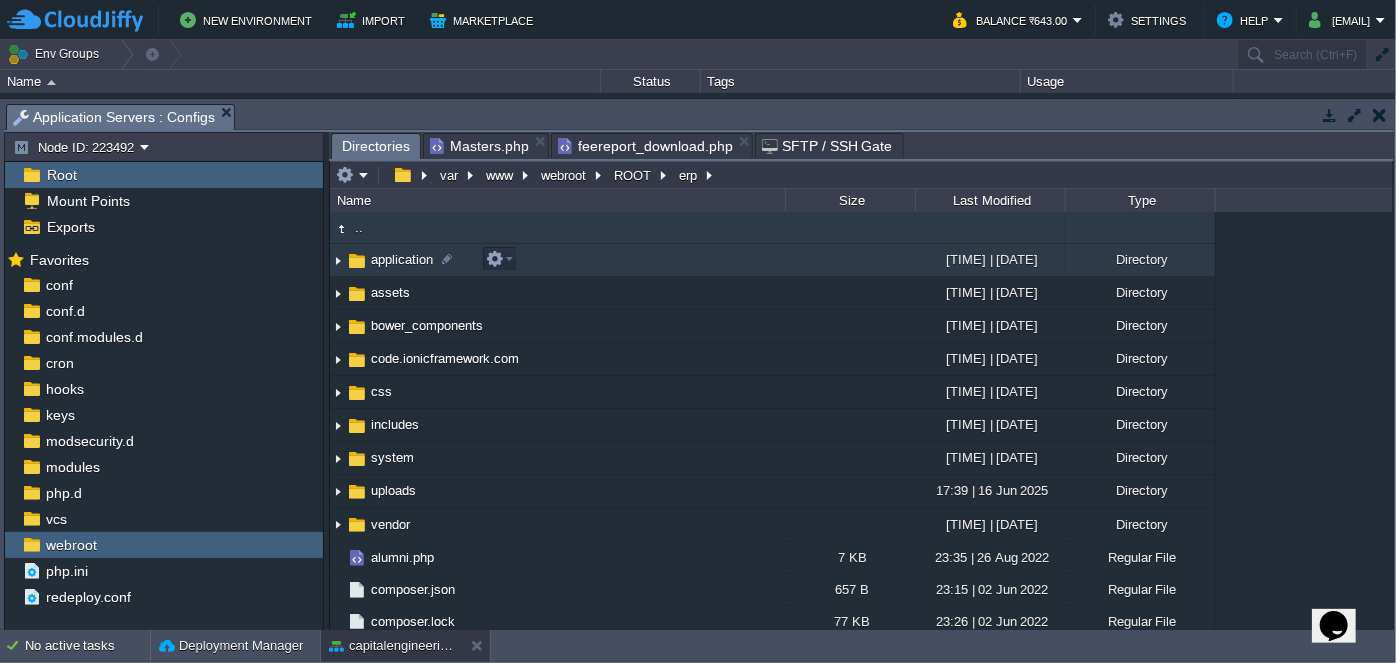 click on "application" at bounding box center (402, 259) 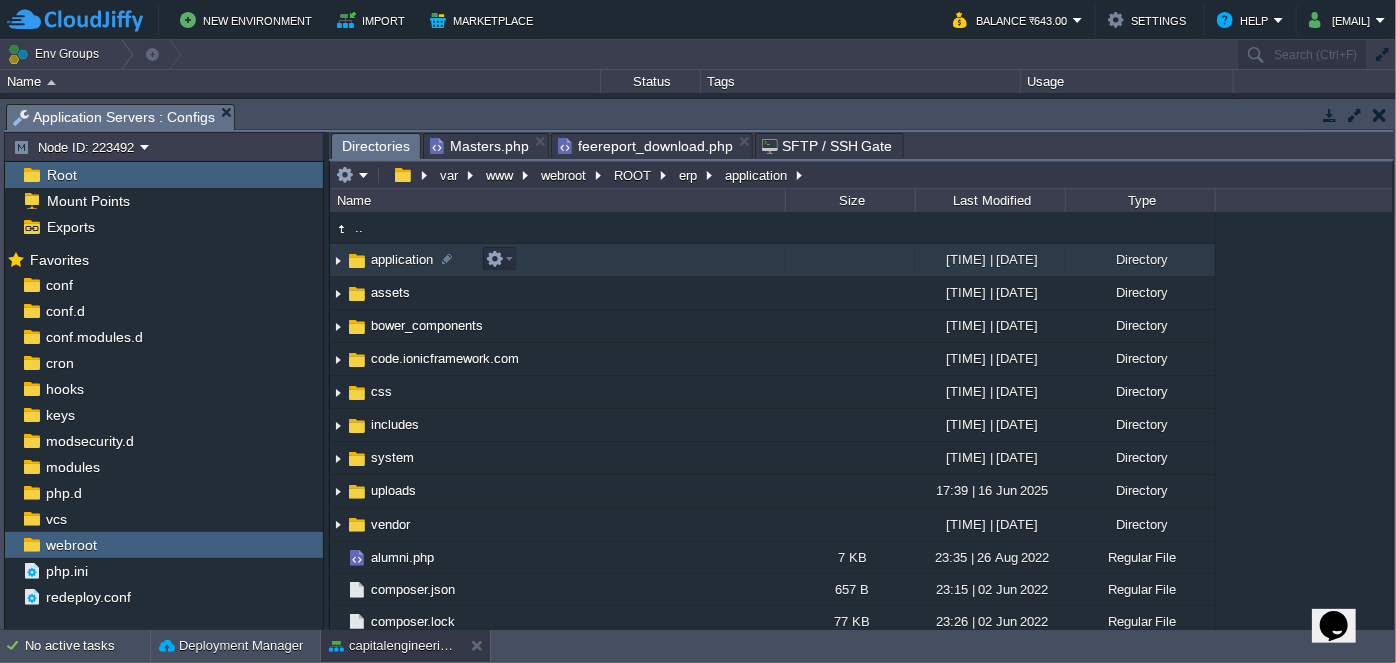 click on "application" at bounding box center (402, 259) 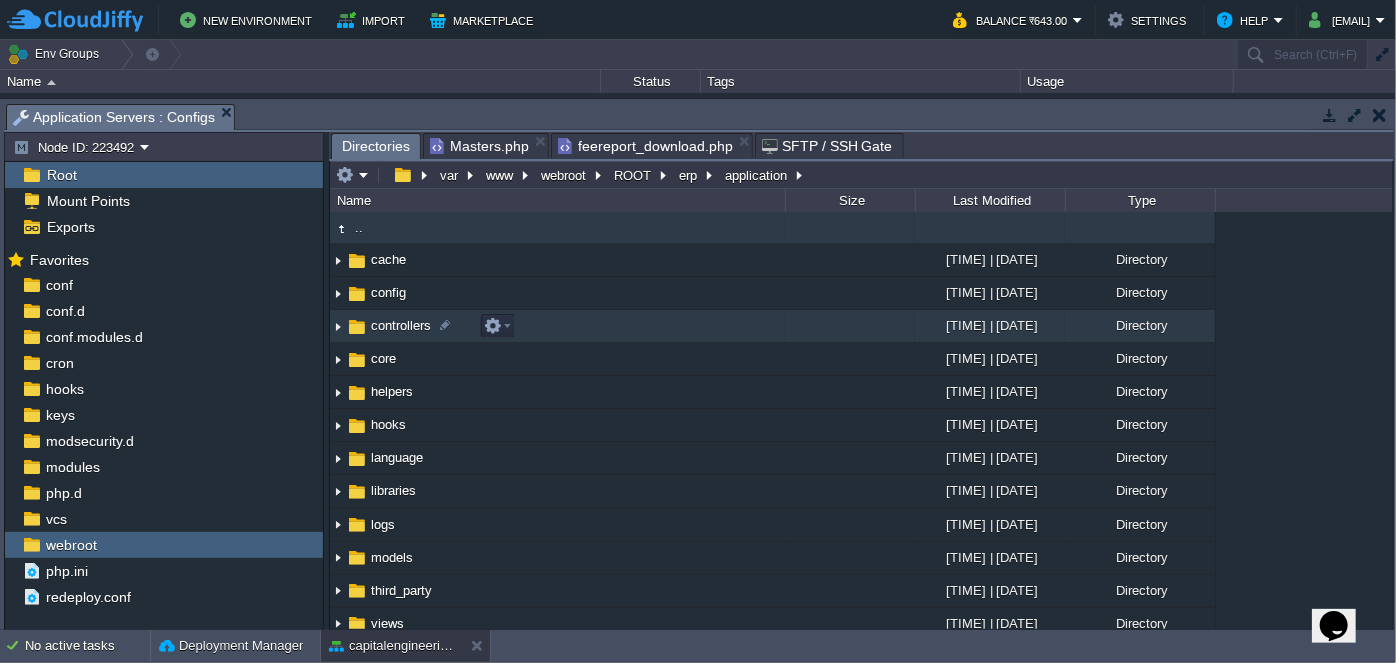 click on "controllers" at bounding box center (401, 325) 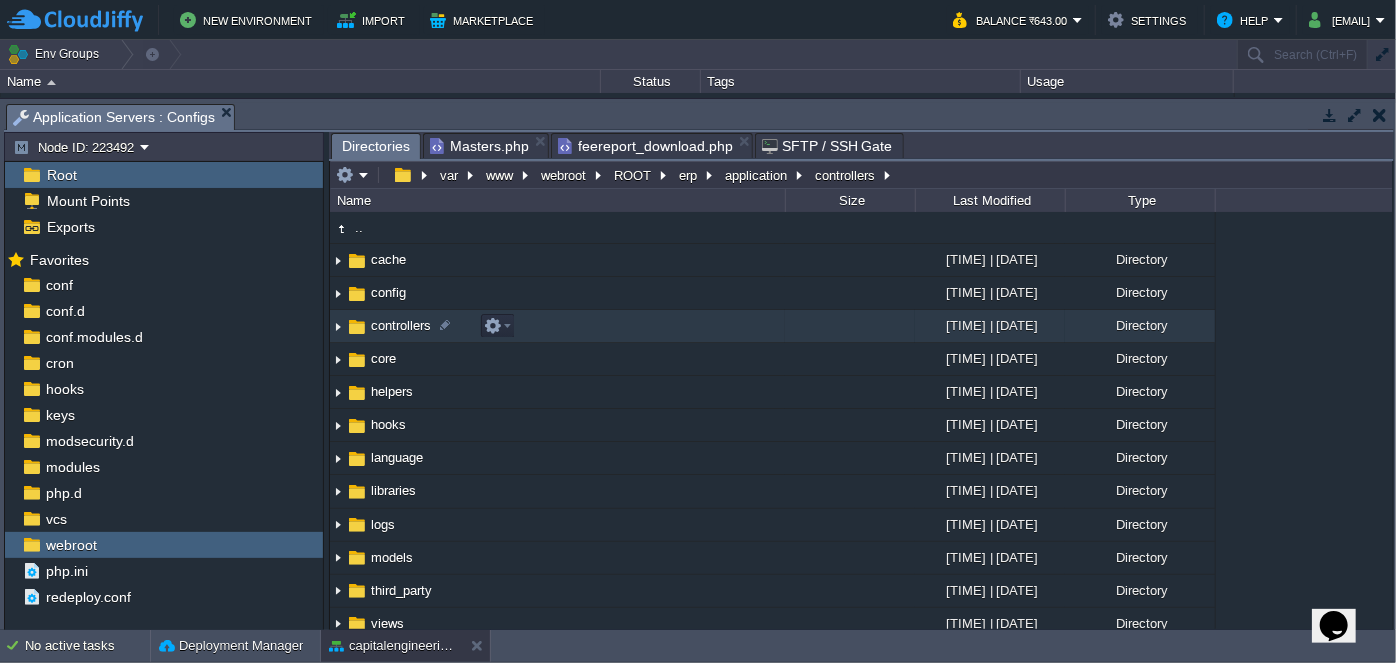 click on "controllers" at bounding box center (401, 325) 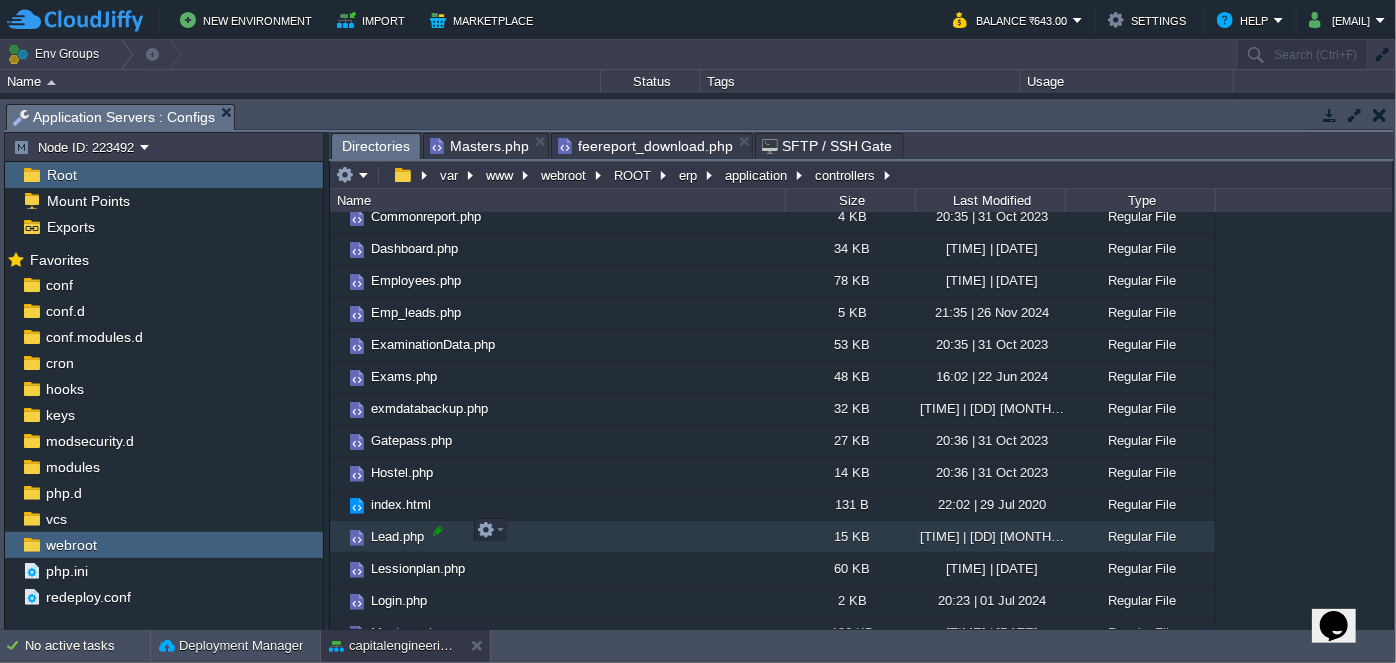 scroll, scrollTop: 545, scrollLeft: 0, axis: vertical 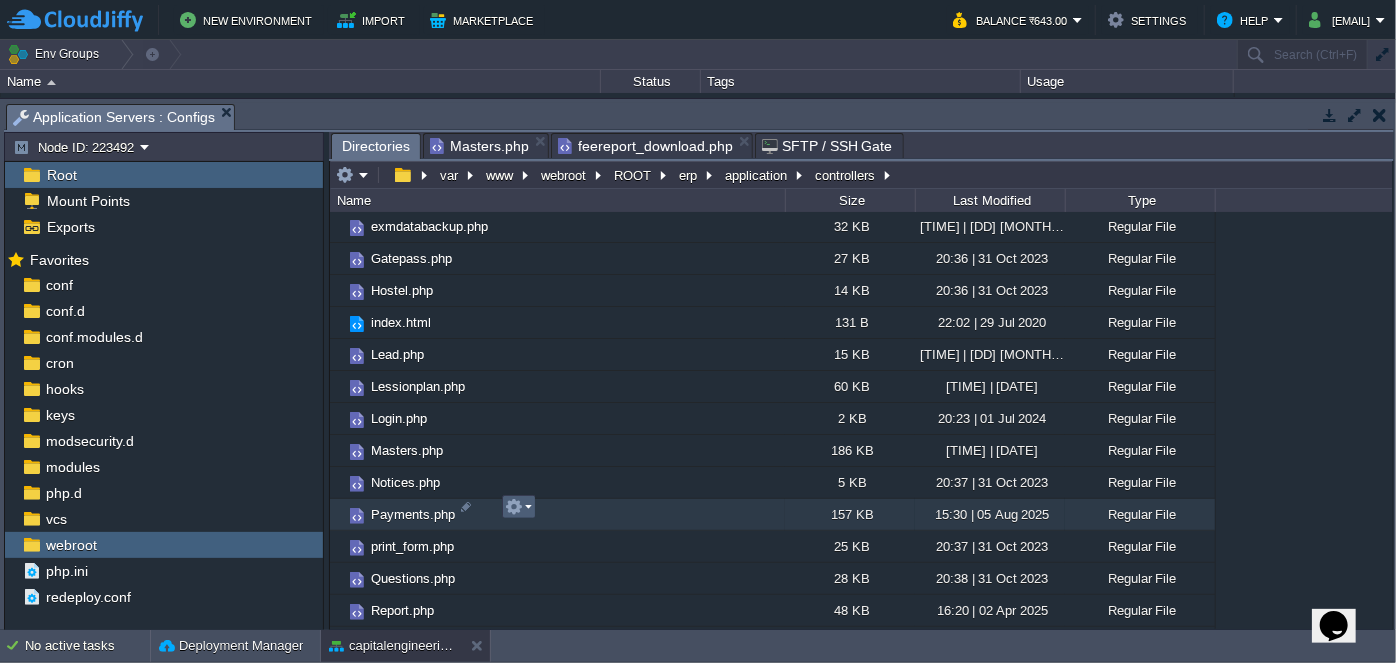 click at bounding box center (519, 507) 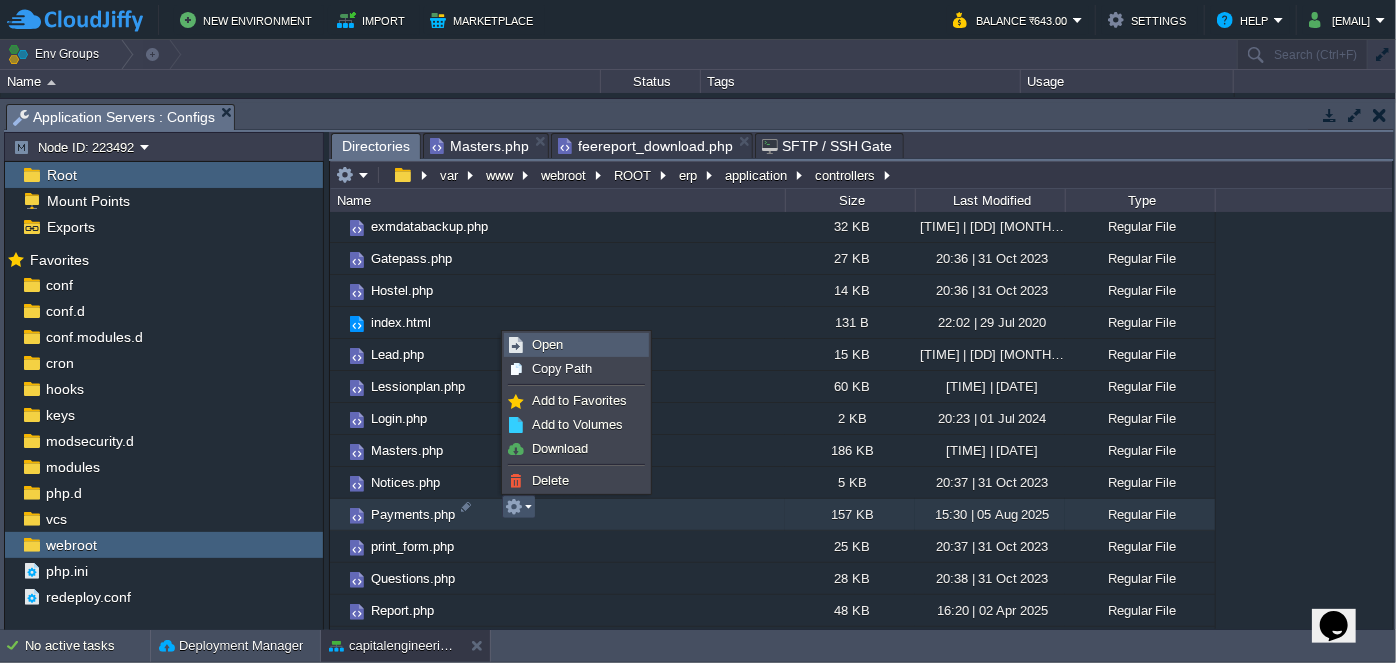 click on "Open" at bounding box center (576, 345) 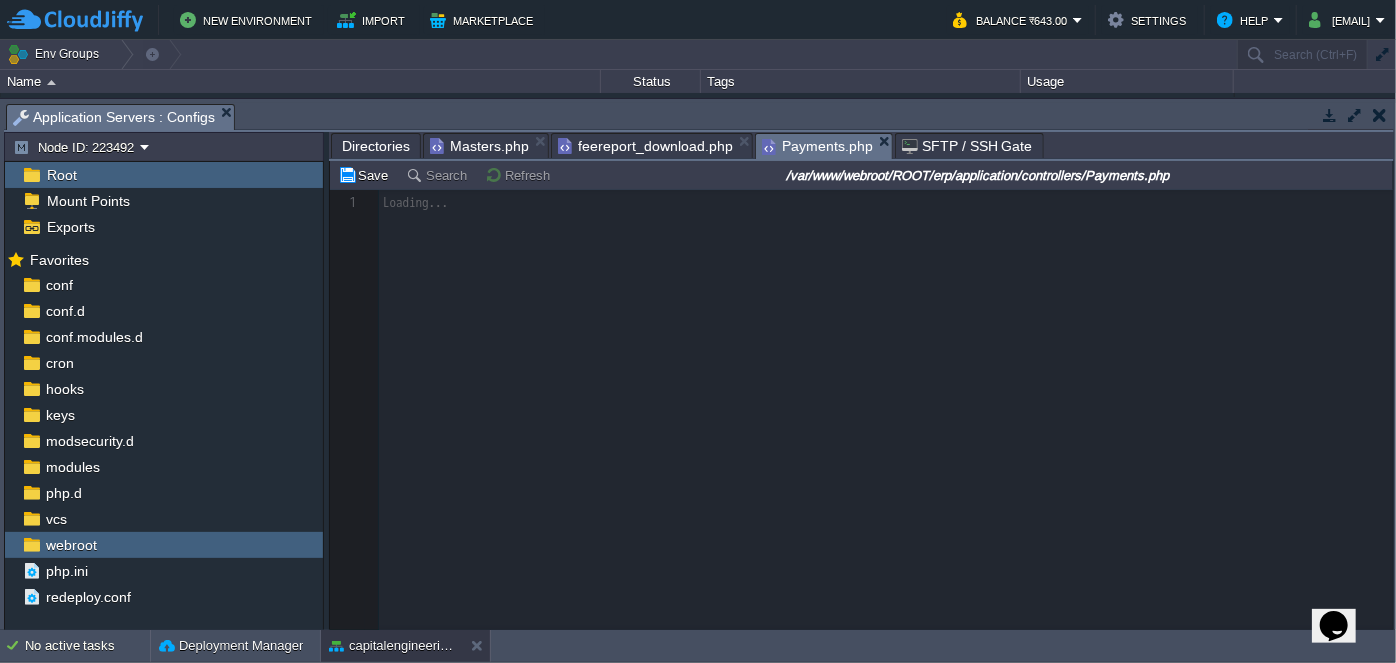scroll, scrollTop: 6, scrollLeft: 0, axis: vertical 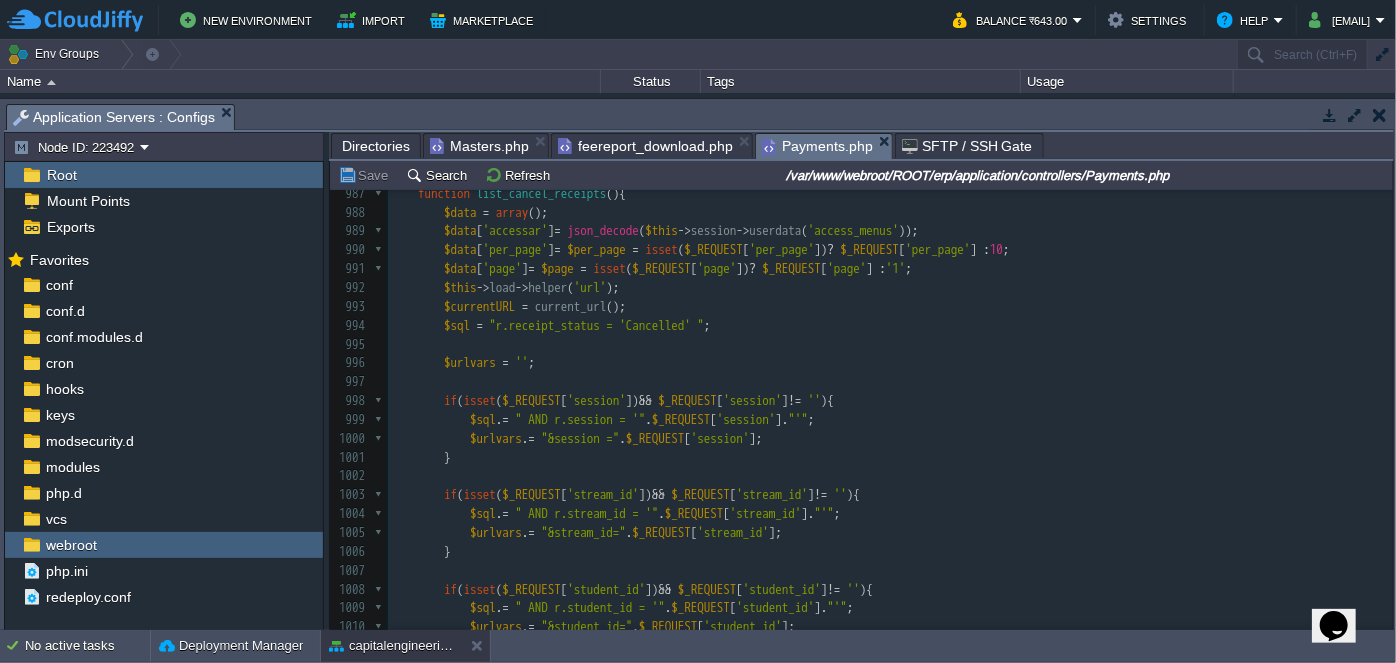 click on "$urlvars . =   "&session =" . $_REQUEST [ 'session' ];" at bounding box center [890, 439] 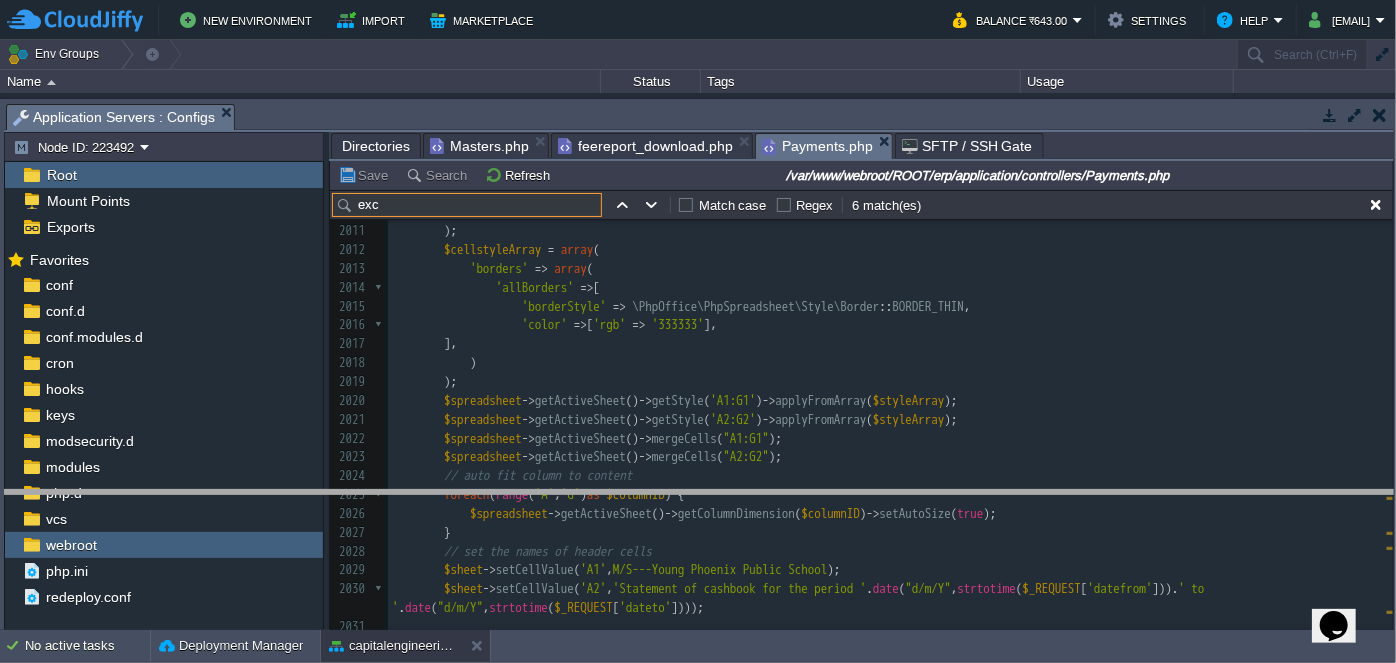 drag, startPoint x: 566, startPoint y: 115, endPoint x: 506, endPoint y: 499, distance: 388.65924 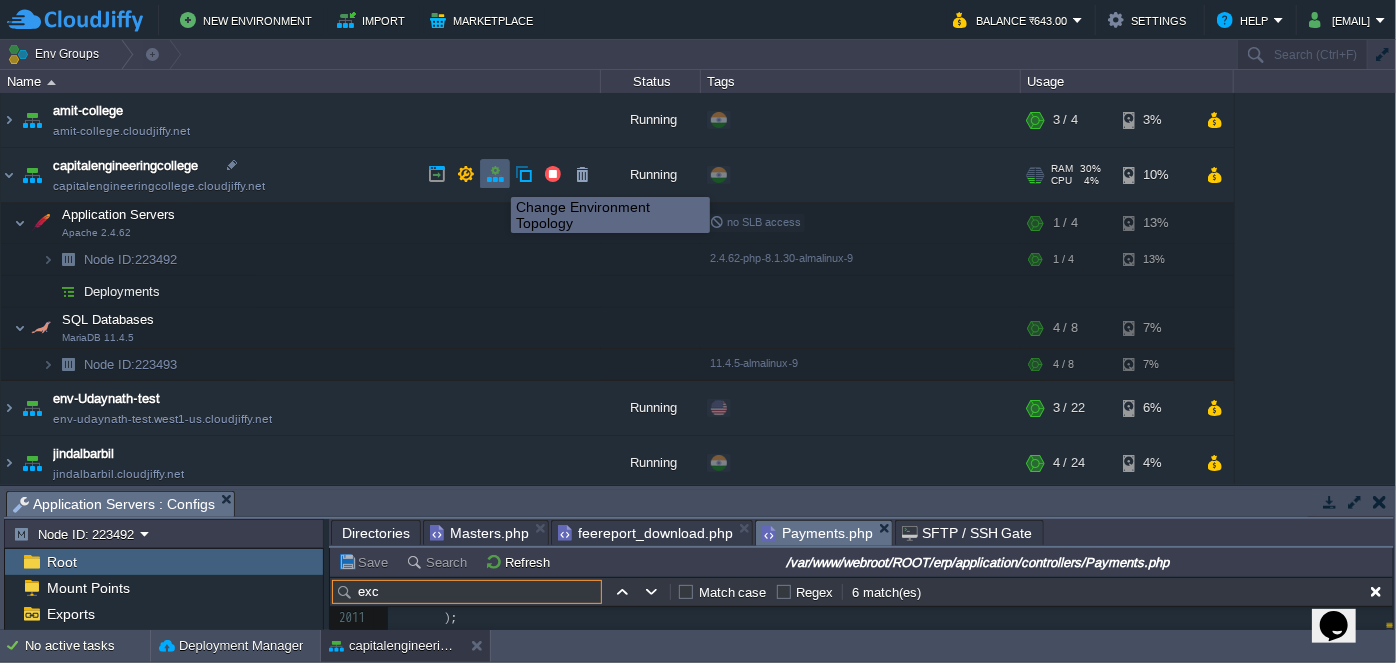 type on "exc" 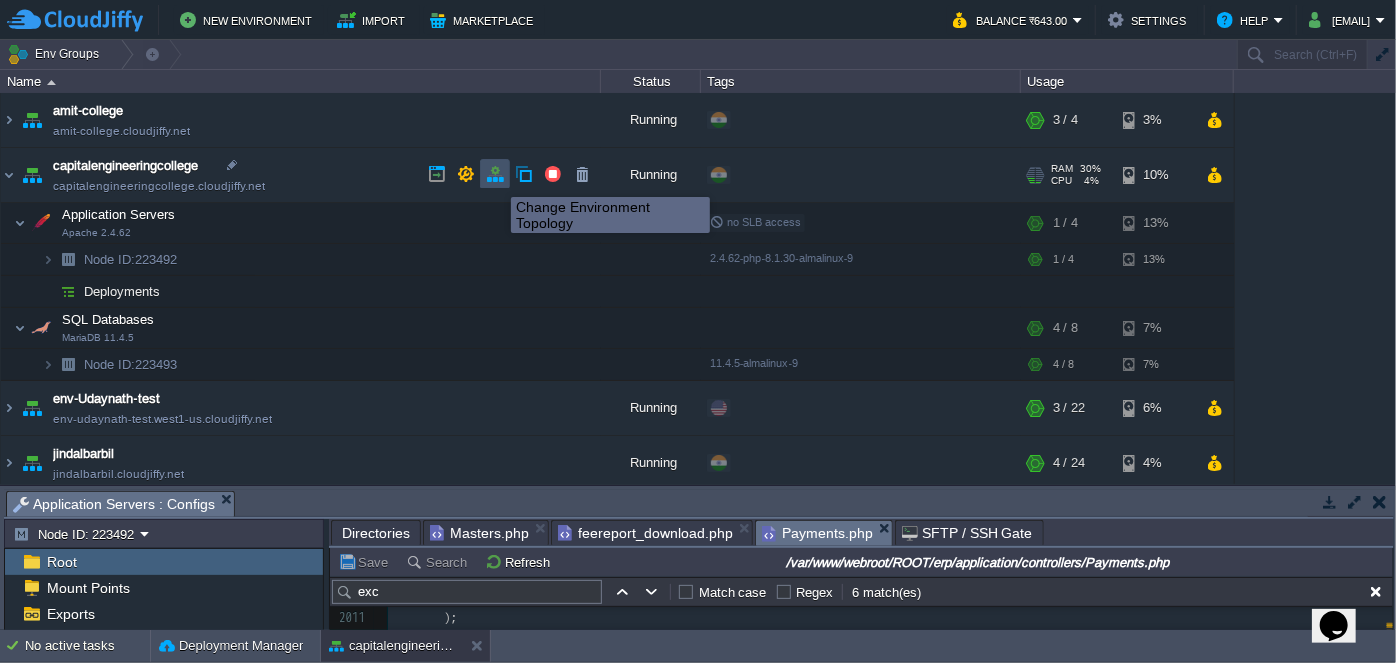 click at bounding box center (495, 174) 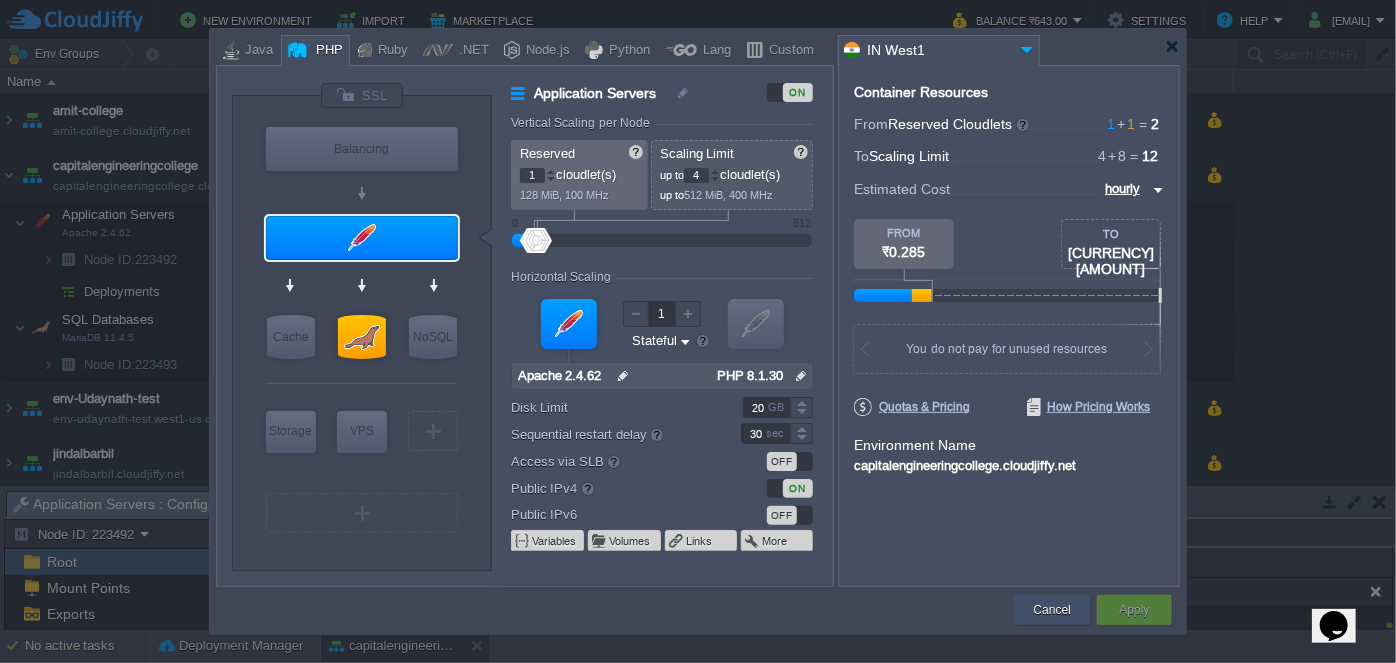 click on "Cancel" at bounding box center (1052, 610) 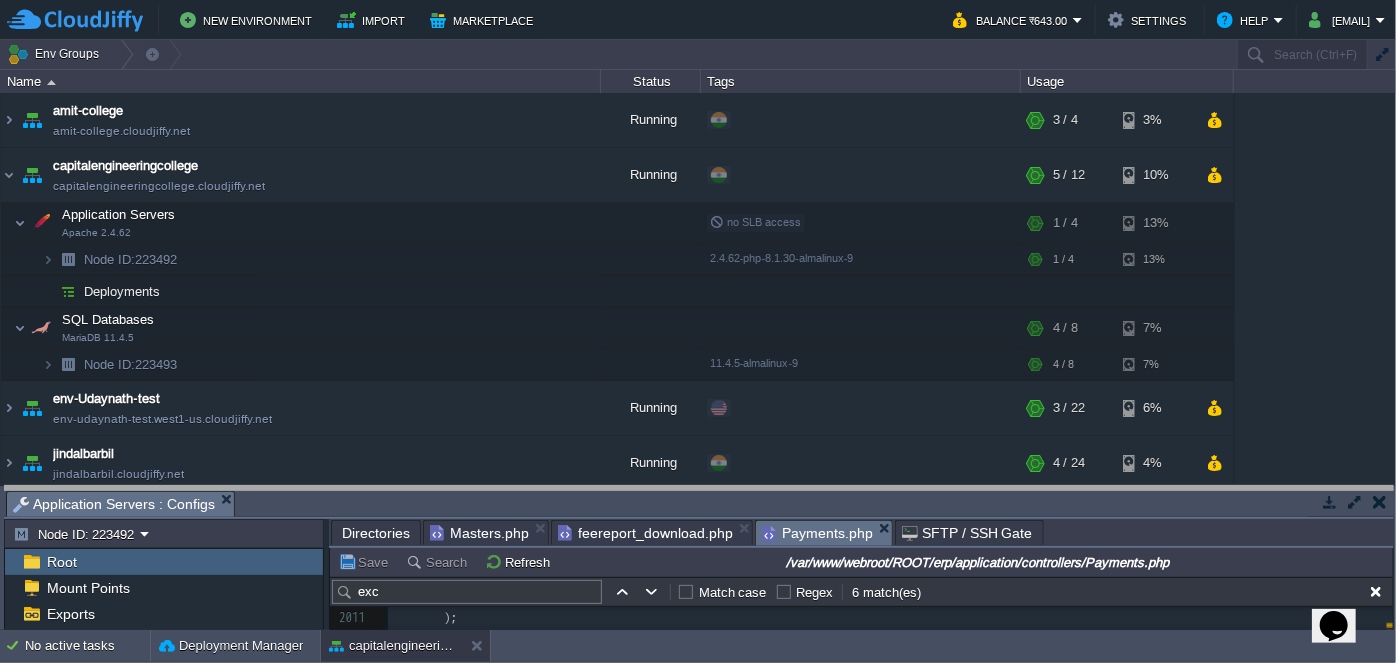 drag, startPoint x: 776, startPoint y: 500, endPoint x: 789, endPoint y: -56, distance: 556.152 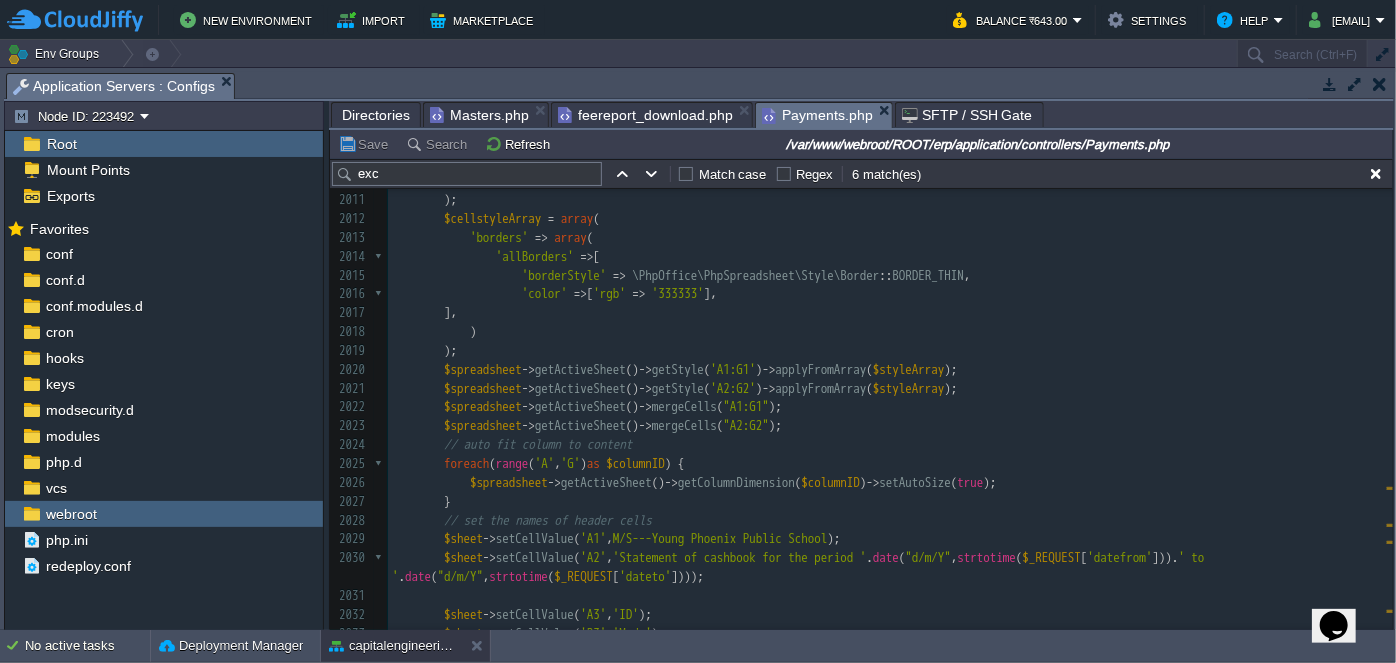 scroll, scrollTop: 40209, scrollLeft: 0, axis: vertical 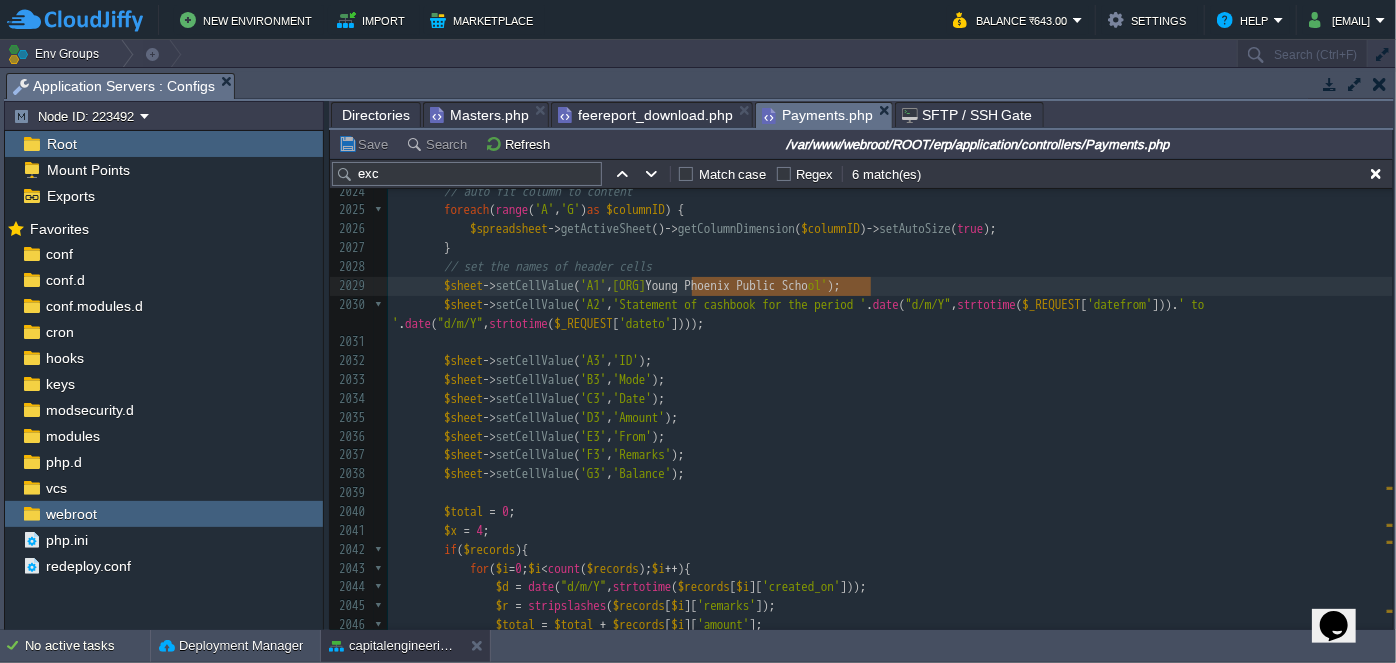 type on "[ORG]" 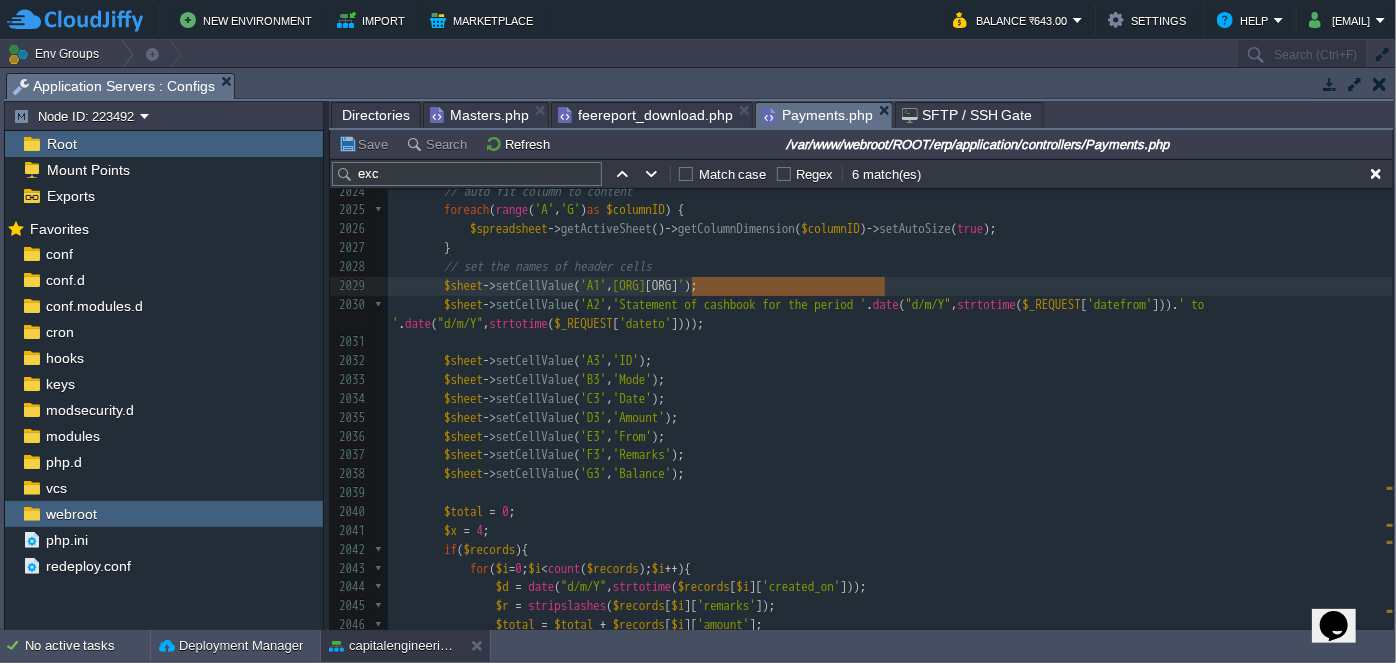 drag, startPoint x: 690, startPoint y: 287, endPoint x: 885, endPoint y: 283, distance: 195.04102 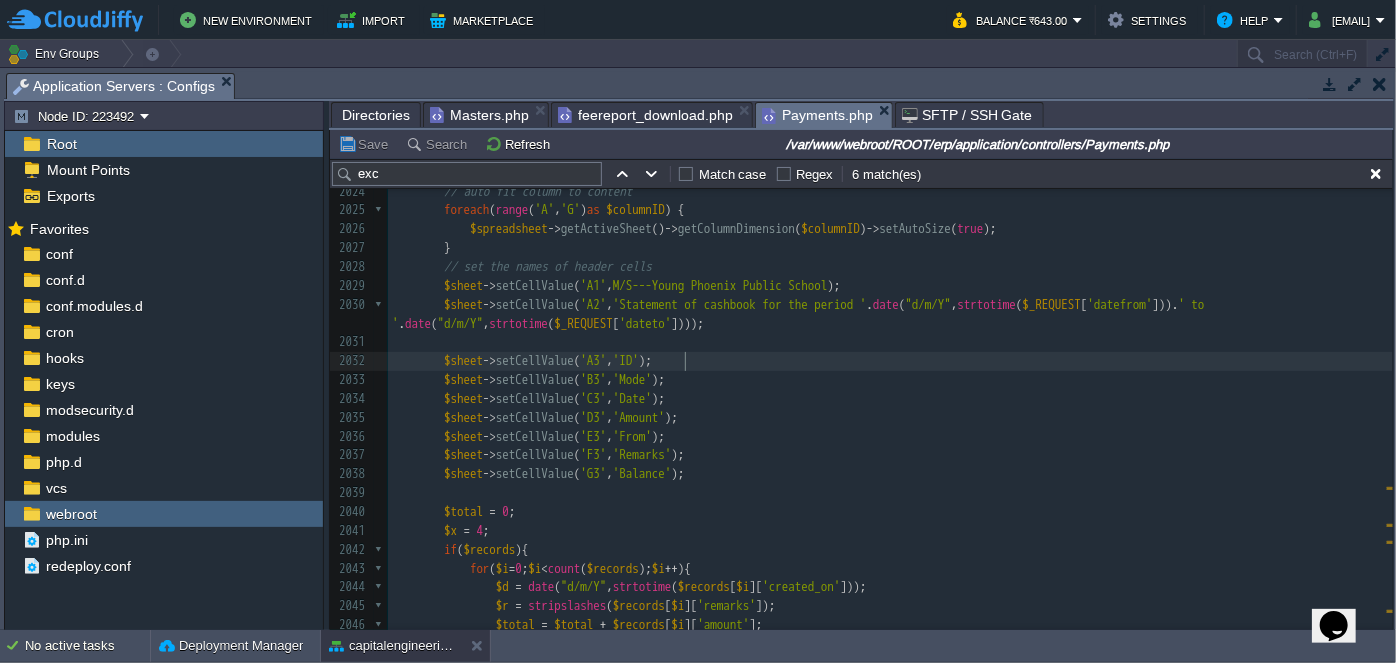 click on "$sheet -> setCellValue ( 'B3' ,  'Mode' );" at bounding box center (890, 380) 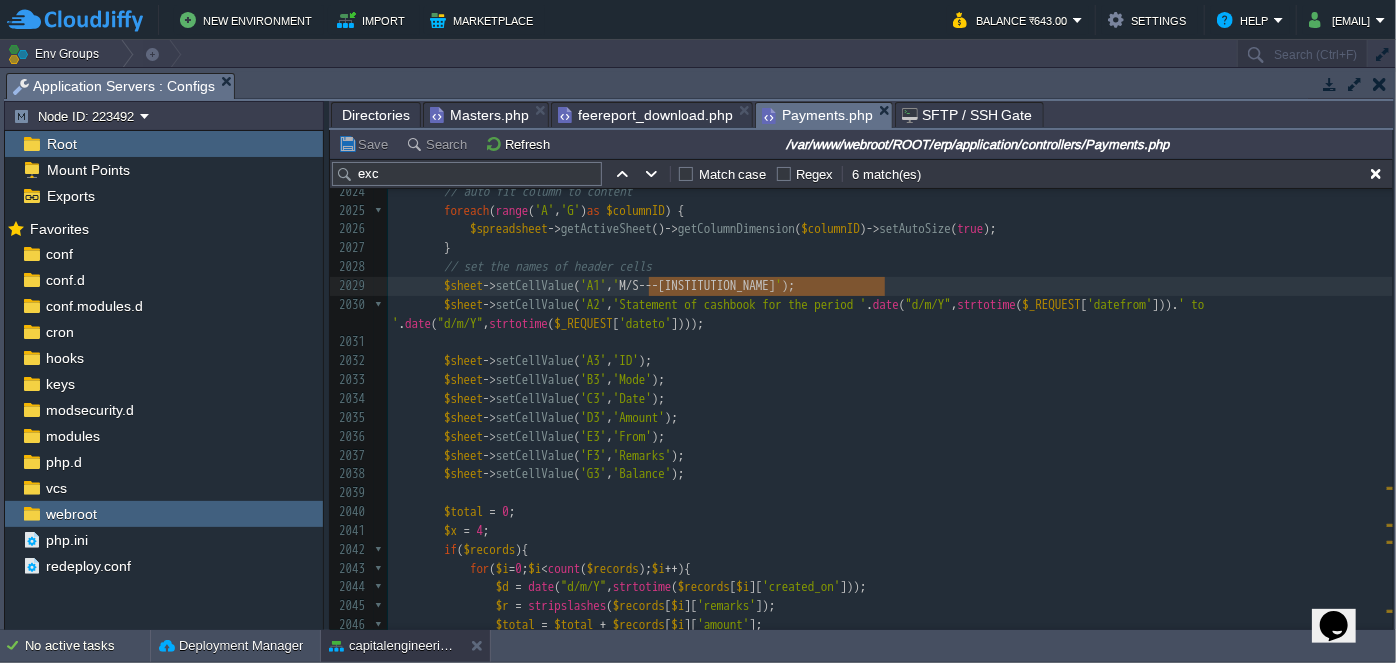 drag, startPoint x: 885, startPoint y: 282, endPoint x: 650, endPoint y: 283, distance: 235.00212 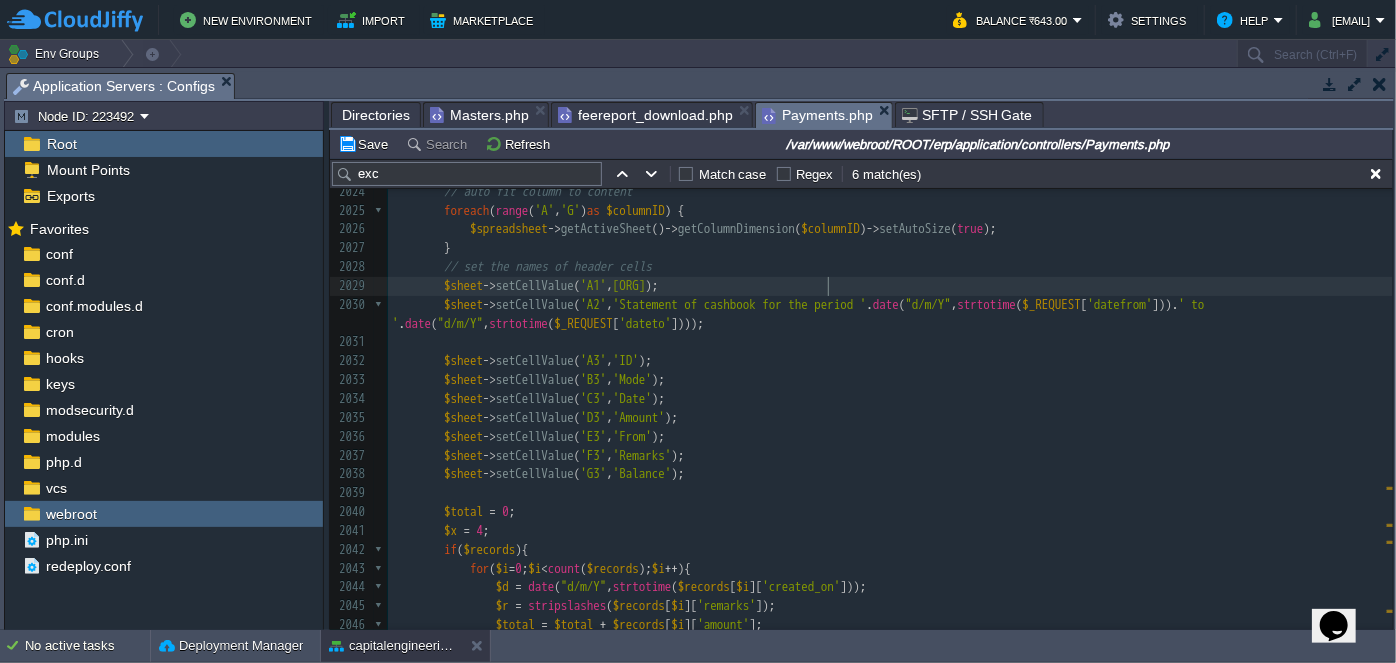 type on "[INSTITUTION]" 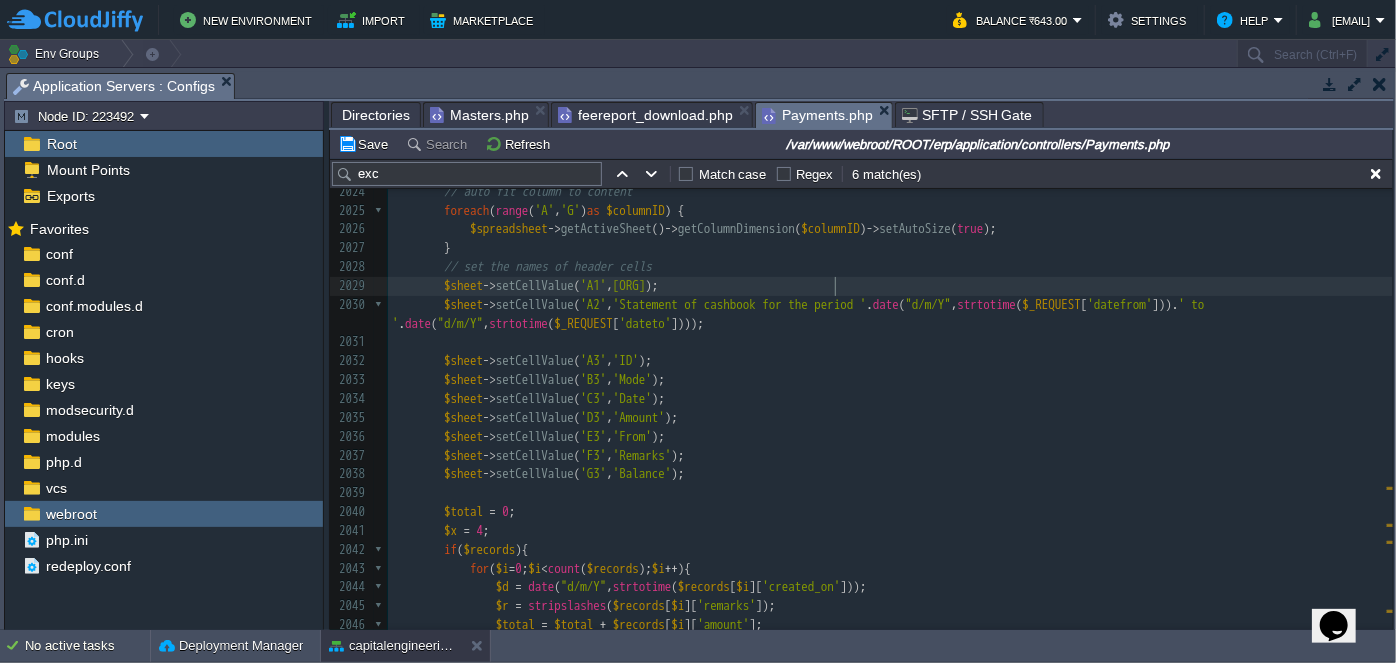 click on "xxxxxxxxxx   2014                     'allBorders'   =>  [ 2015                        'borderStyle'   =>   \PhpOffice\PhpSpreadsheet\Style\Border :: BORDER_THIN , 2016                        'color'   =>  [ 'rgb'   =>   '333333' ], 2017                   ], 2018                ) 2019           ); 2020           $spreadsheet -> getActiveSheet () -> getStyle ( 'A1:G1' ) -> applyFromArray ( $styleArray ); 2021           $spreadsheet -> getActiveSheet () -> getStyle ( 'A2:G2' ) -> applyFromArray ( $styleArray ); 2022           $spreadsheet -> getActiveSheet () -> mergeCells ( "A1:G1" ); 2023           $spreadsheet -> getActiveSheet () -> mergeCells ( "A2:G2" ); 2024           // auto fit column to content 2025           foreach ( range ( 'A' ,  'G' )  as   $columnID ) { 2026                $spreadsheet -> getActiveSheet () -> getColumnDimension ( $columnID ) -> setAutoSize ( true ); 2027           } 2028           // set the names of header cells 2029           $sheet -> setCellValue ( 'A1' ,  );" at bounding box center (890, 399) 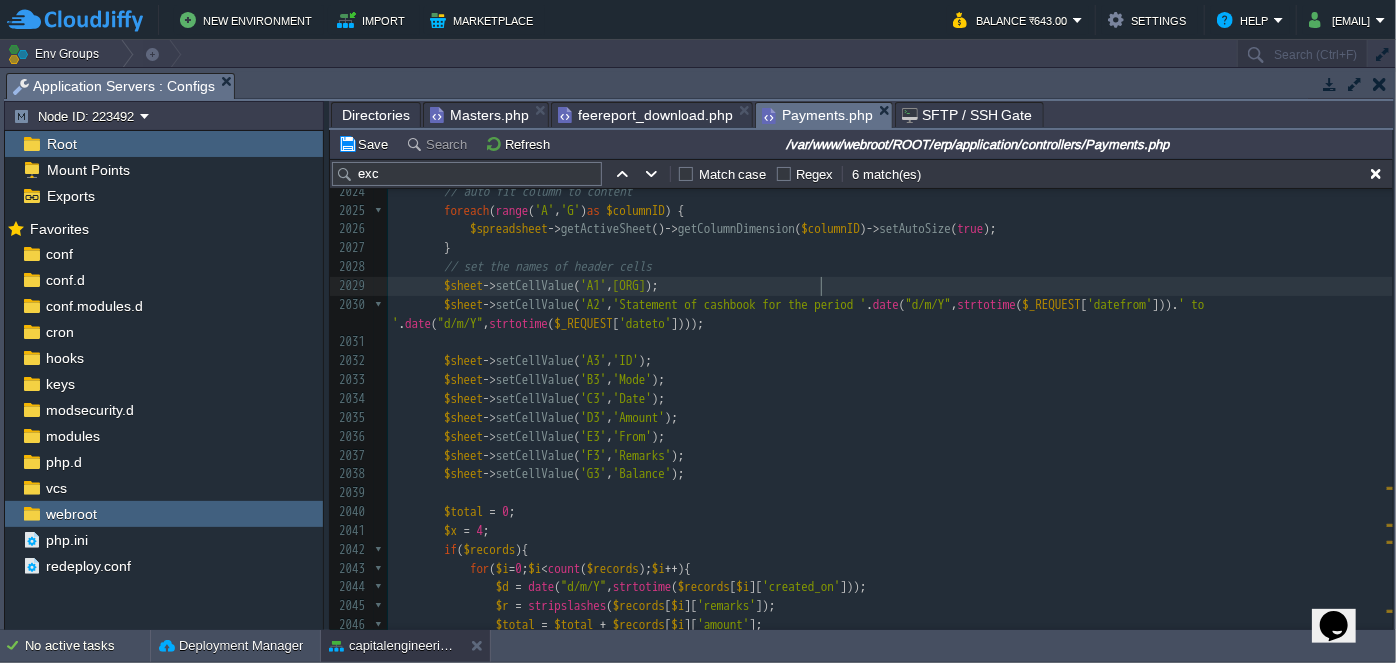 click on "[ORG]" at bounding box center (629, 285) 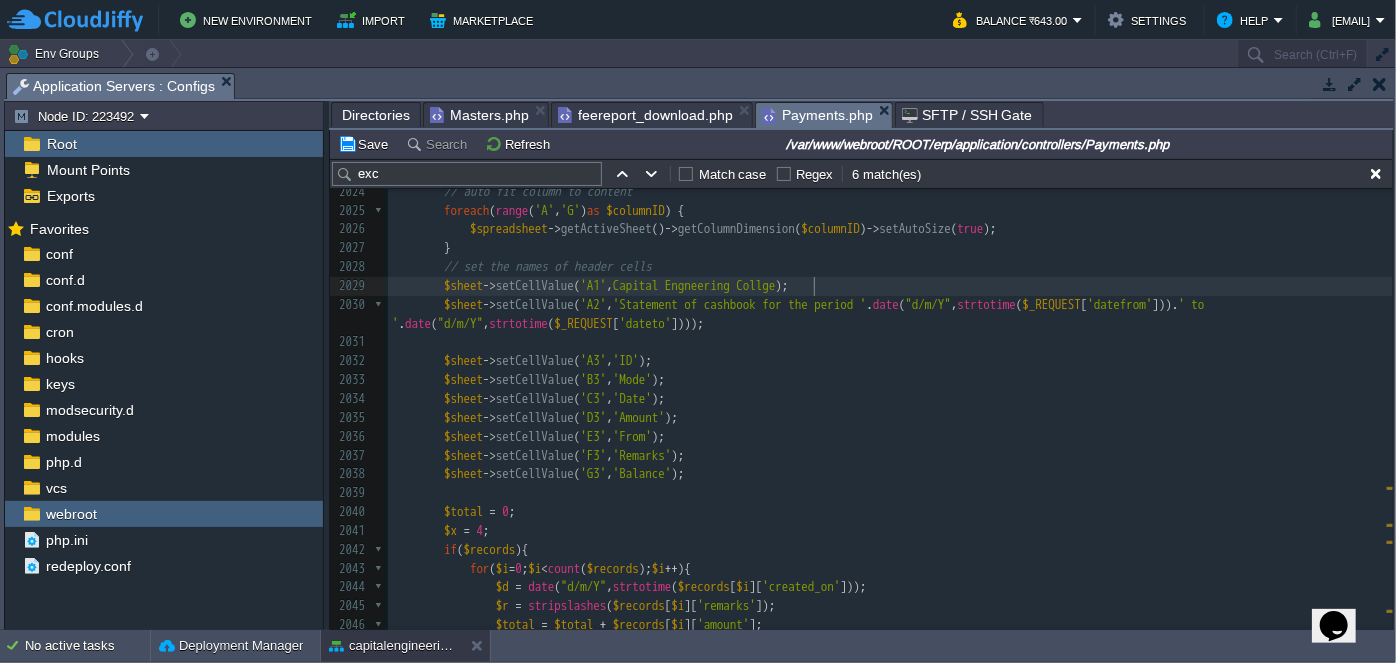 type on "a" 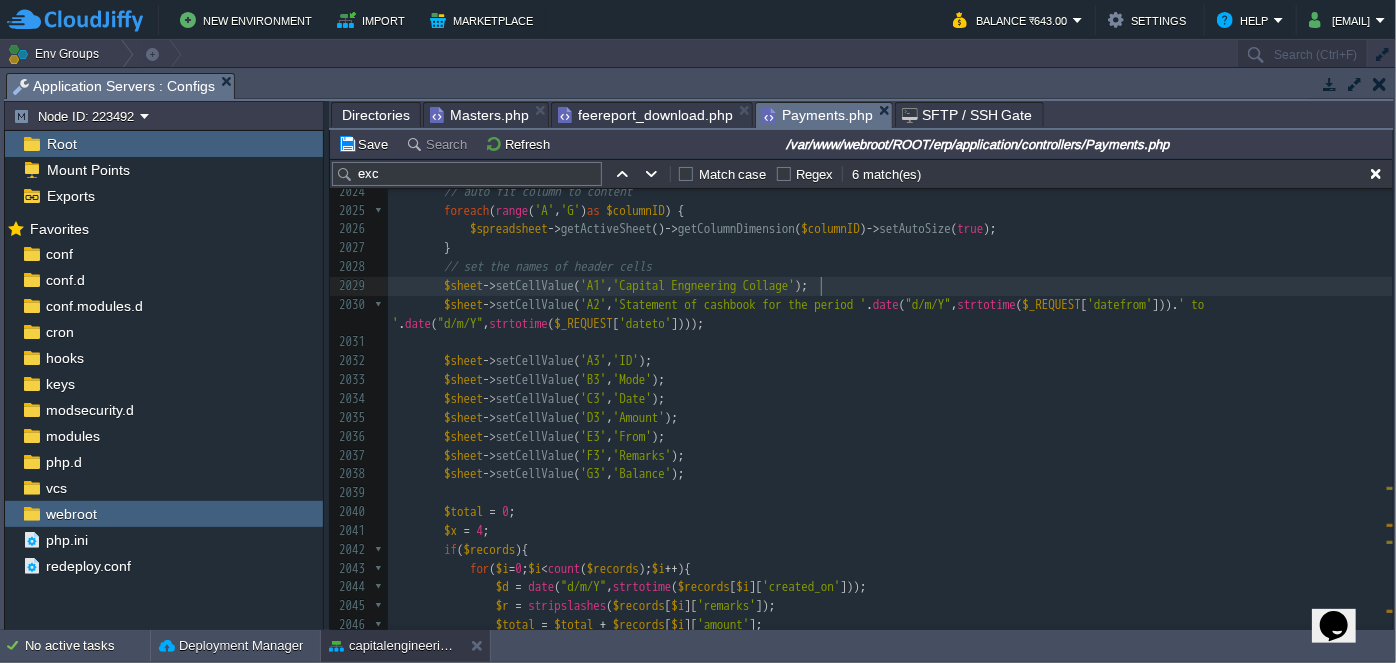 click at bounding box center [821, 286] 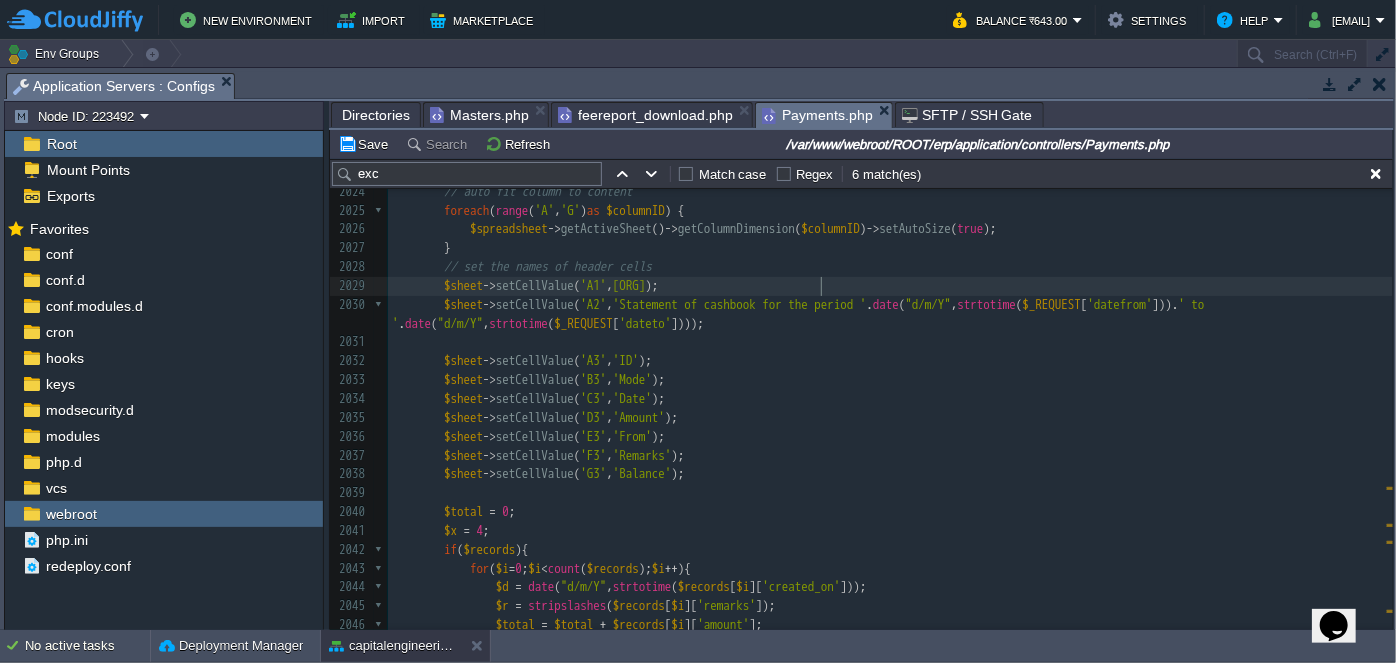 type on "ea" 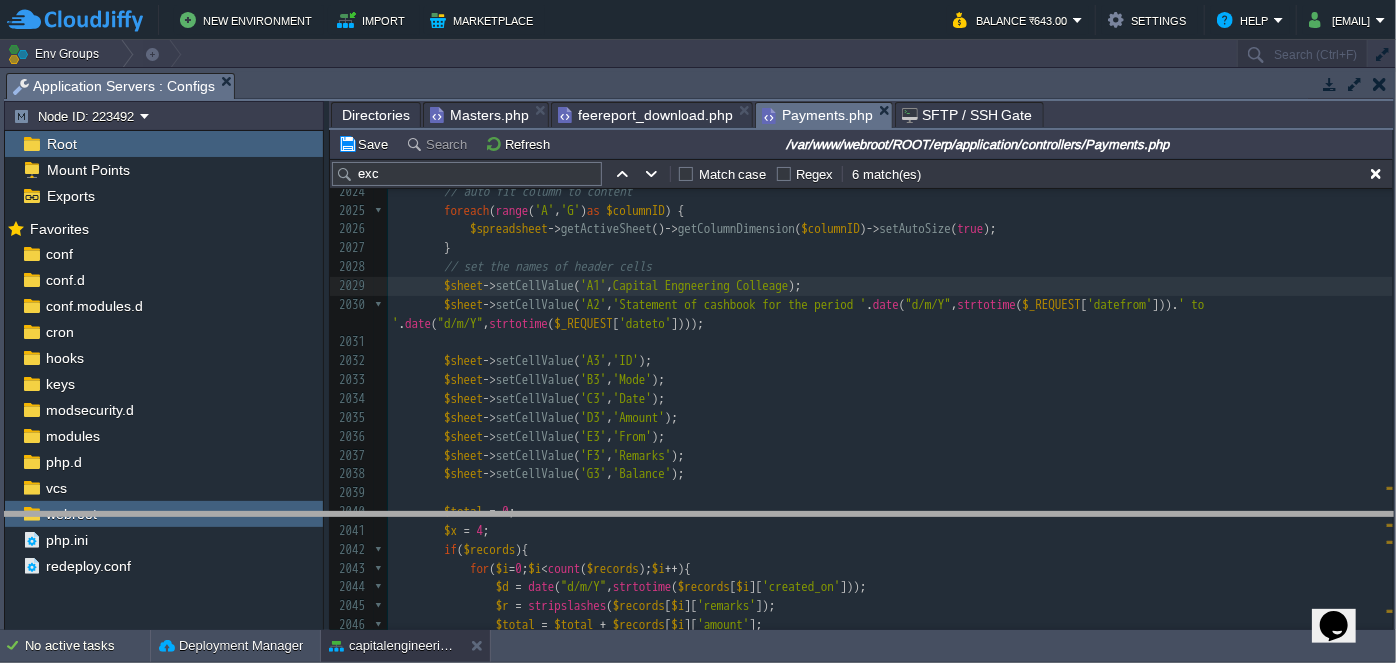 drag, startPoint x: 617, startPoint y: 83, endPoint x: 624, endPoint y: 523, distance: 440.05566 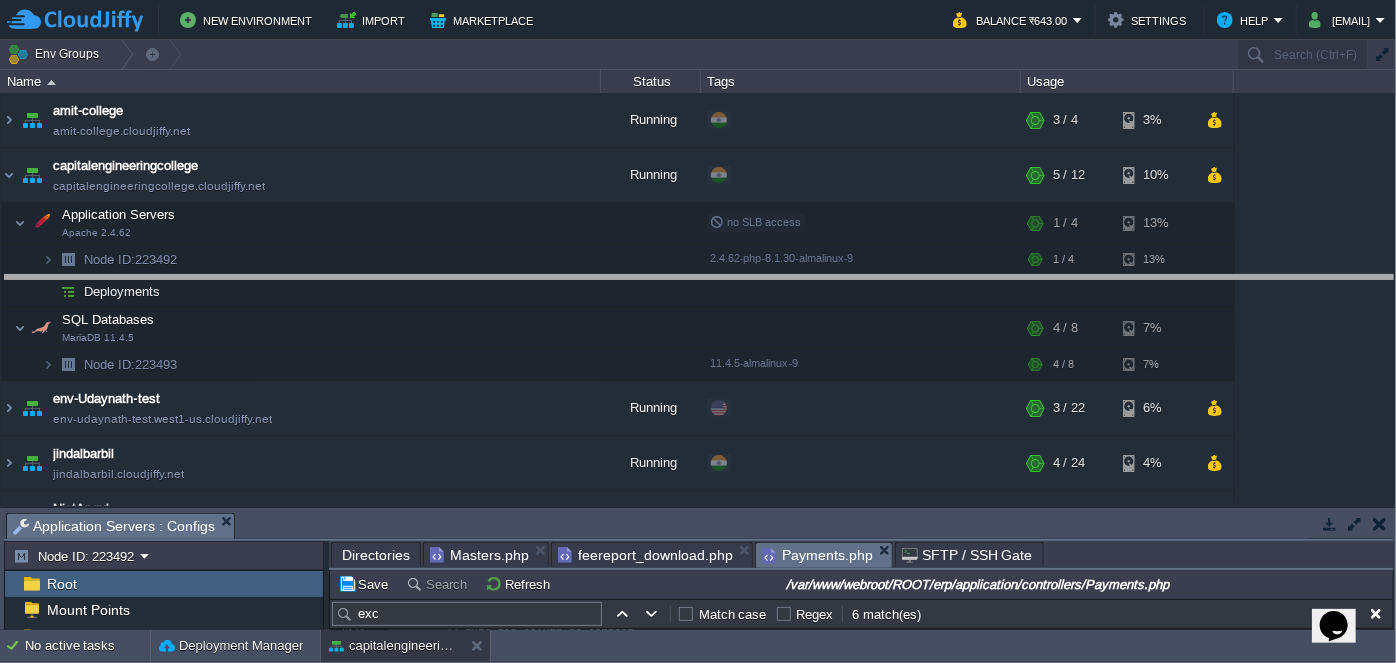 drag, startPoint x: 634, startPoint y: 523, endPoint x: 637, endPoint y: -79, distance: 602.00745 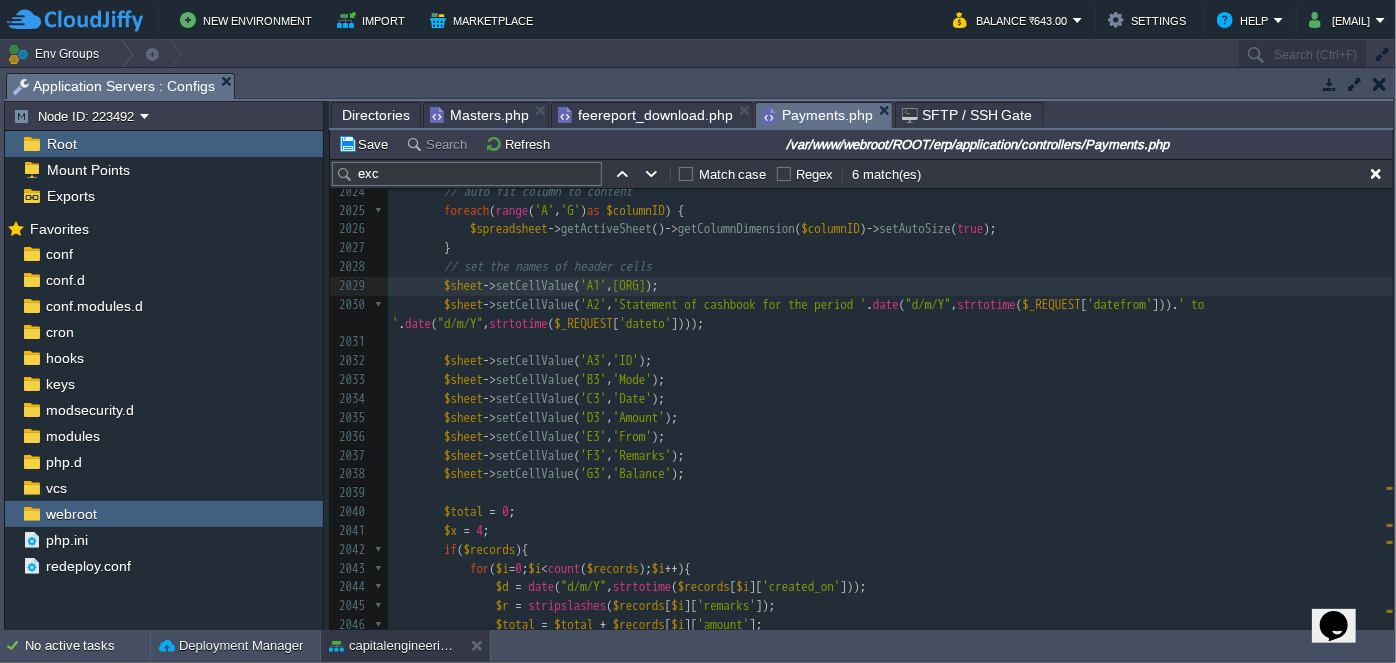 scroll, scrollTop: 40744, scrollLeft: 0, axis: vertical 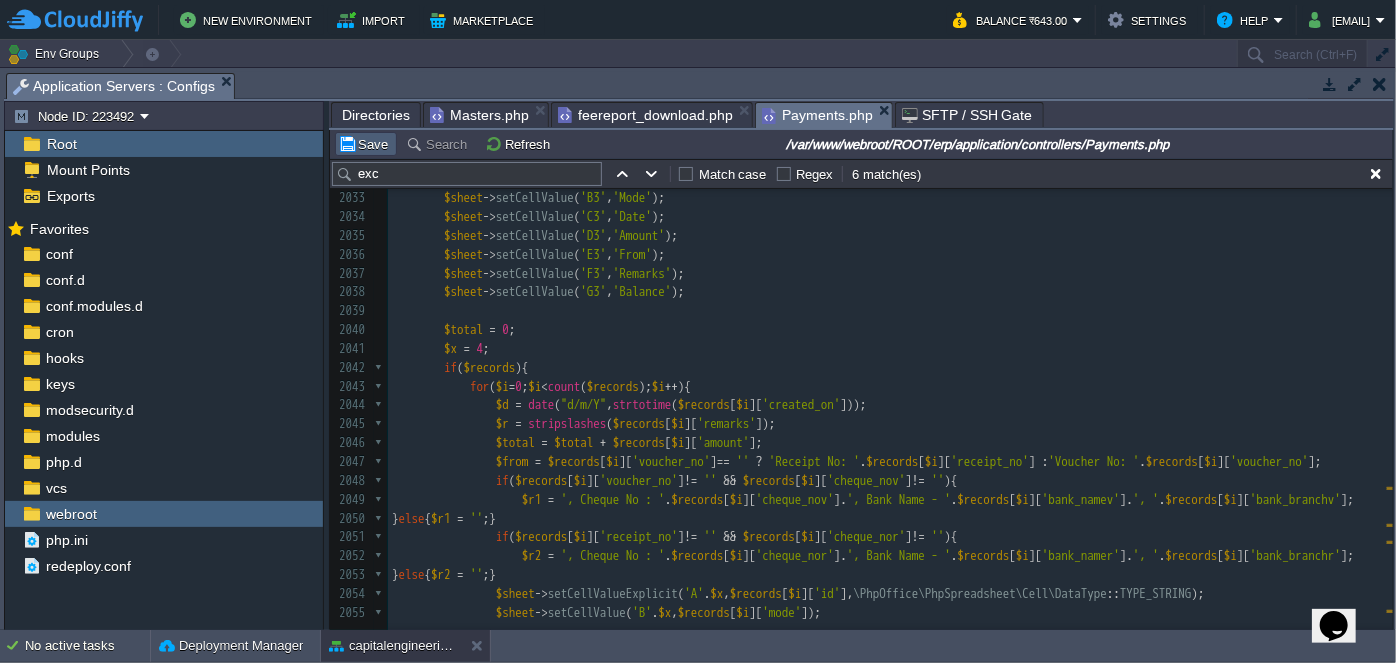 type 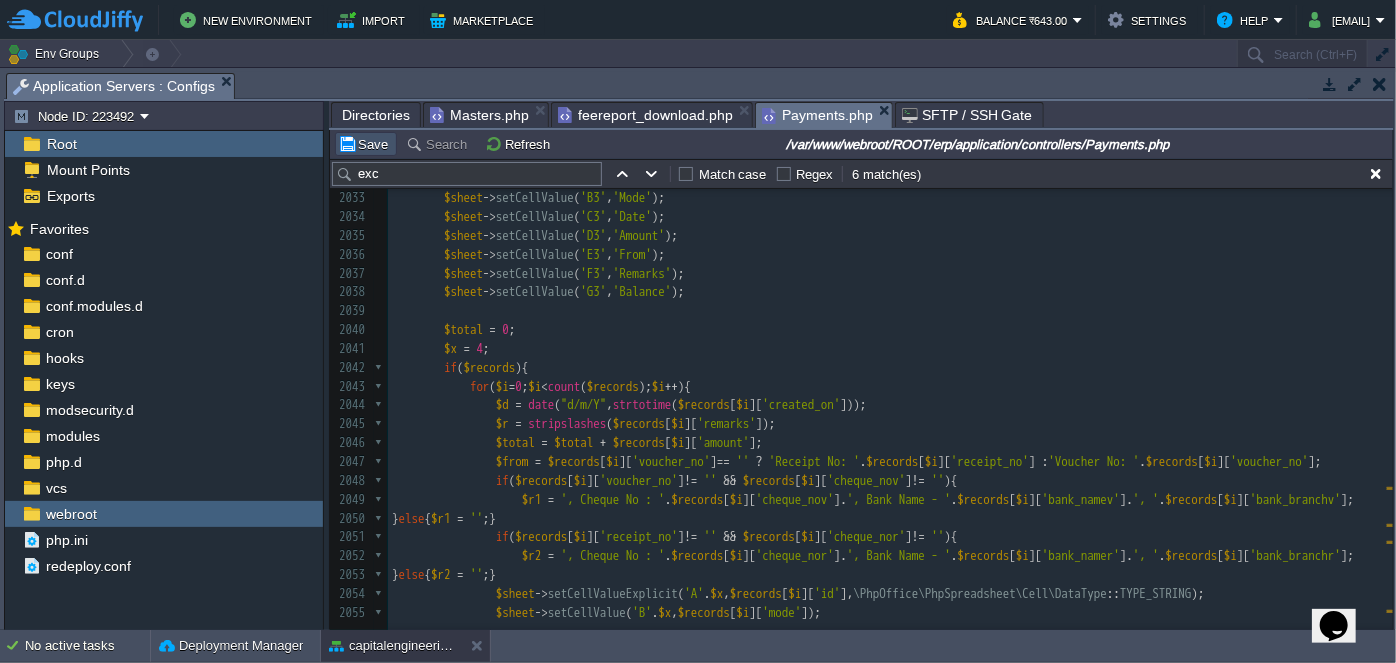 click on "Save" at bounding box center [366, 144] 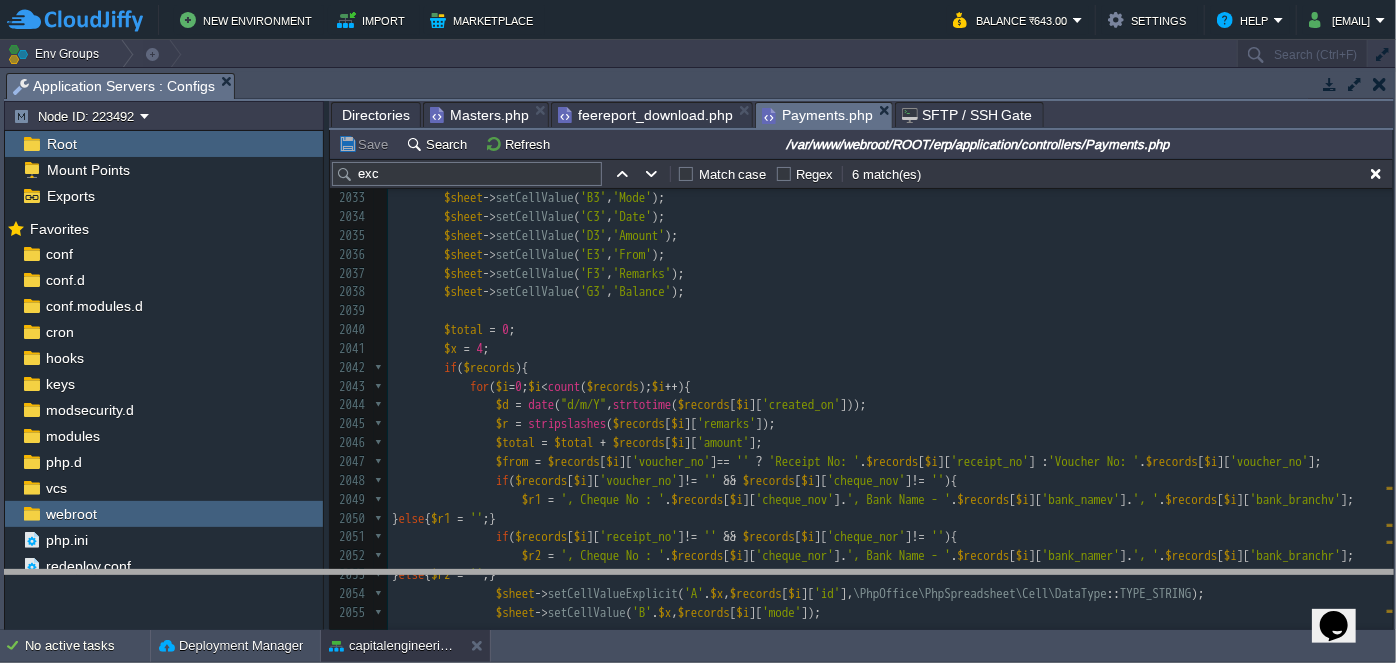 drag, startPoint x: 597, startPoint y: 83, endPoint x: 597, endPoint y: 164, distance: 81 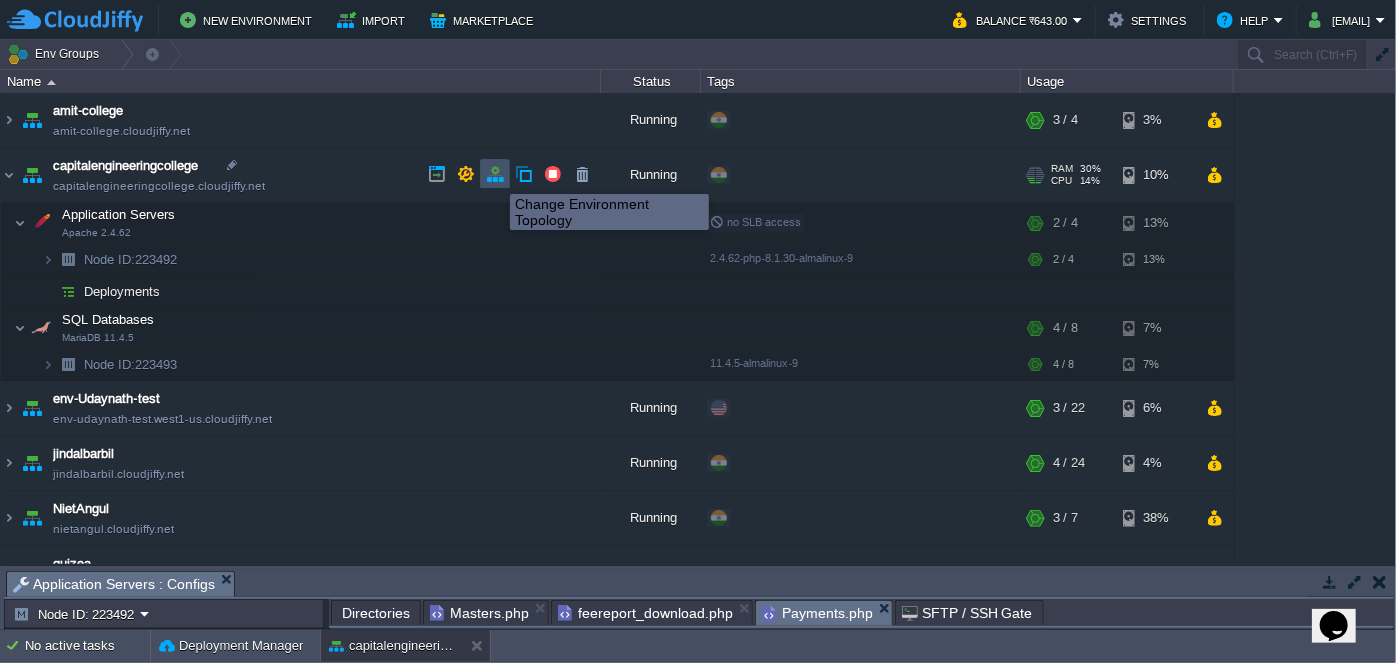 click at bounding box center (495, 174) 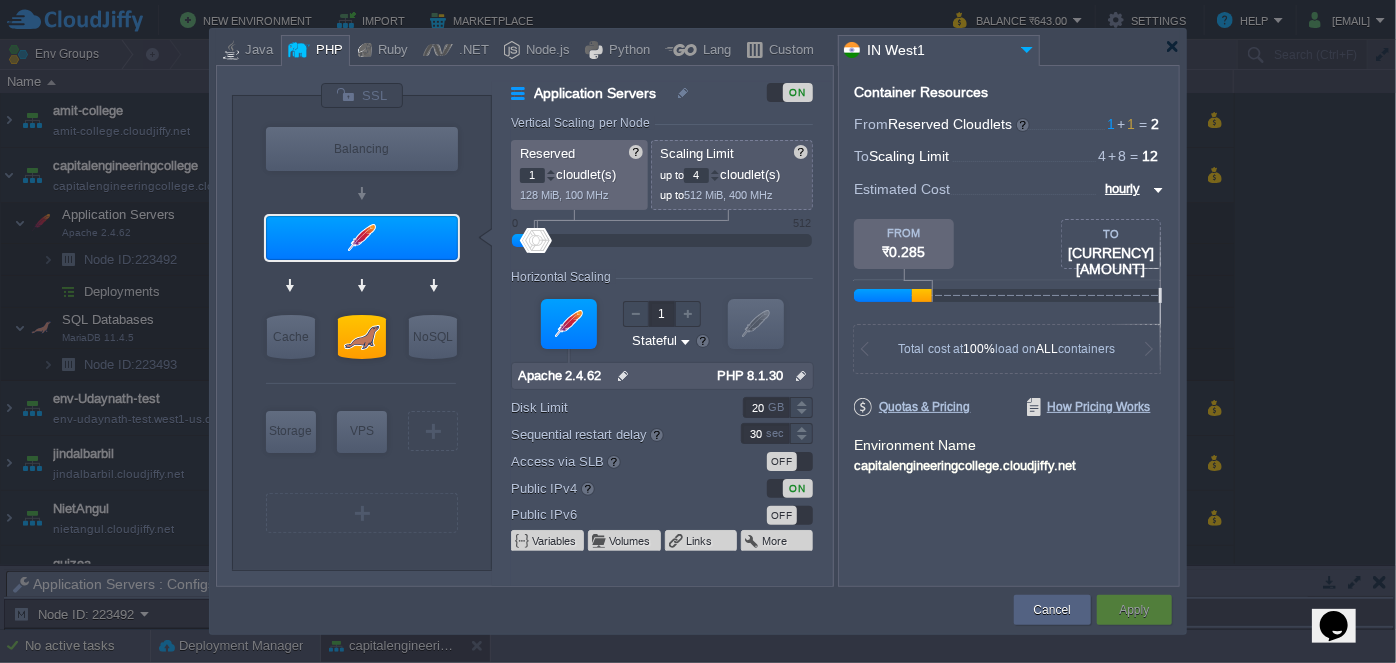 click at bounding box center (801, 376) 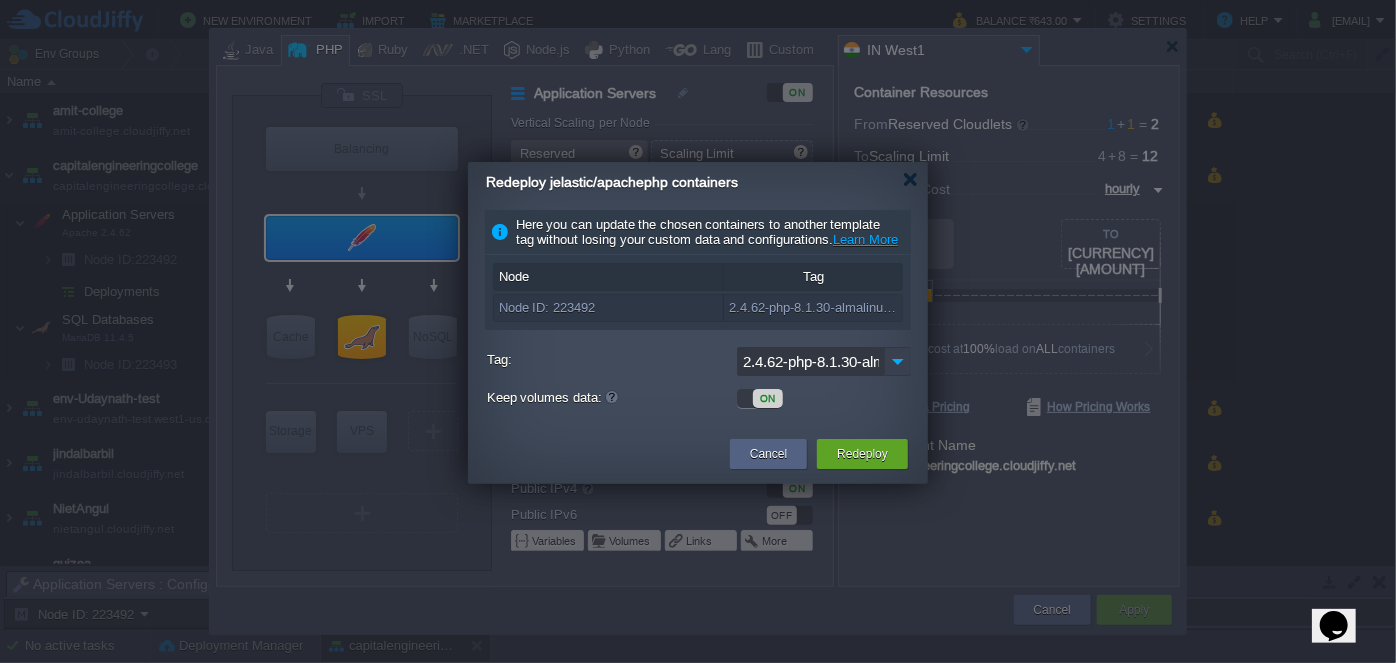 click at bounding box center [898, 361] 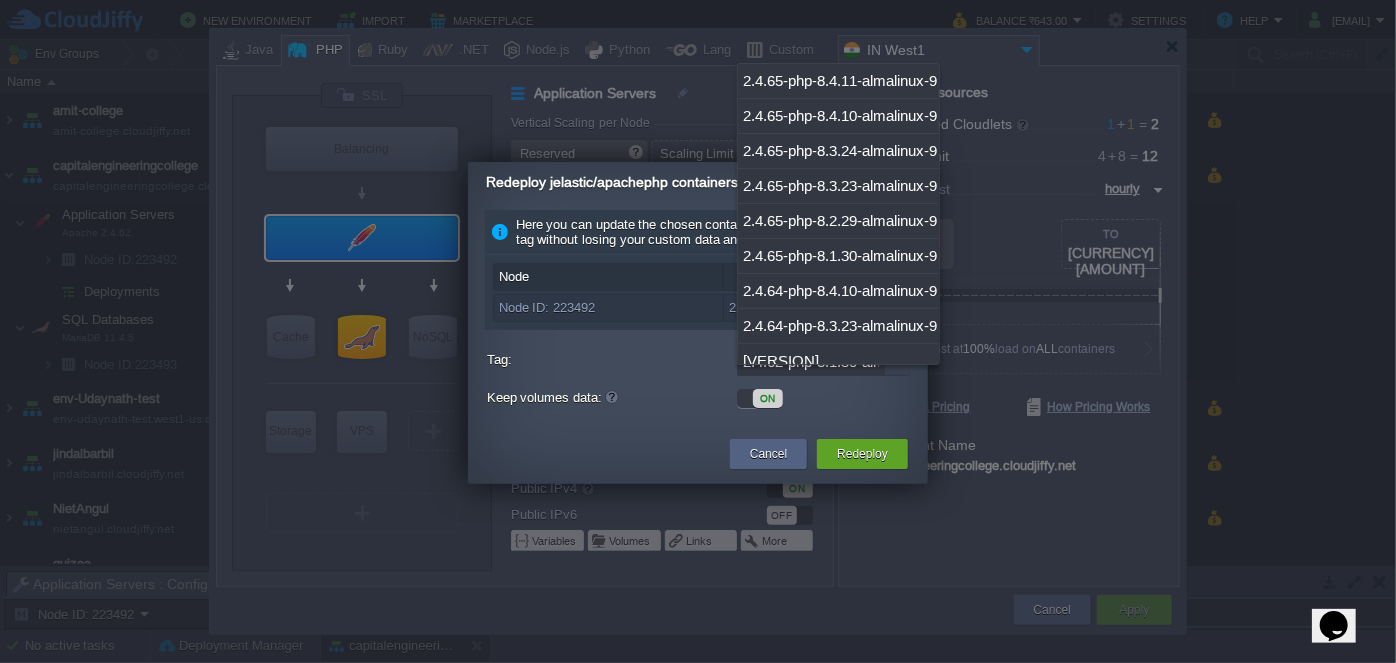 scroll, scrollTop: 1122, scrollLeft: 0, axis: vertical 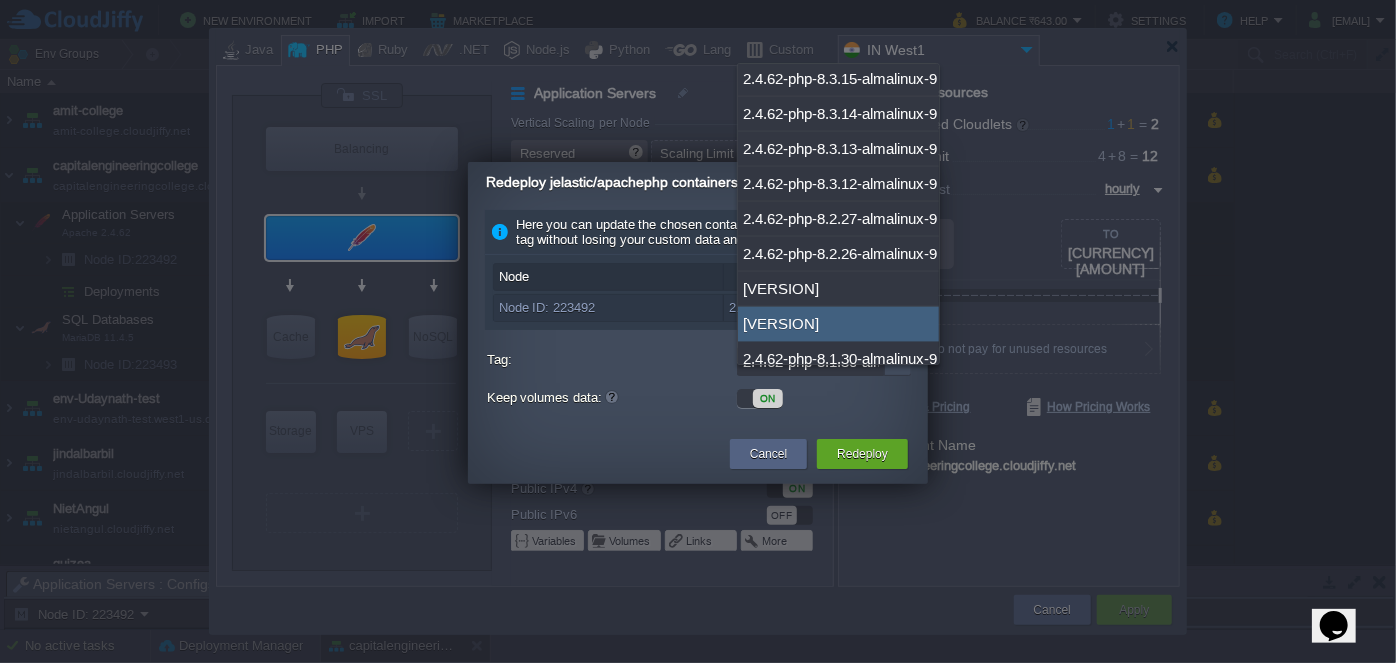 click at bounding box center [698, 331] 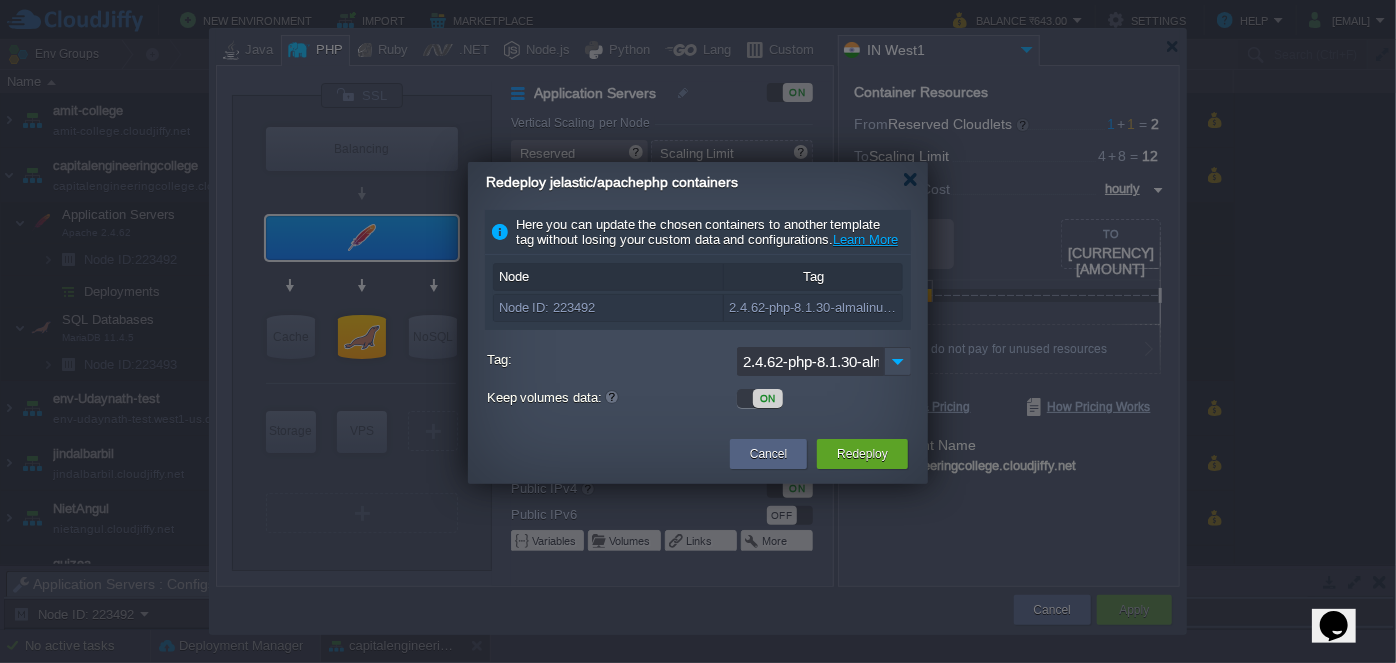 click on "Redeploy jelastic/apachephp containers" at bounding box center (707, 182) 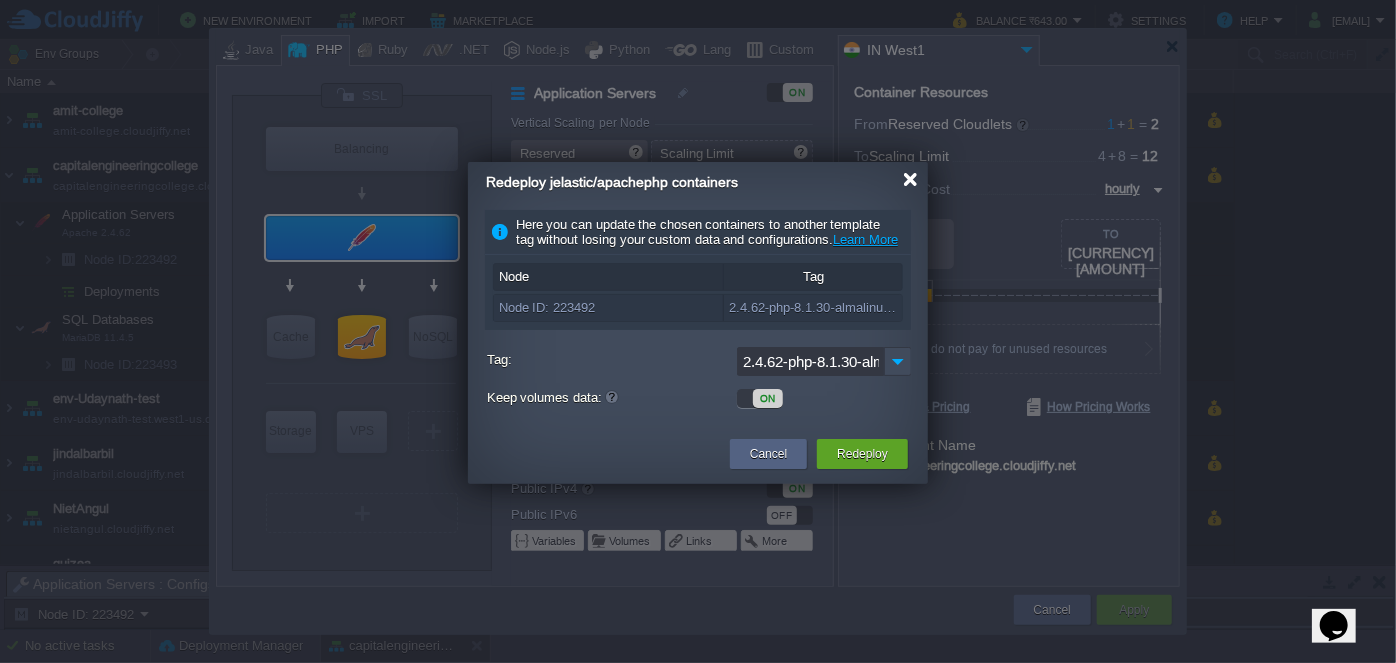 click at bounding box center (910, 179) 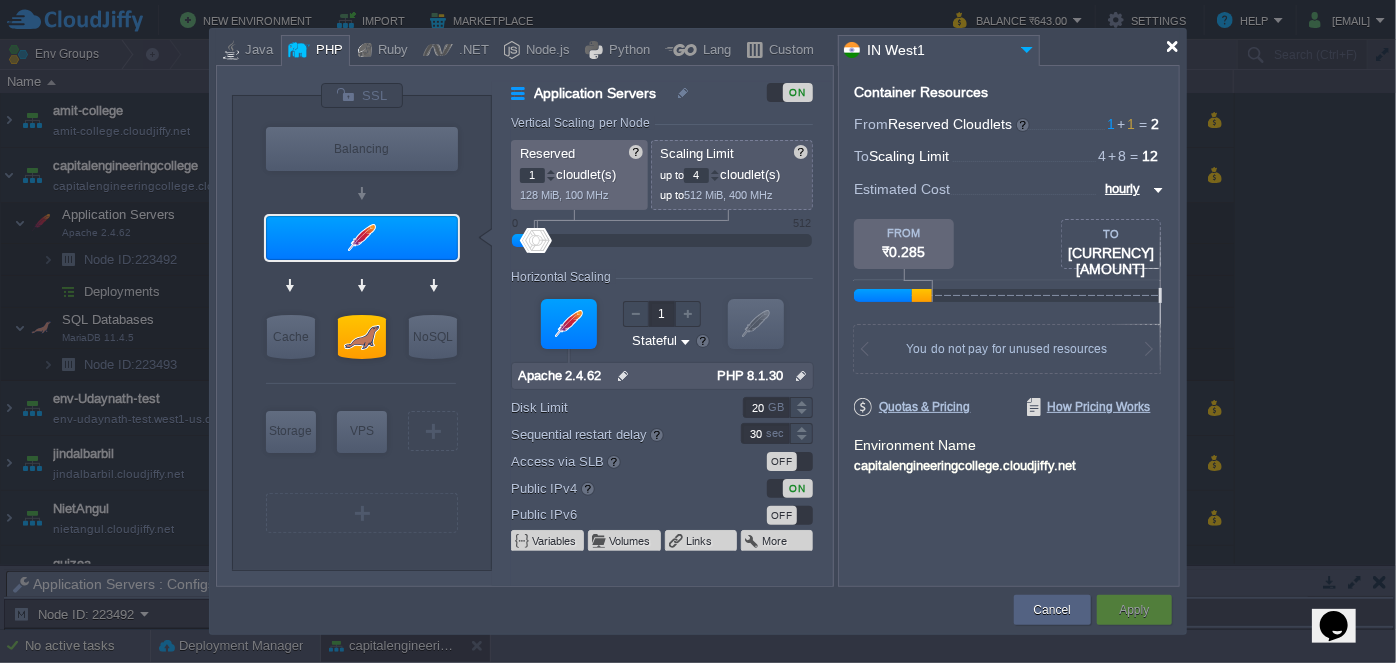 click at bounding box center (1172, 46) 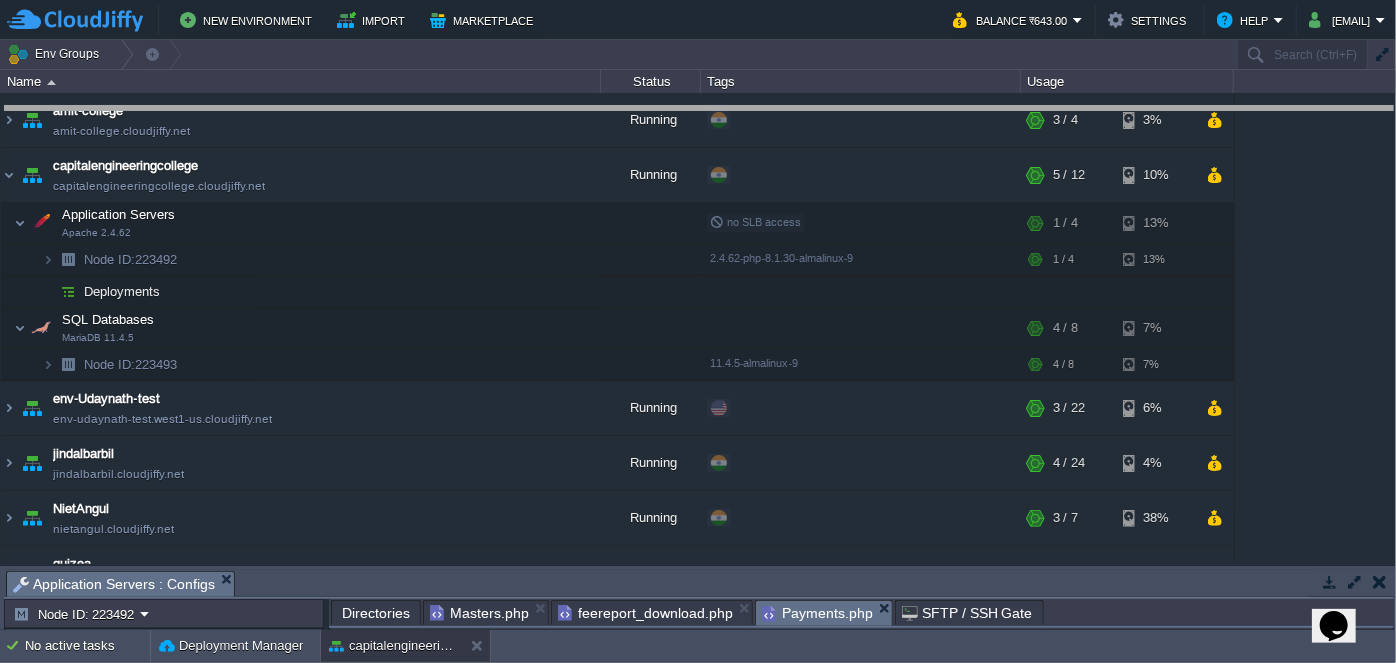 drag, startPoint x: 712, startPoint y: 574, endPoint x: 659, endPoint y: 110, distance: 467.01712 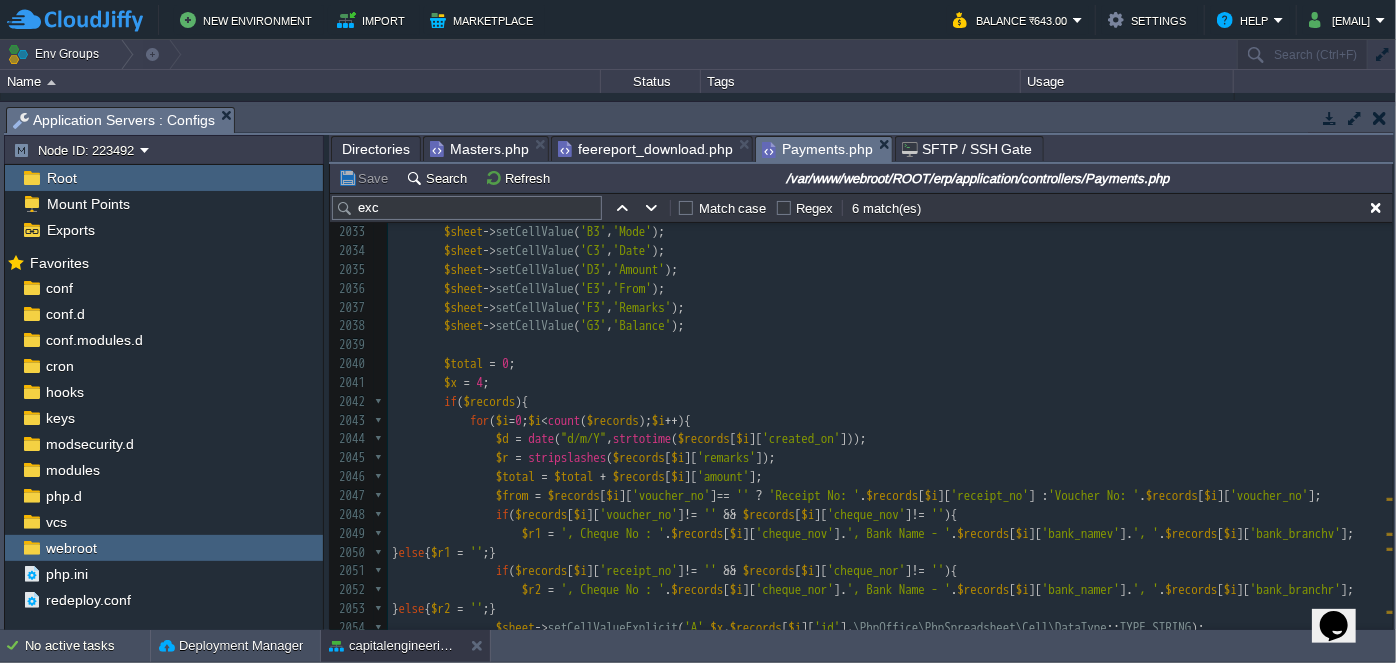 scroll, scrollTop: 40731, scrollLeft: 0, axis: vertical 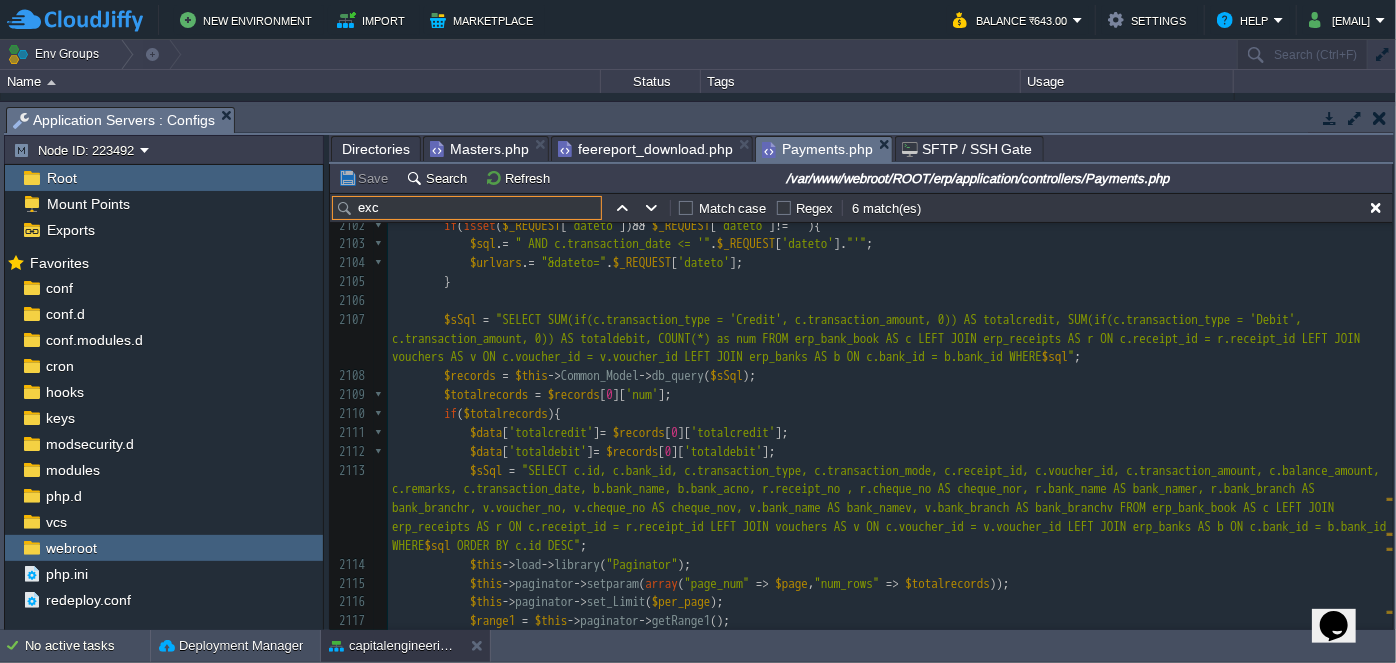 drag, startPoint x: 429, startPoint y: 208, endPoint x: 341, endPoint y: 208, distance: 88 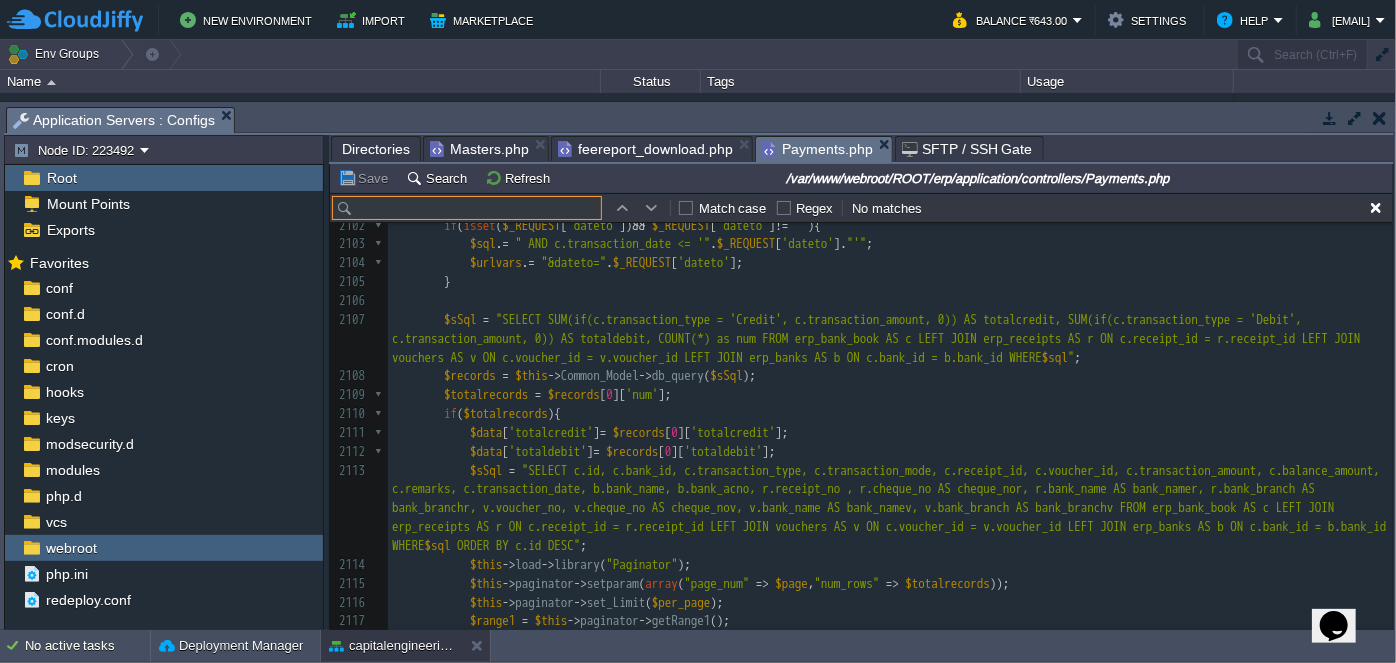paste on "list_receipts" 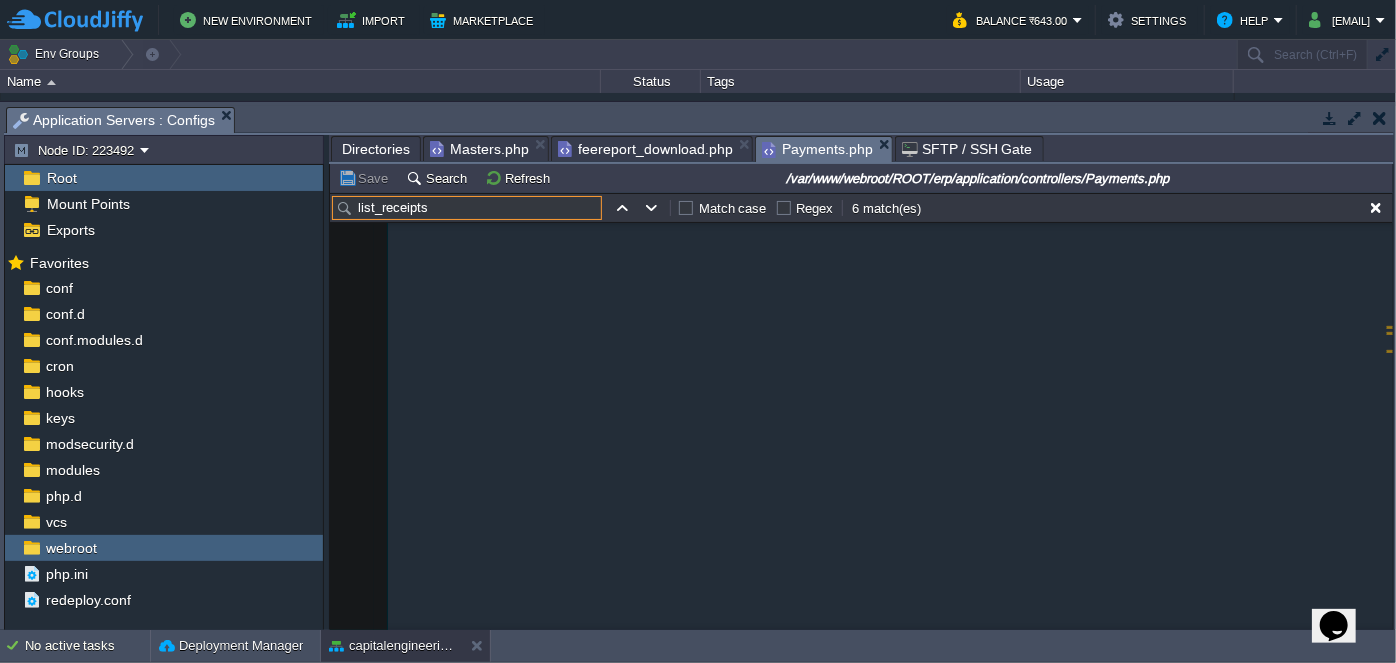 scroll, scrollTop: 16112, scrollLeft: 0, axis: vertical 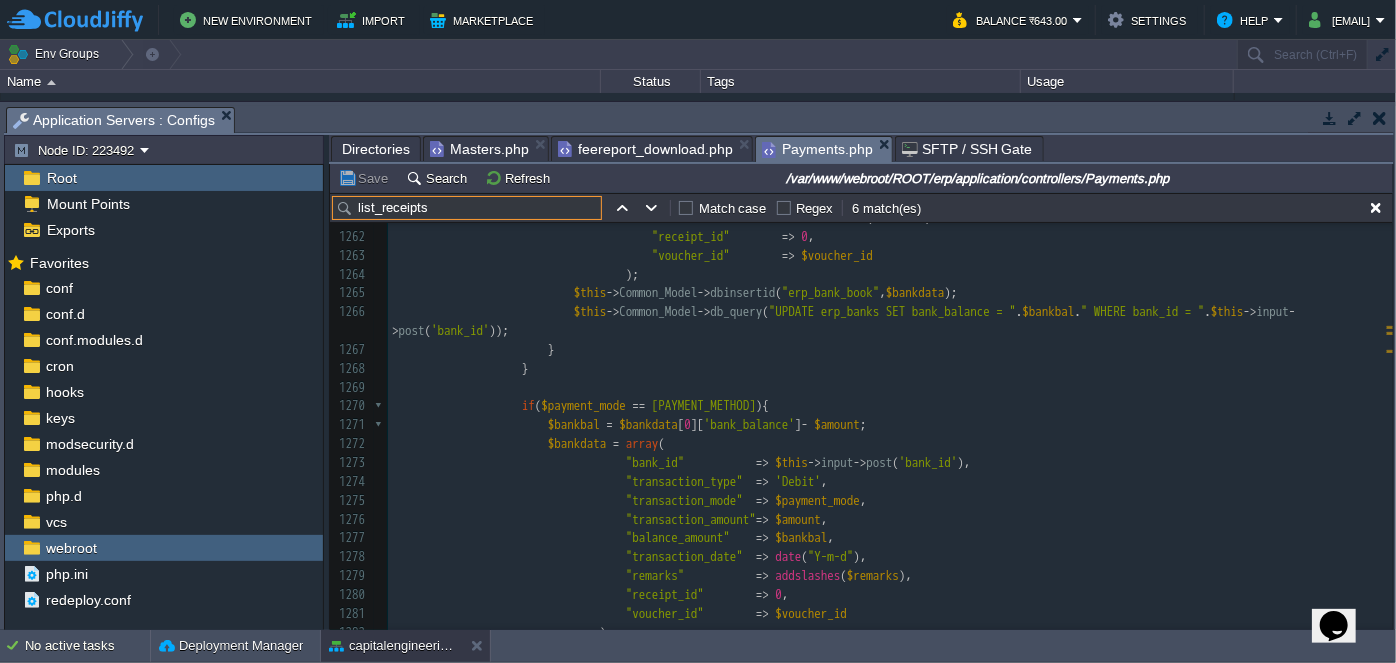 click on "Directories" at bounding box center [376, 149] 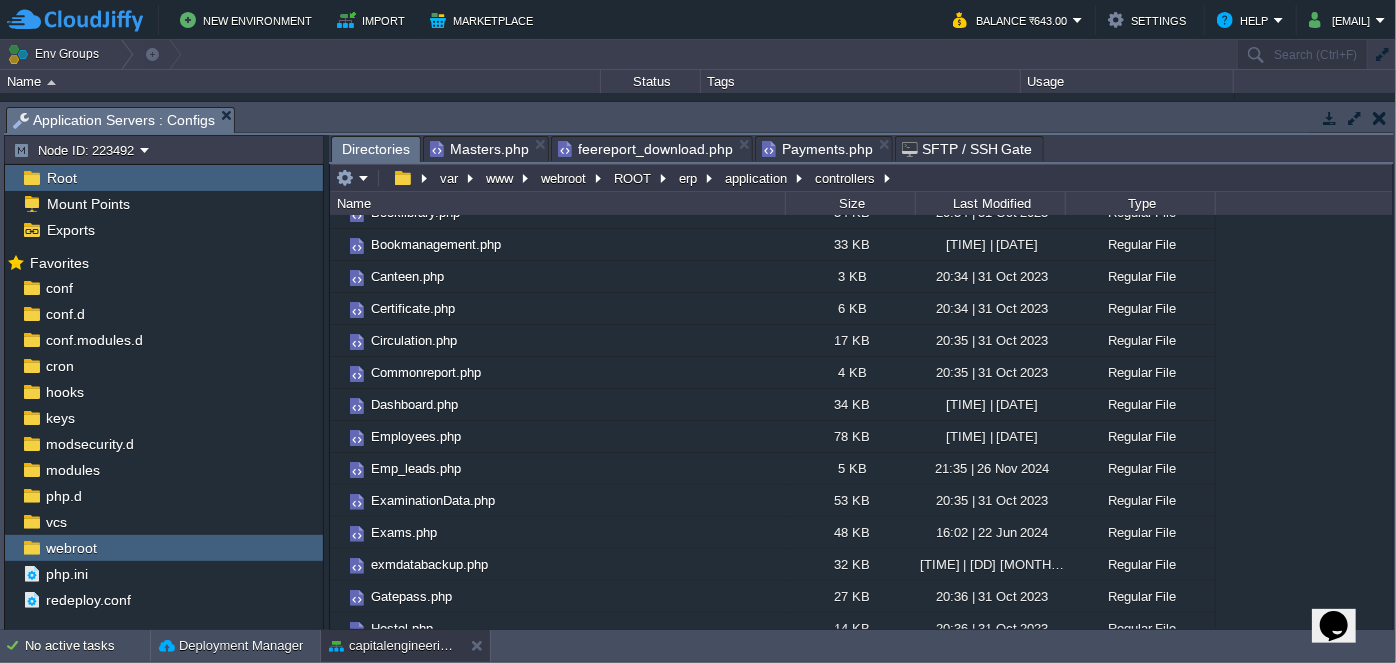 click on "Payments.php" at bounding box center (817, 149) 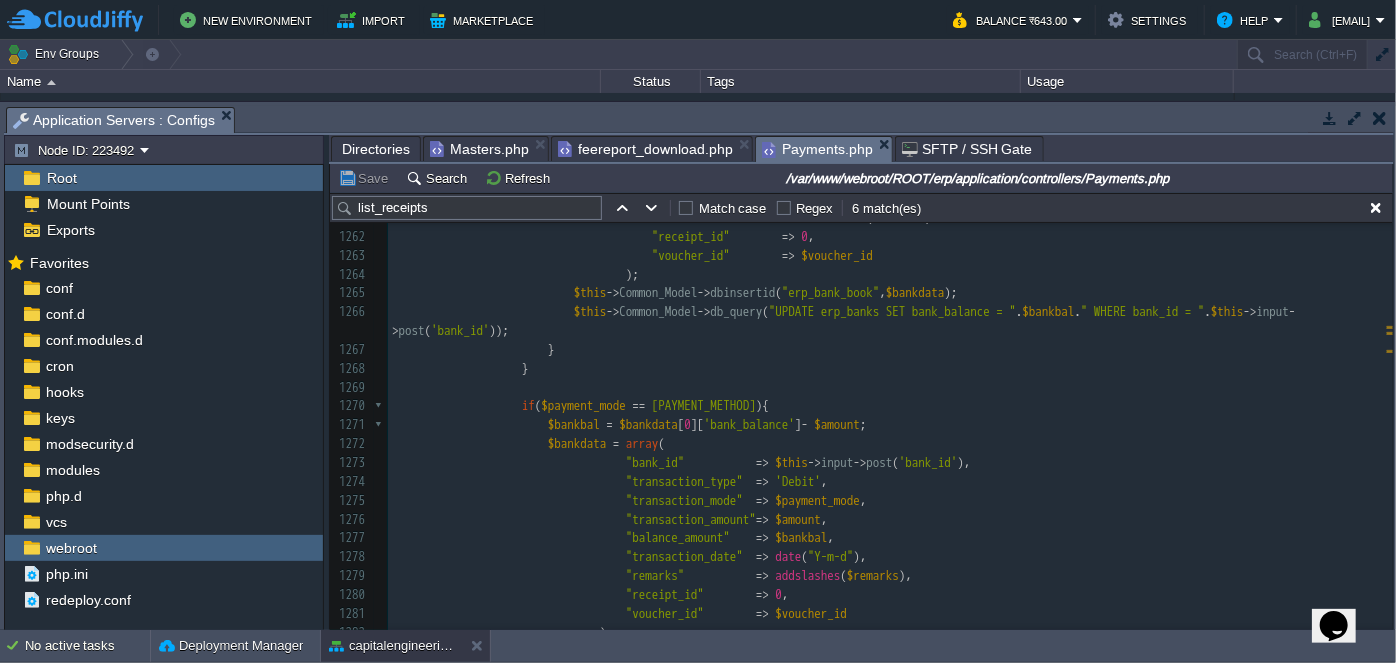 click on "list_receipts" at bounding box center [467, 208] 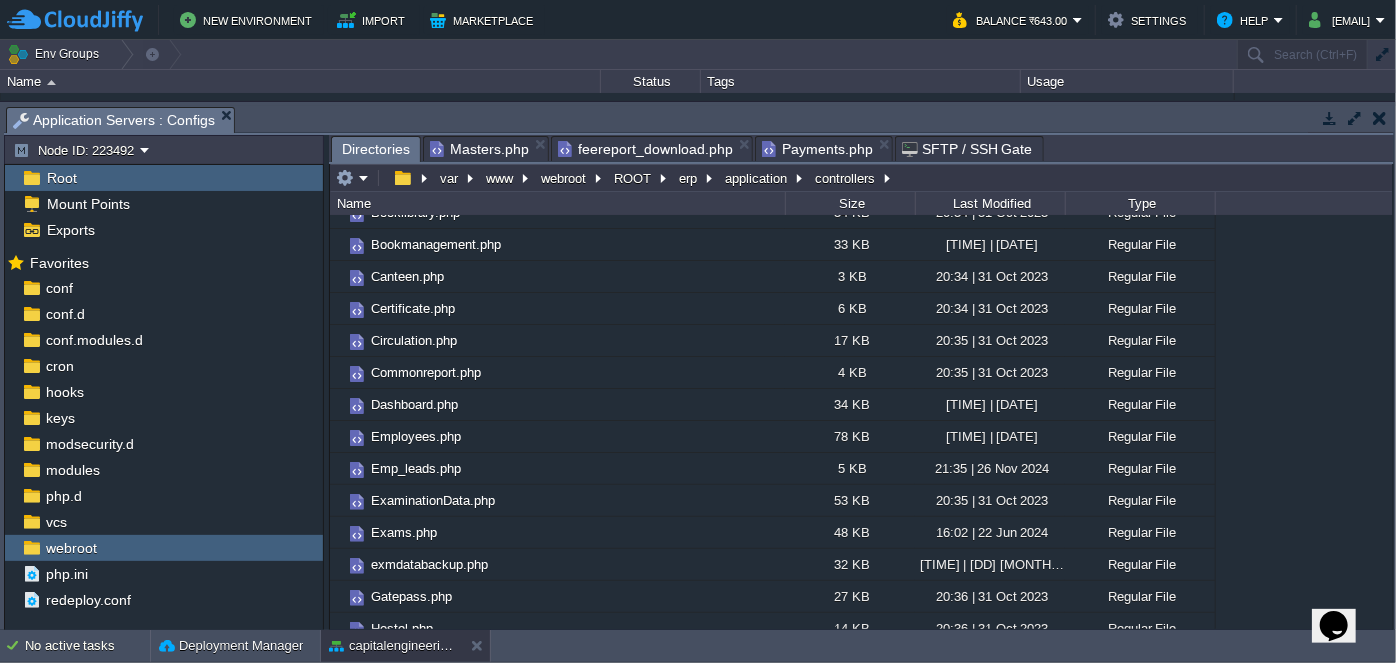 click on "Directories" at bounding box center (376, 149) 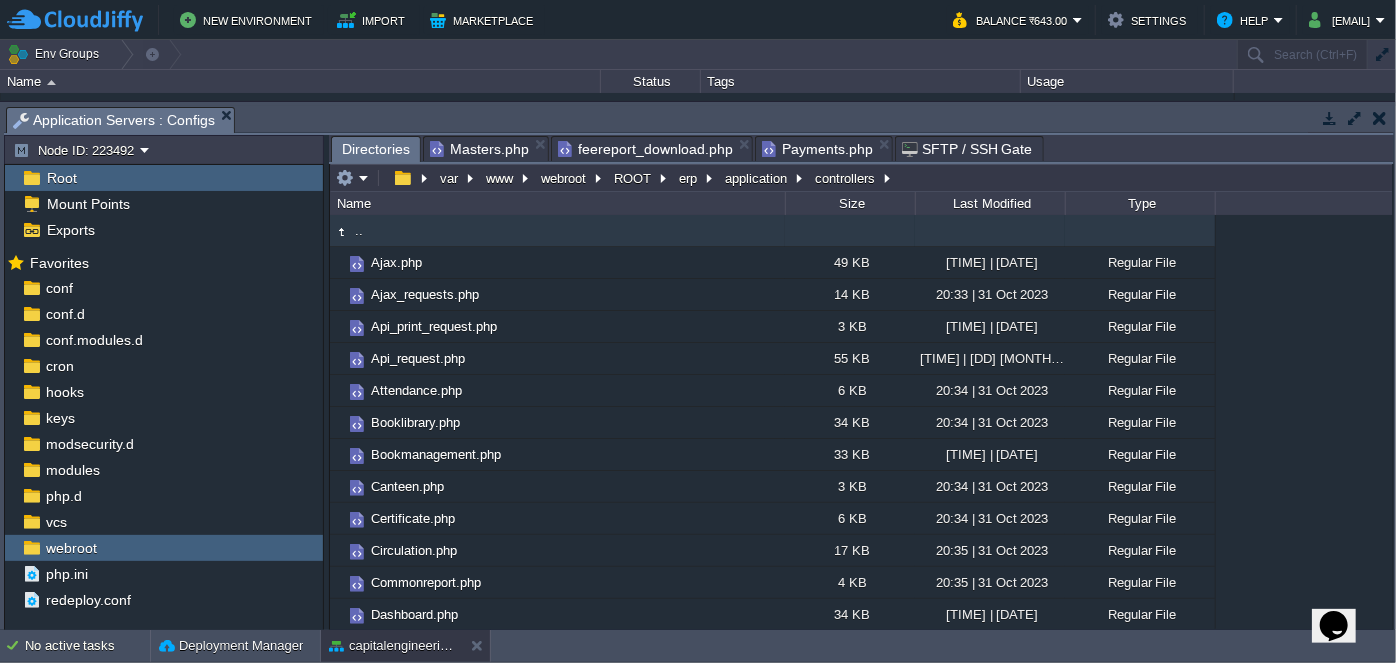 click on ".." at bounding box center [359, 230] 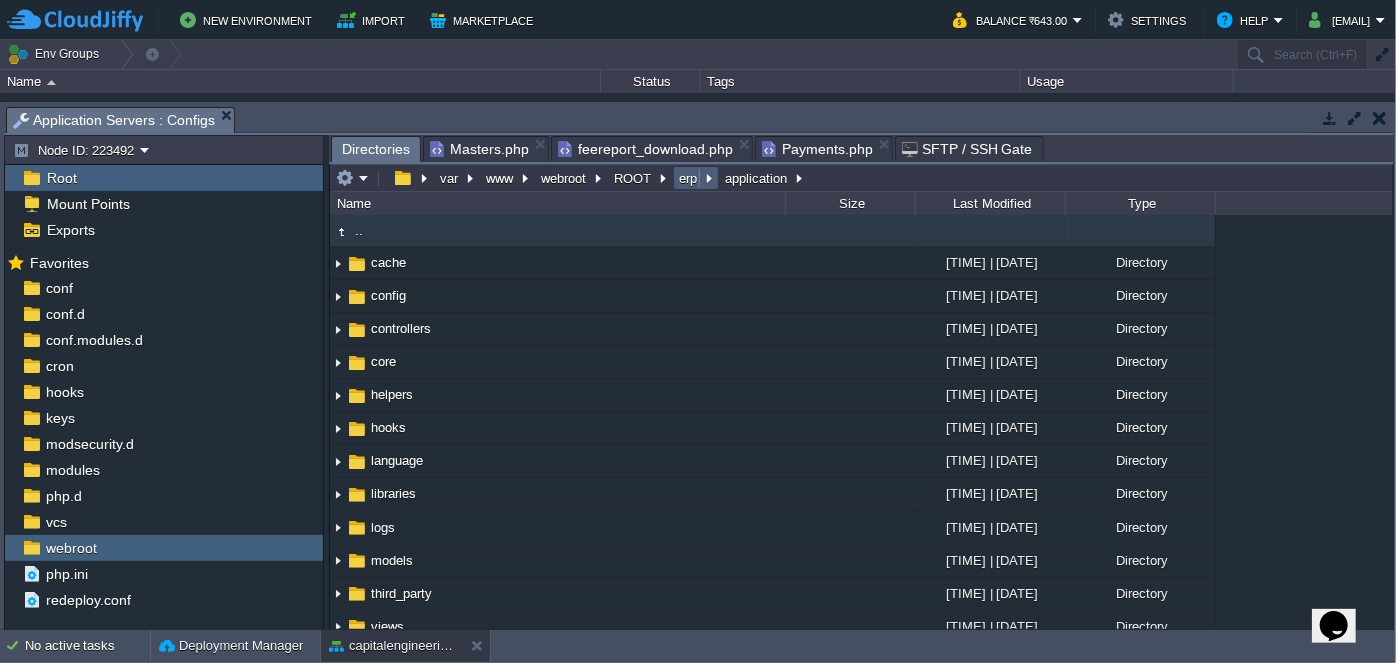click on "erp" at bounding box center (689, 178) 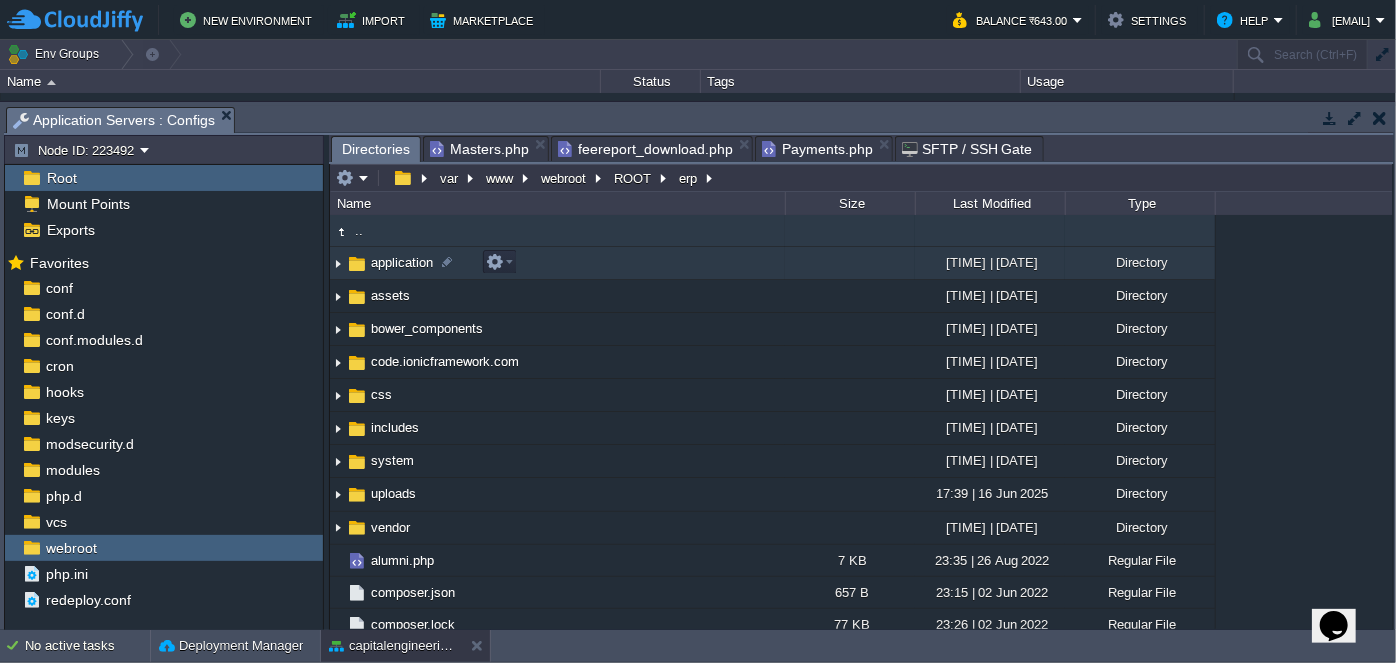 click at bounding box center (338, 263) 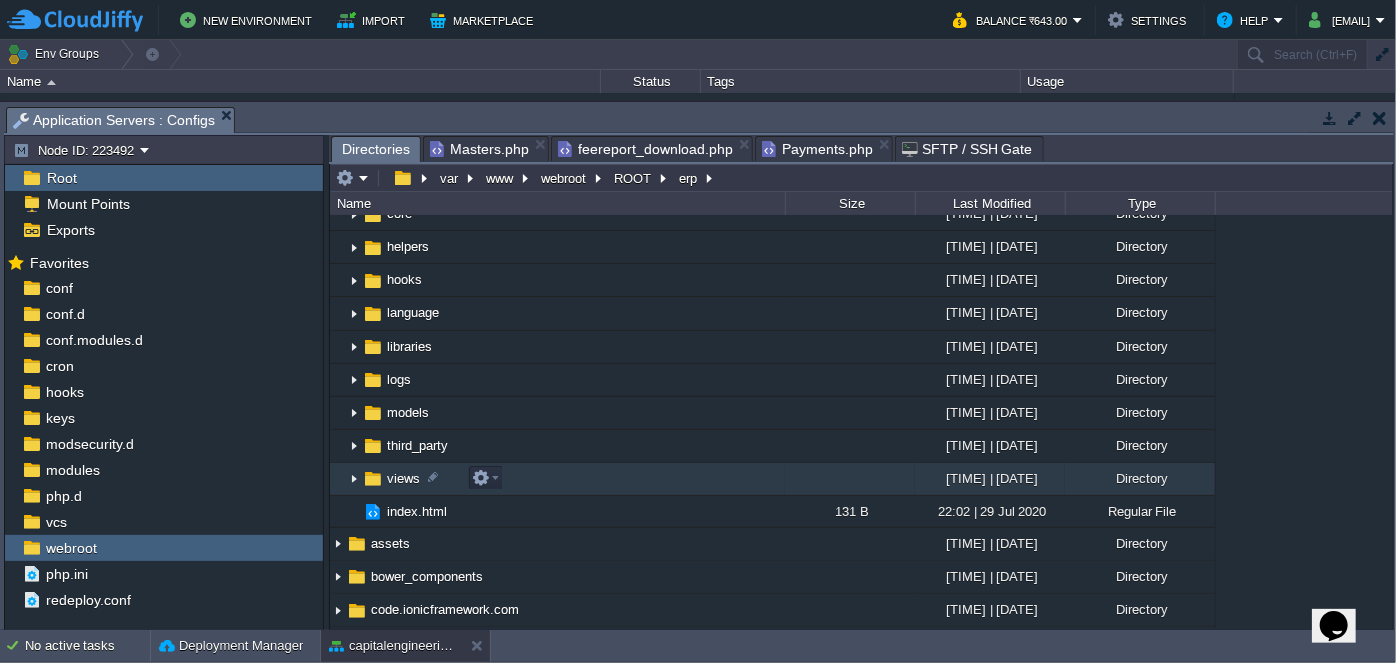 click at bounding box center (354, 479) 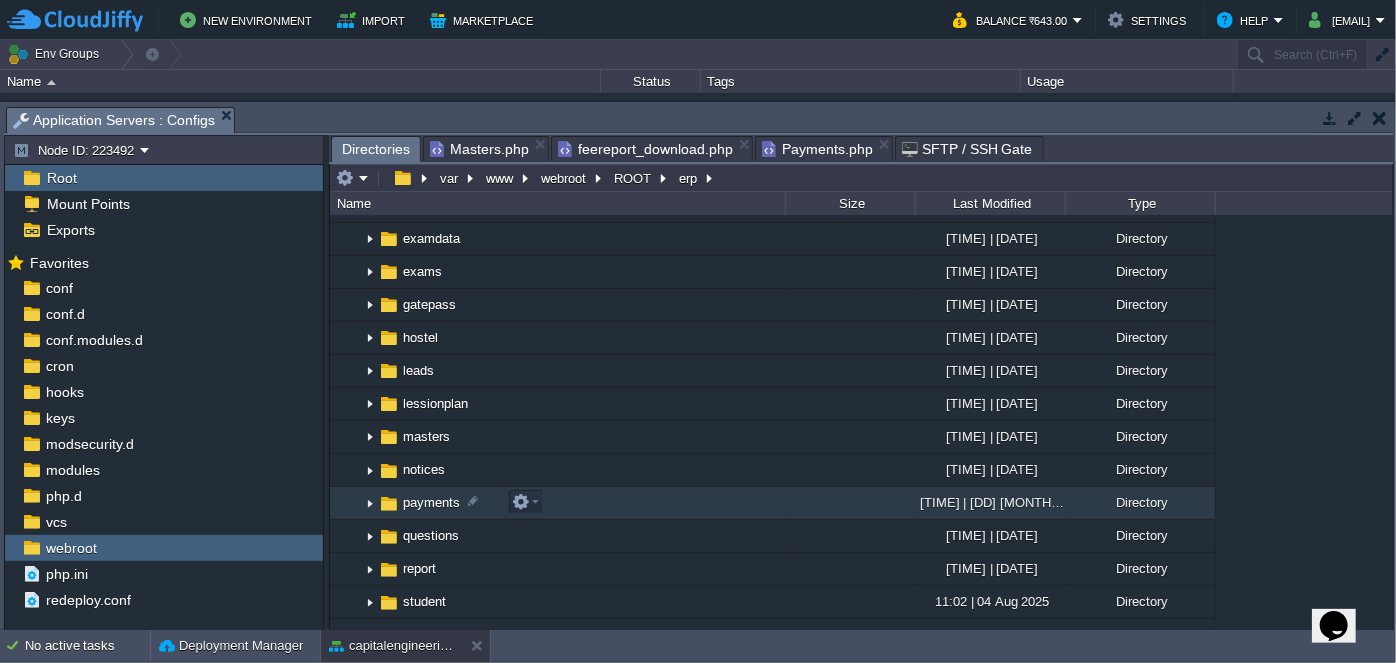 click at bounding box center [370, 503] 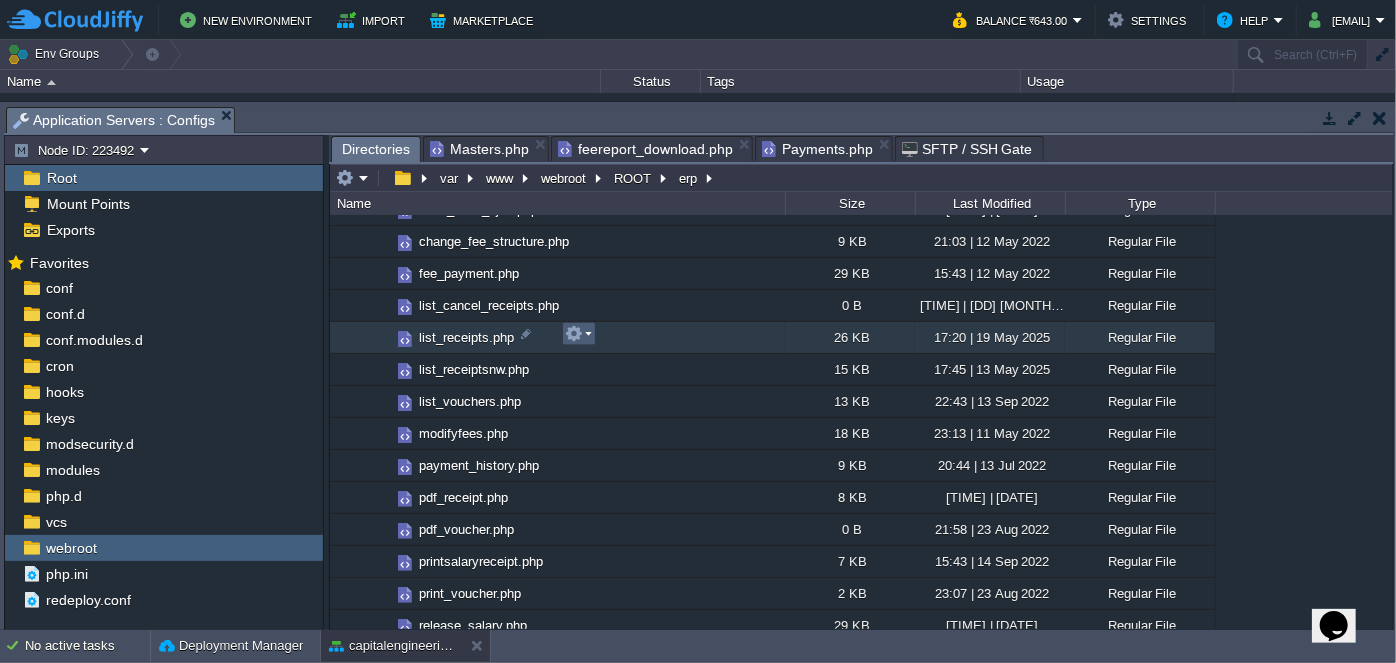 click at bounding box center [578, 334] 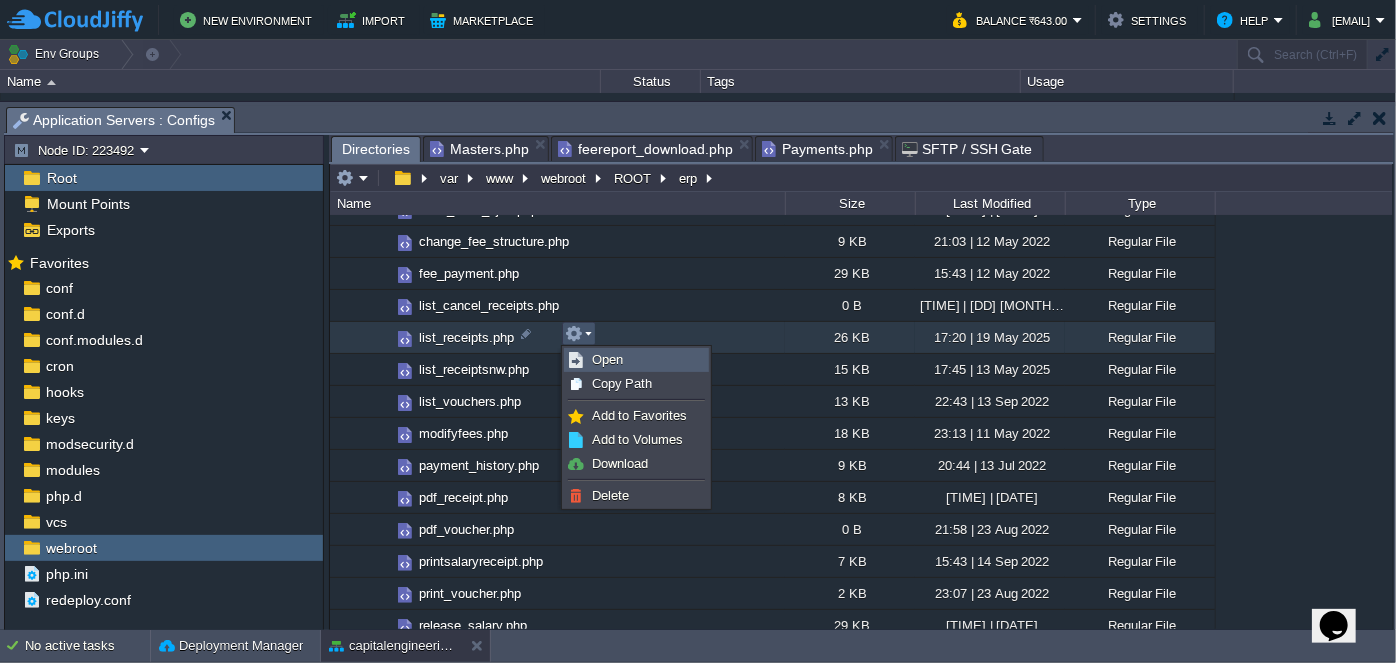 click on "Open" at bounding box center (607, 359) 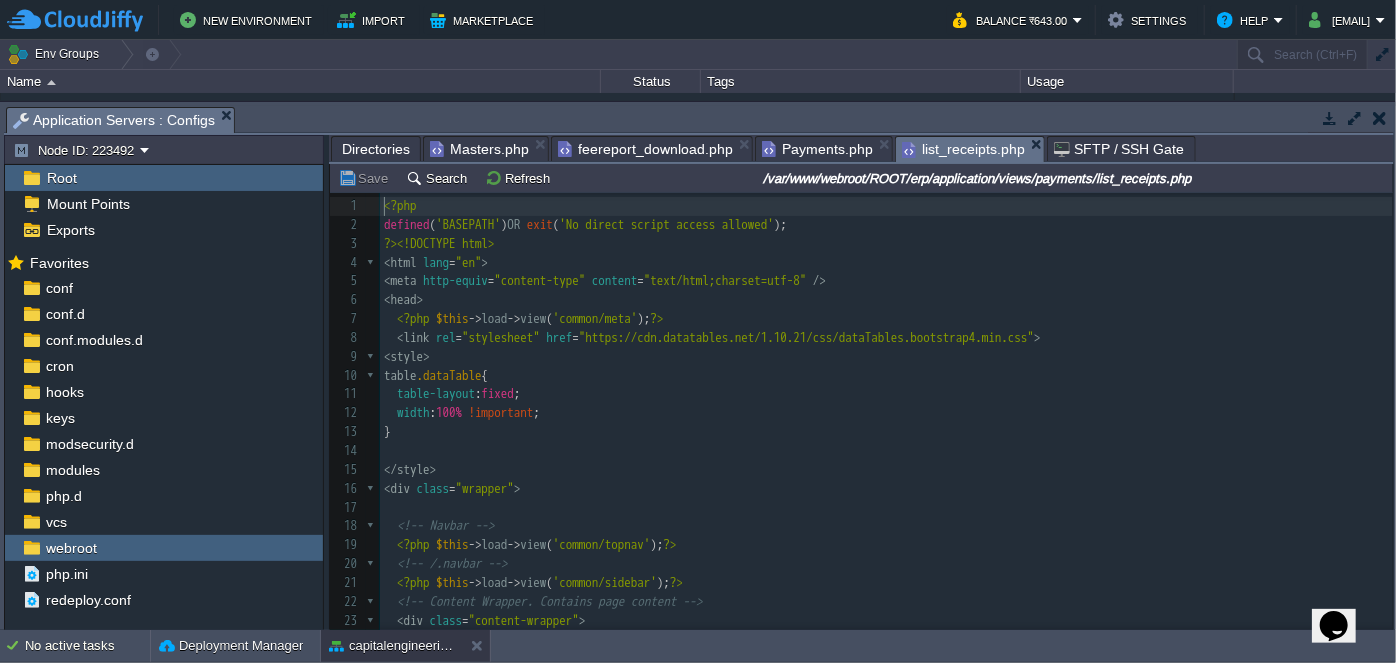 scroll, scrollTop: 6, scrollLeft: 0, axis: vertical 